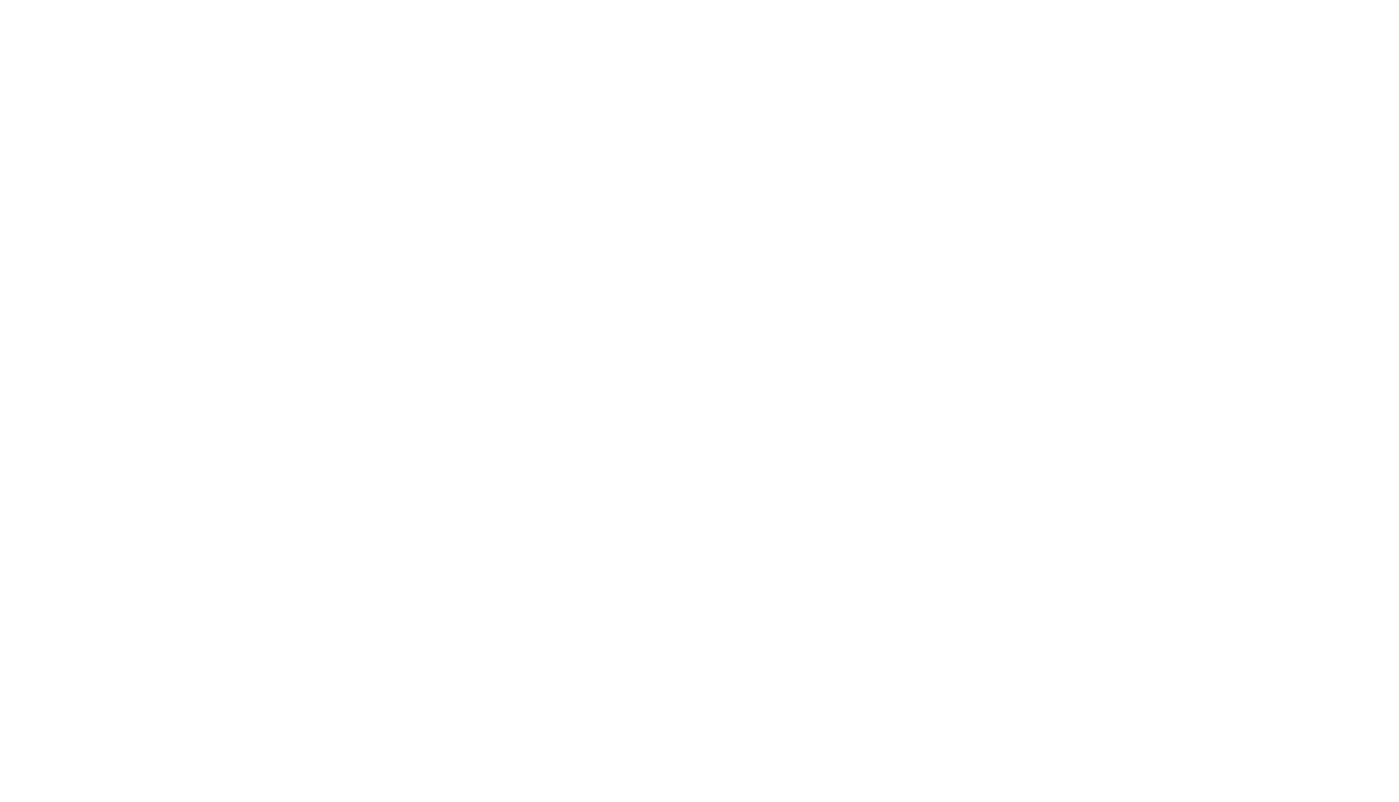 scroll, scrollTop: 0, scrollLeft: 0, axis: both 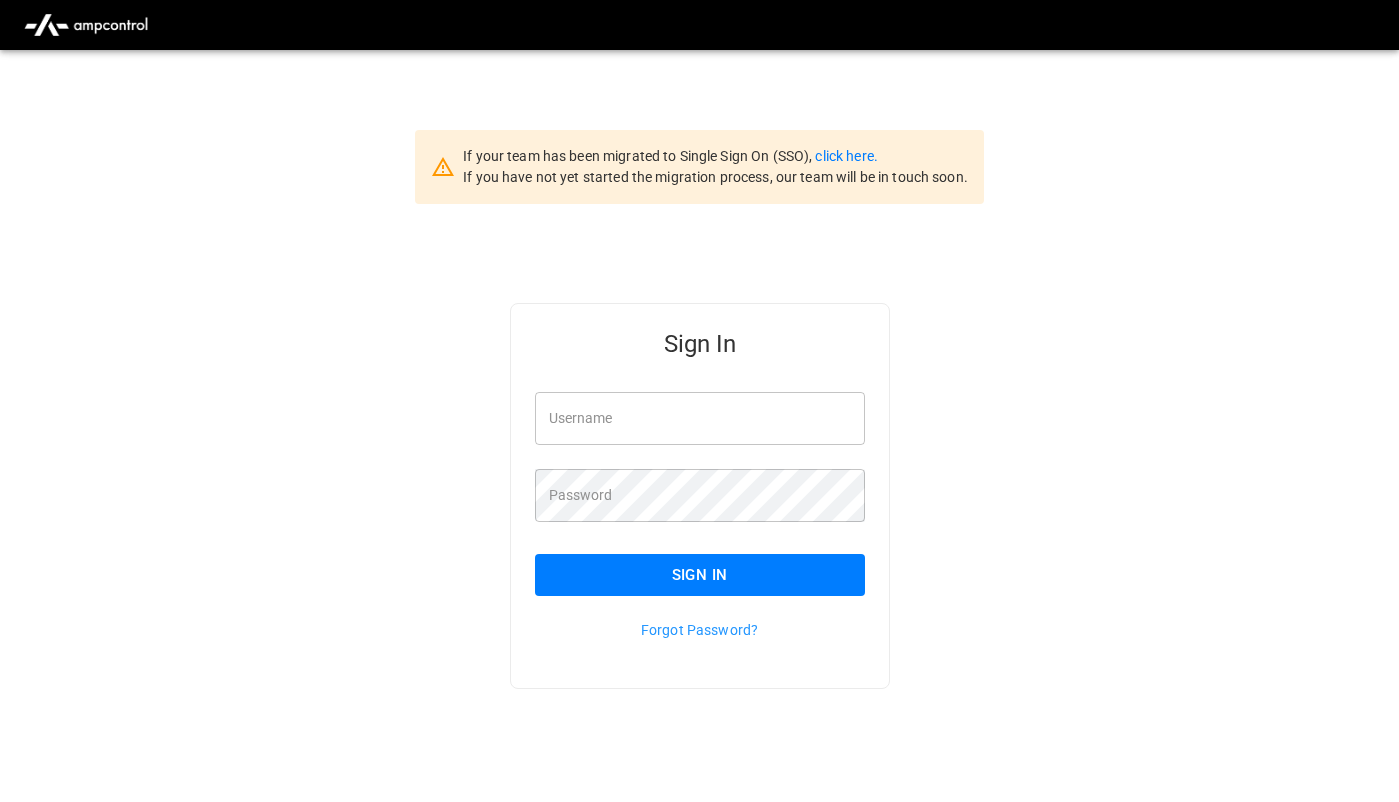 click on "Username" at bounding box center [700, 418] 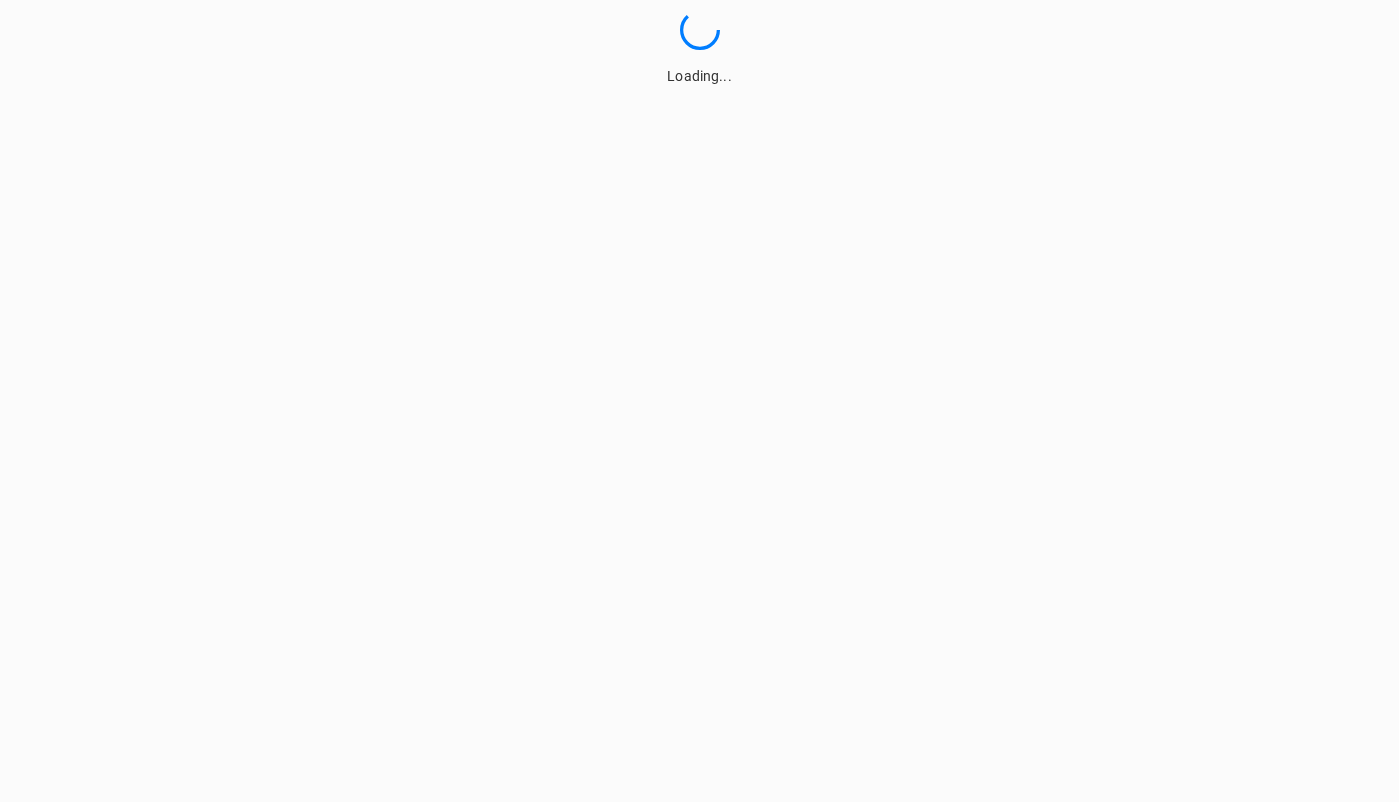 scroll, scrollTop: 0, scrollLeft: 0, axis: both 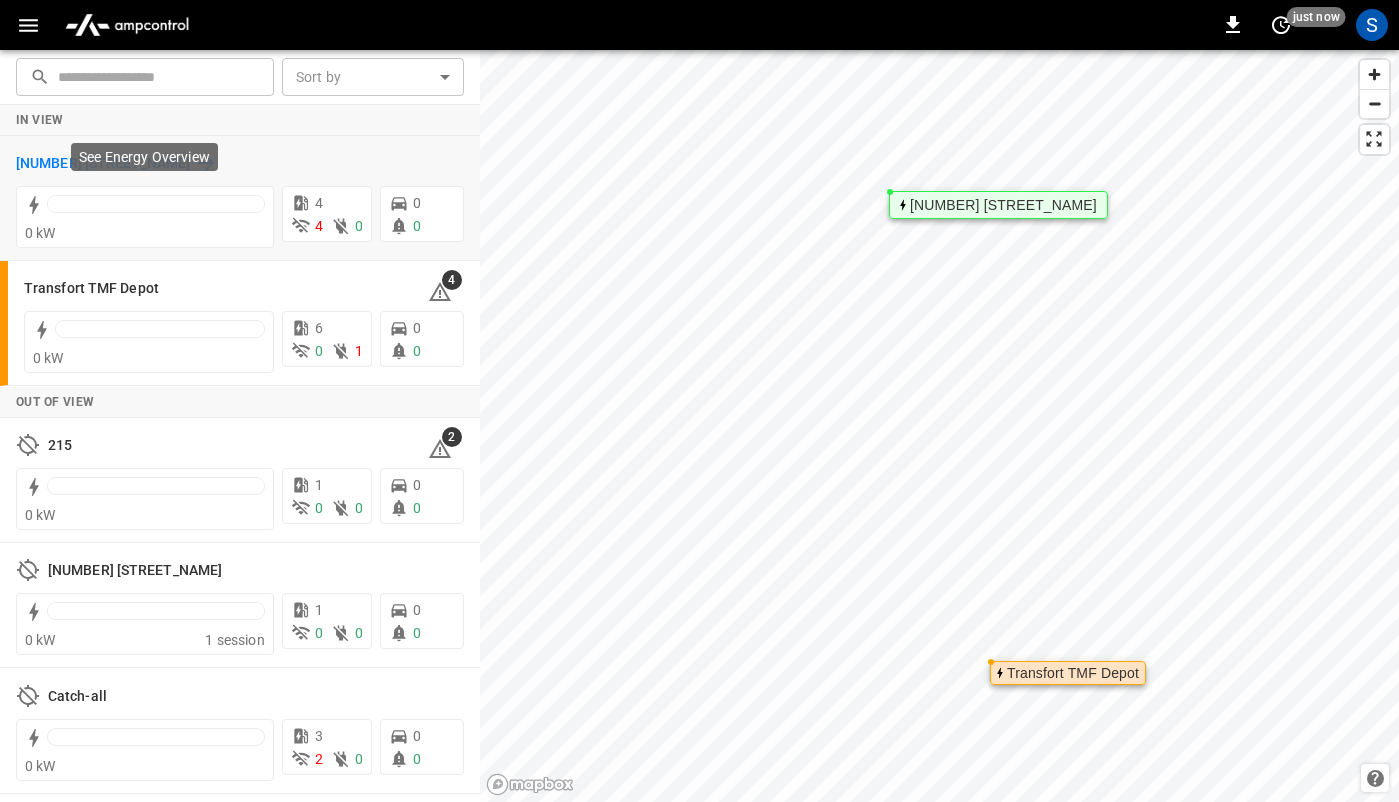 click on "[NUMBER] [STREET_NAME]" at bounding box center [103, 164] 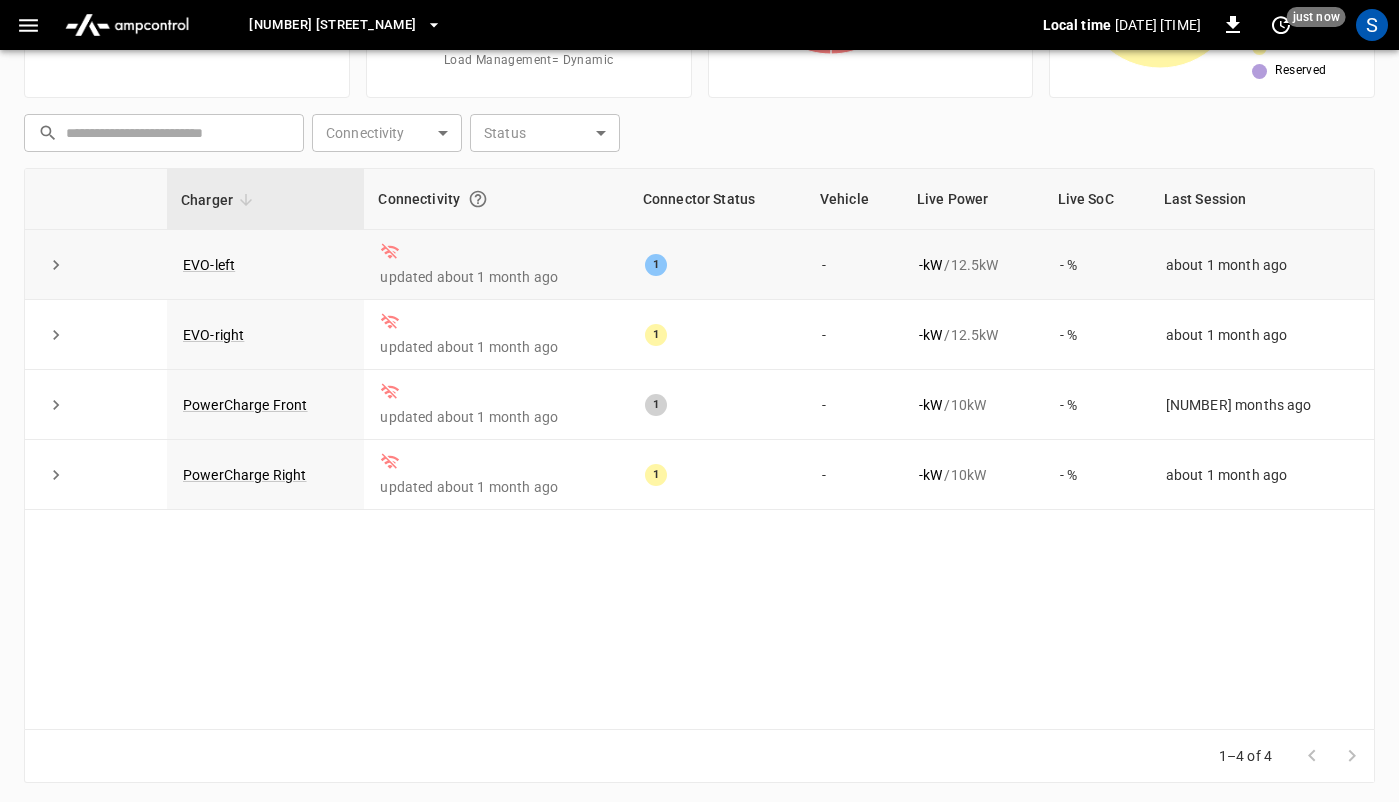 scroll, scrollTop: 235, scrollLeft: 0, axis: vertical 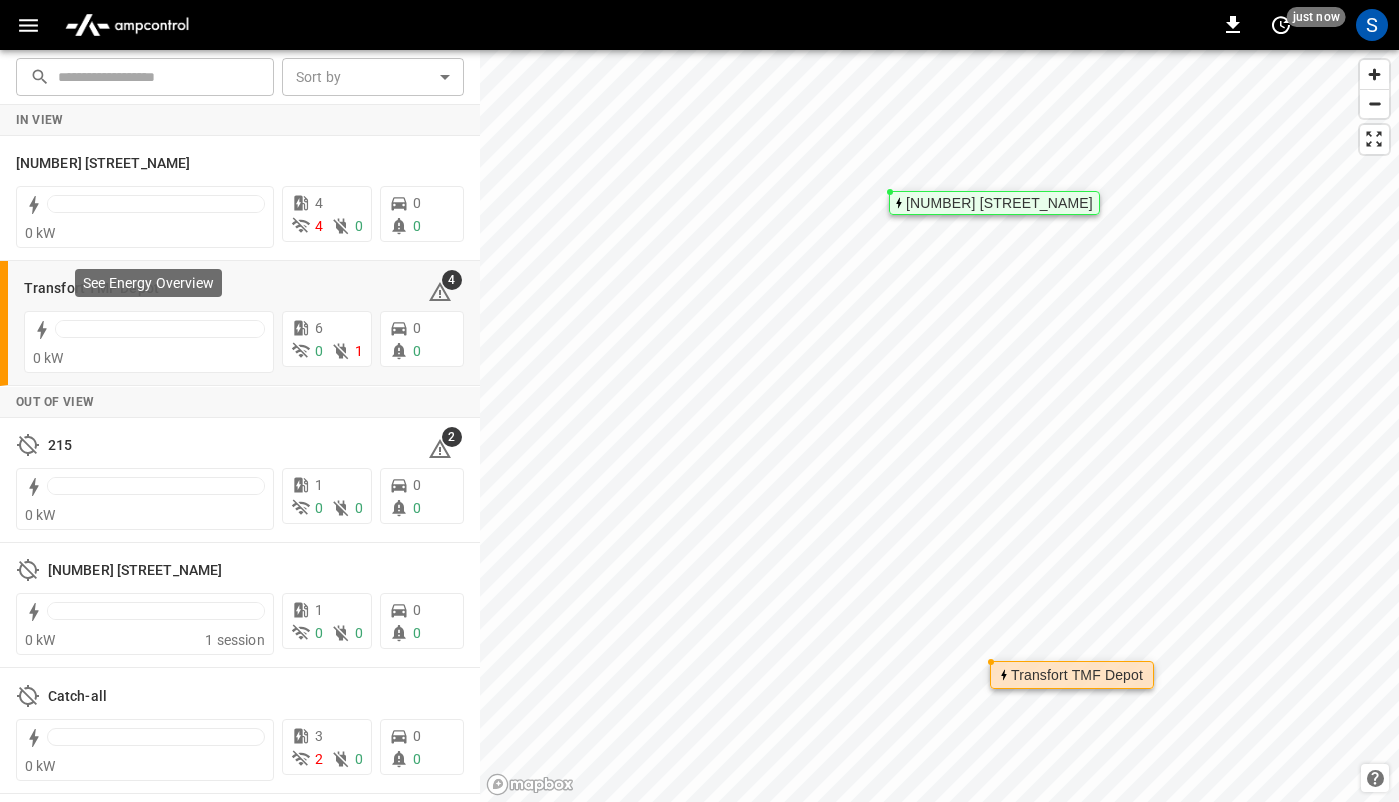 click on "See Energy Overview" at bounding box center (148, 283) 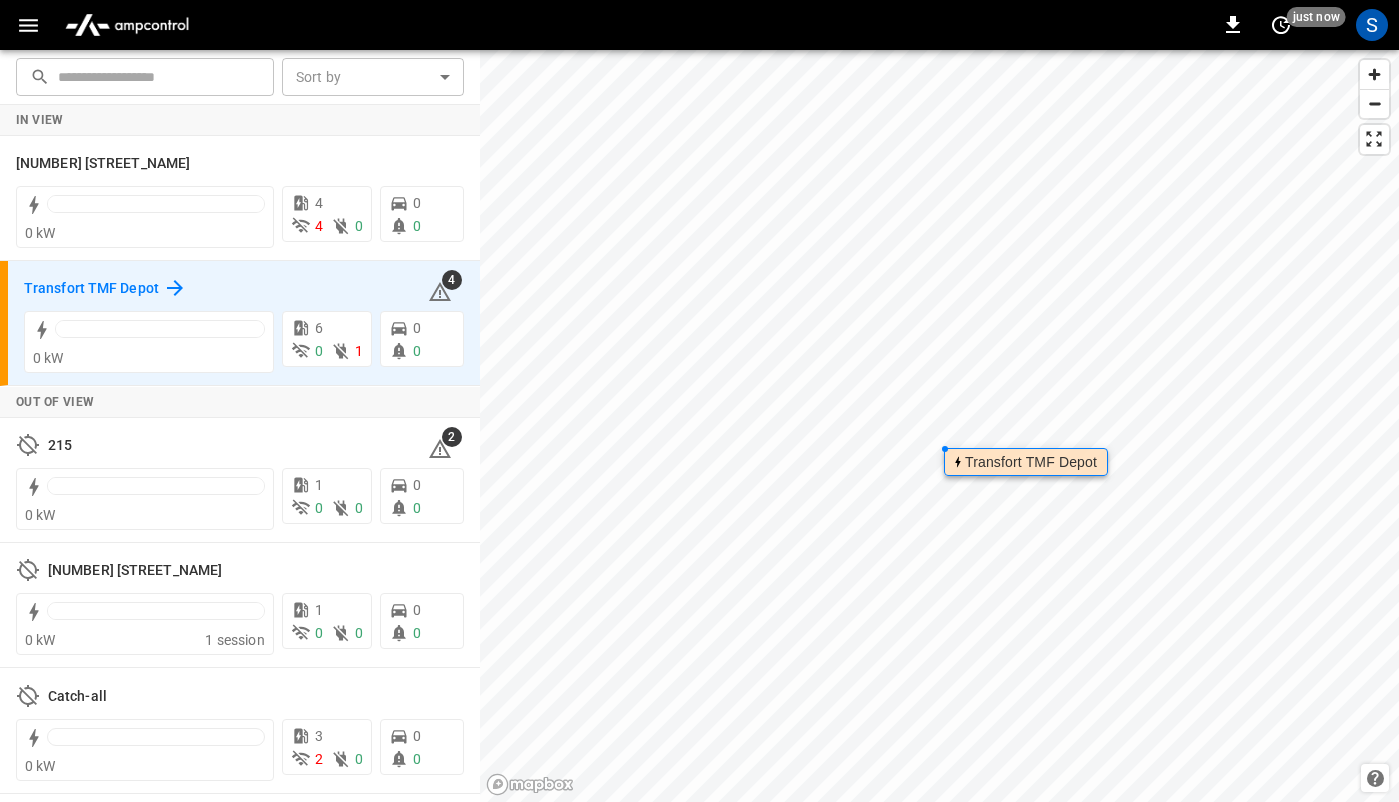 click on "Transfort TMF Depot" at bounding box center (91, 289) 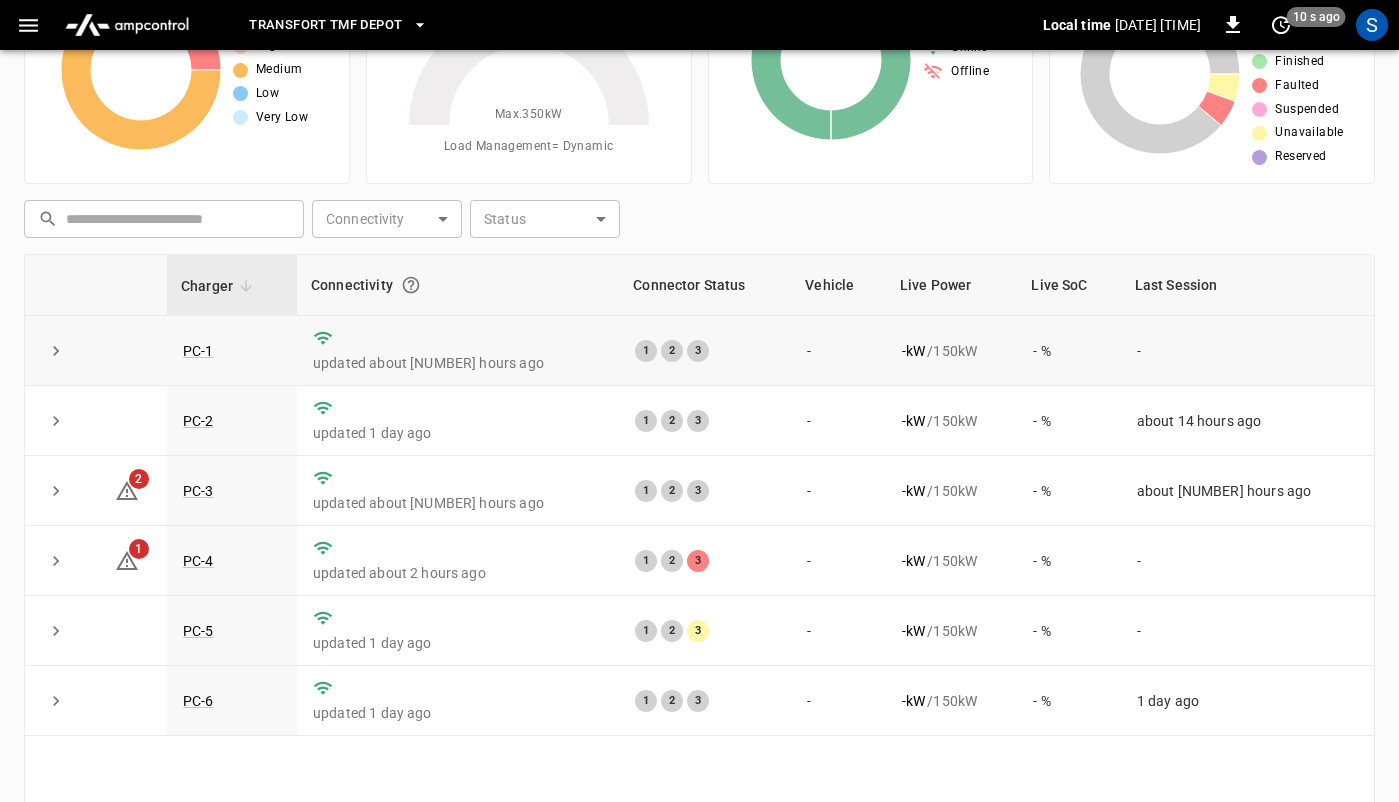 scroll, scrollTop: 142, scrollLeft: 0, axis: vertical 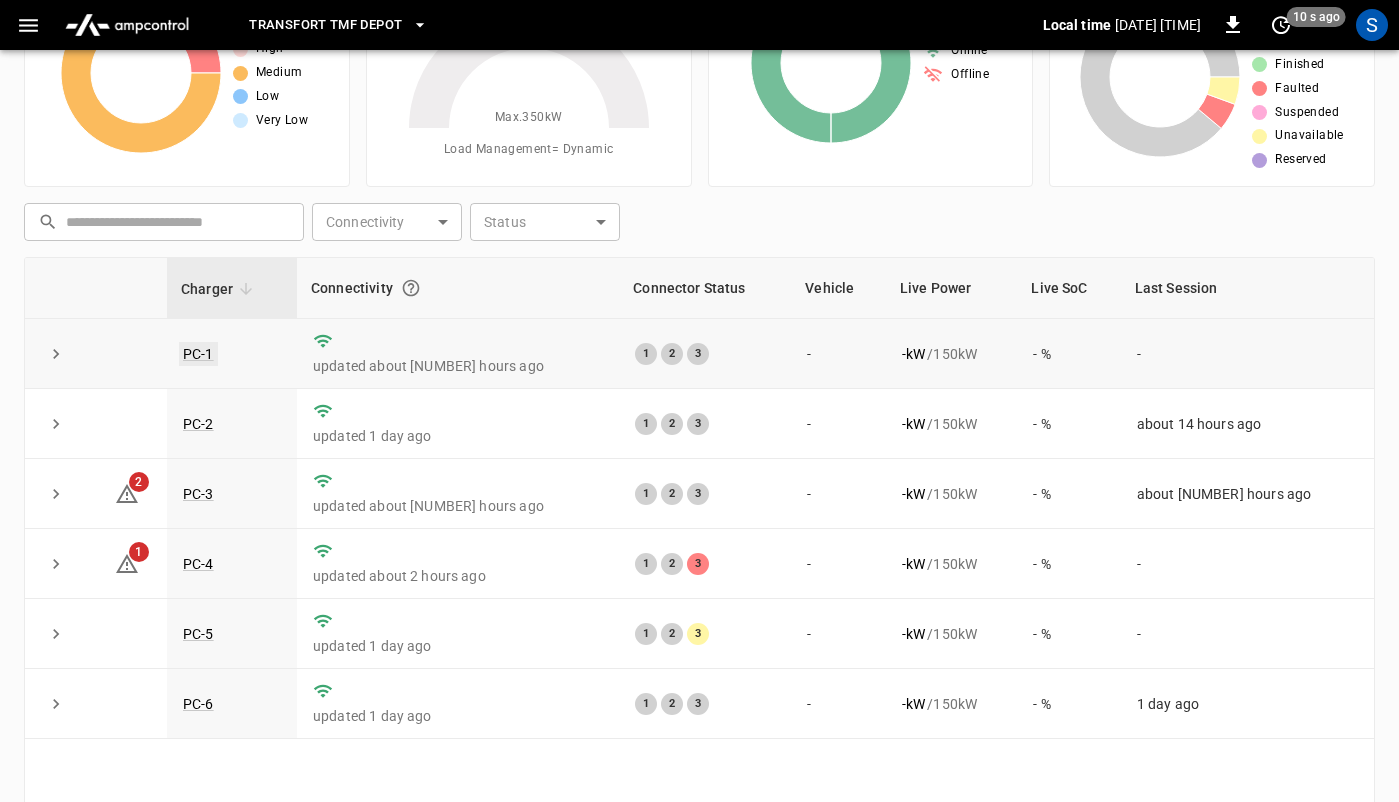 click on "PC-1" at bounding box center (198, 354) 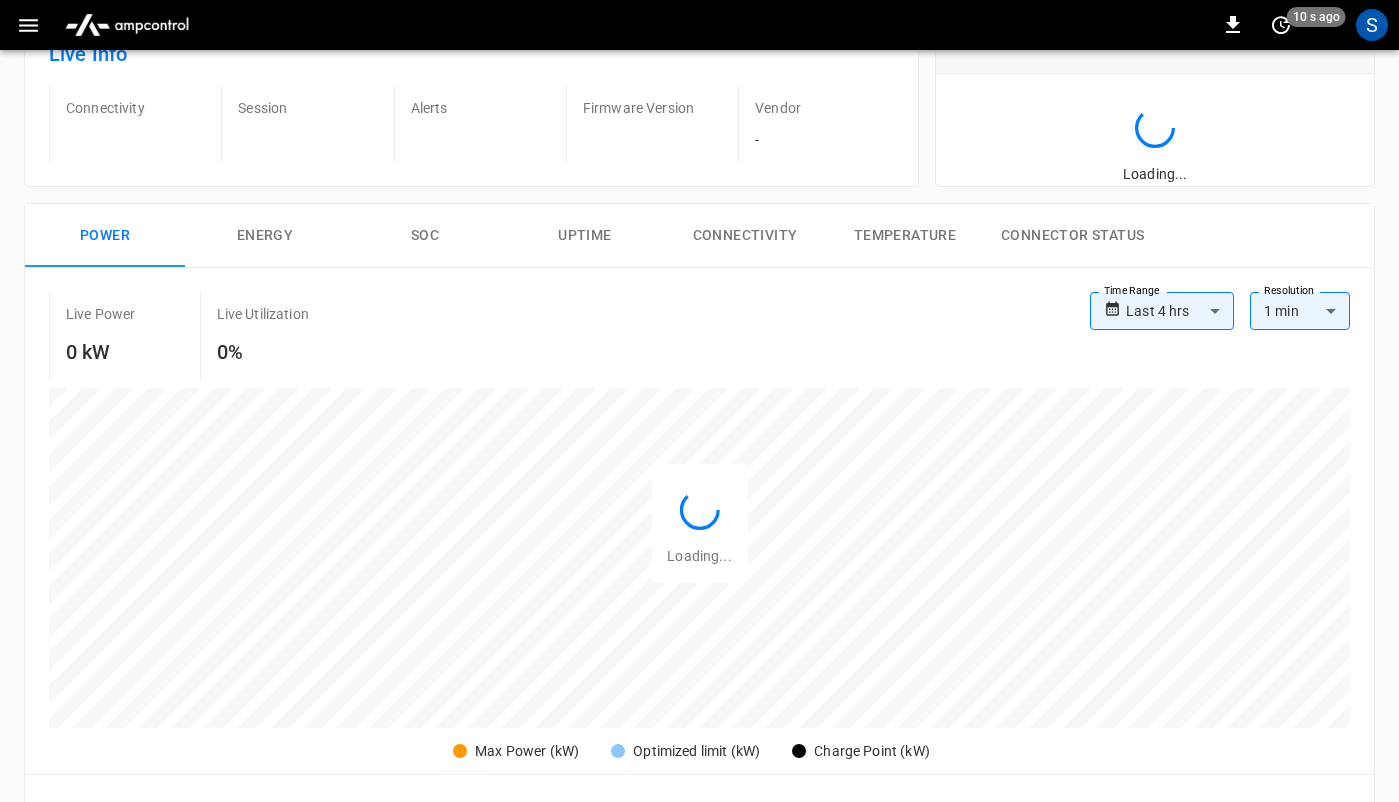 scroll, scrollTop: 0, scrollLeft: 0, axis: both 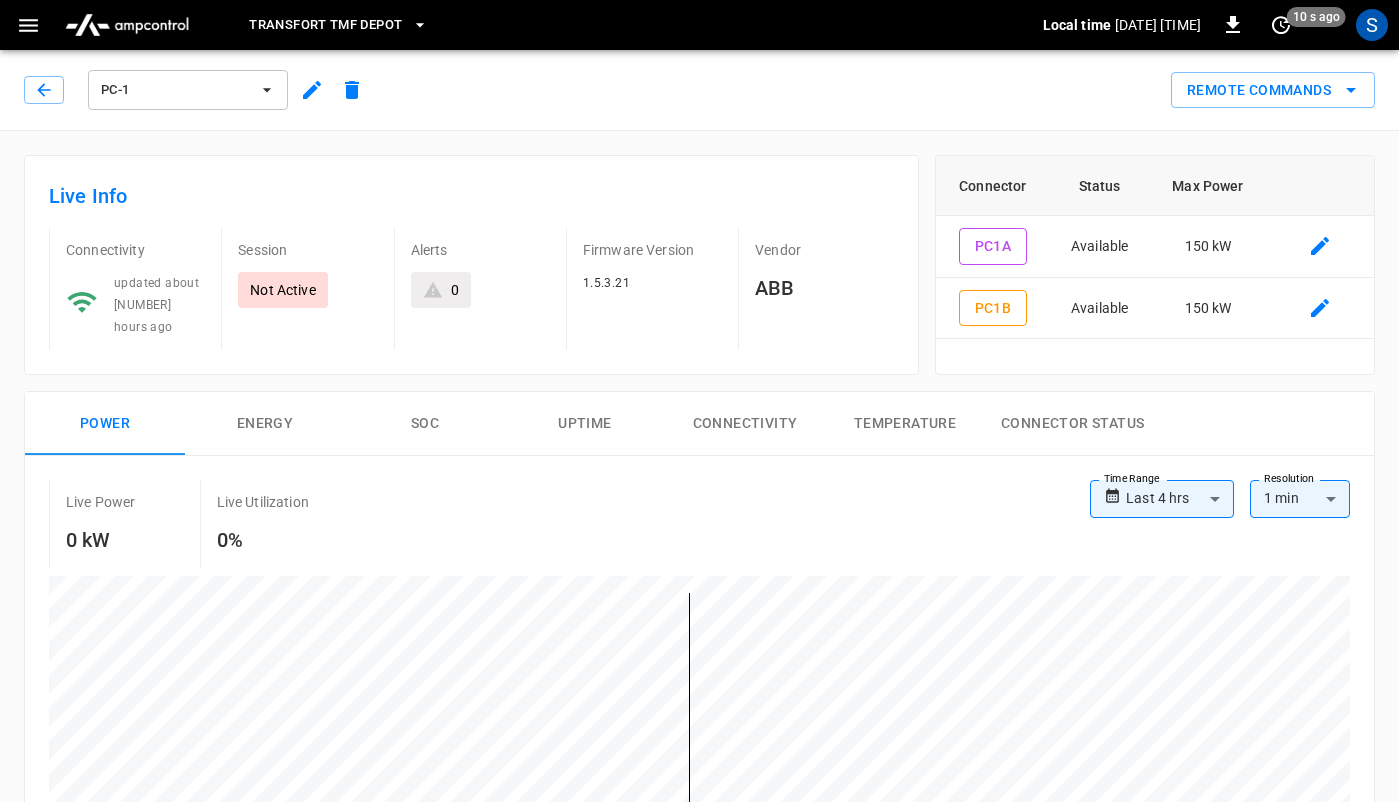 click on "PC-1" at bounding box center [188, 90] 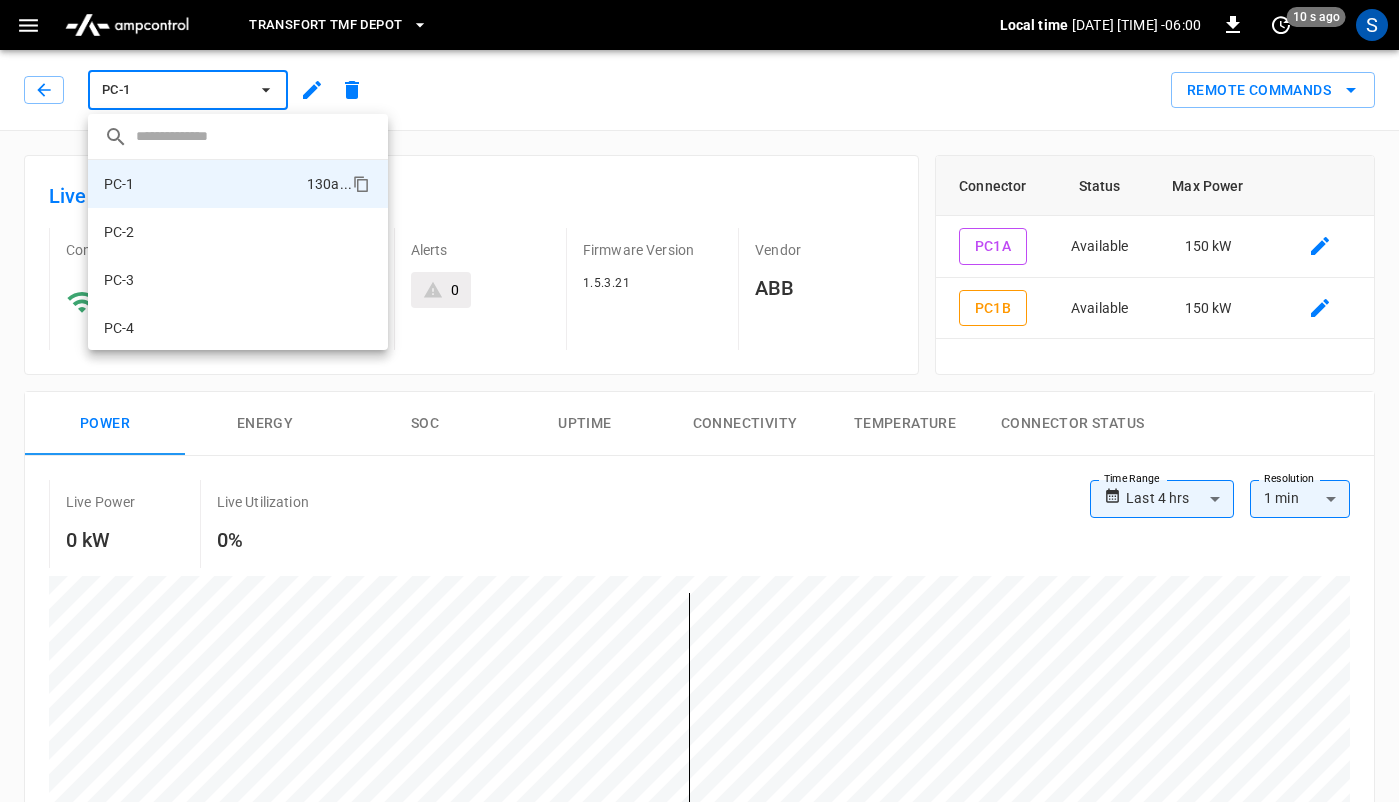 click at bounding box center [699, 401] 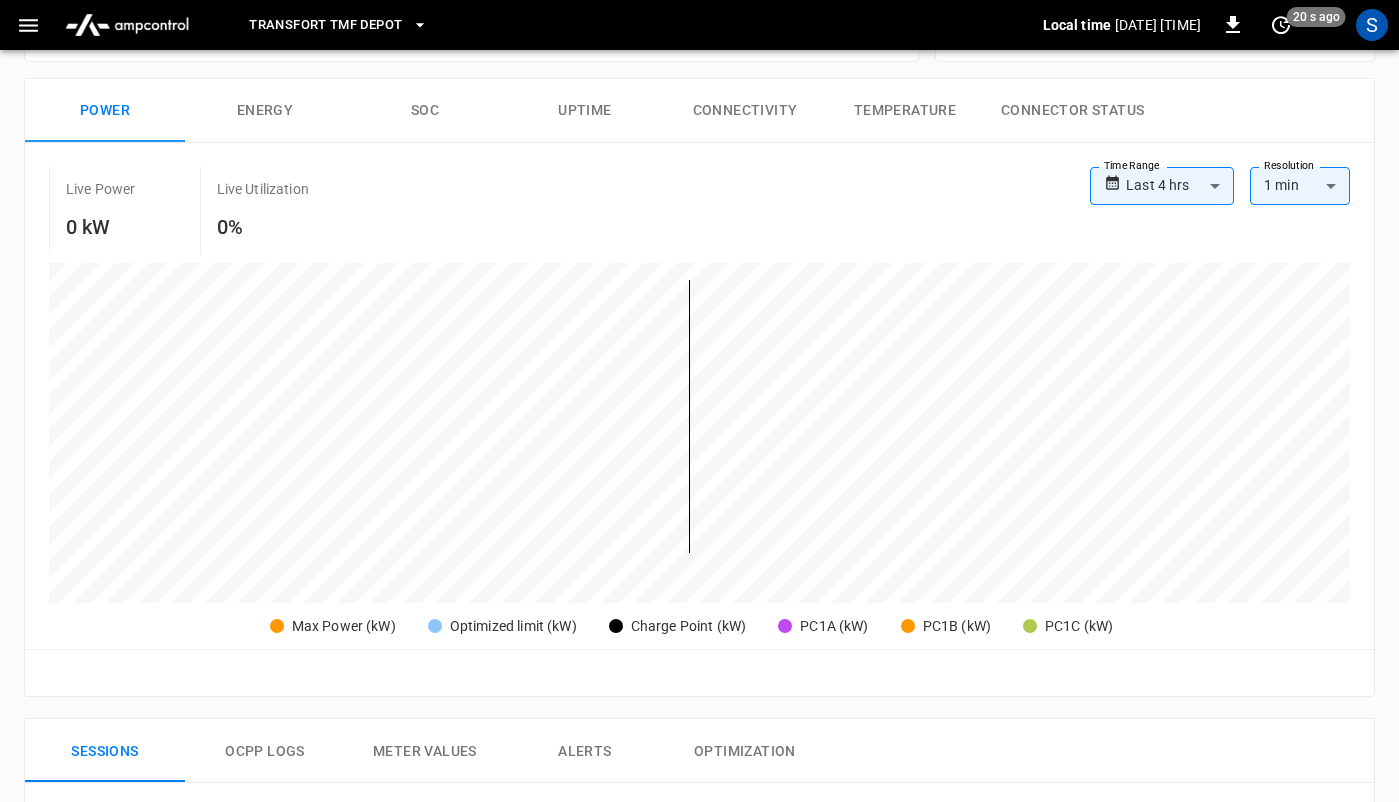 scroll, scrollTop: 115, scrollLeft: 0, axis: vertical 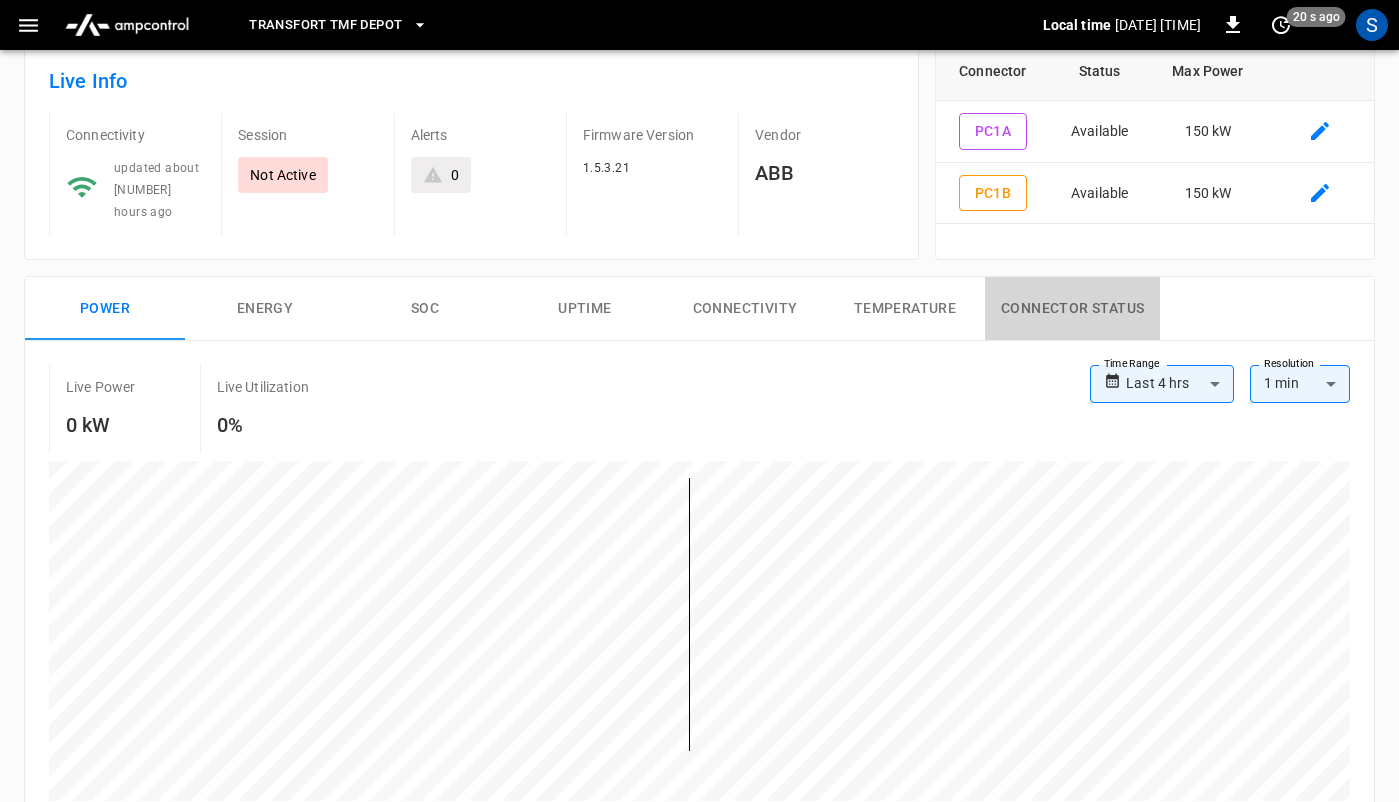 click on "Connector Status" at bounding box center [1072, 309] 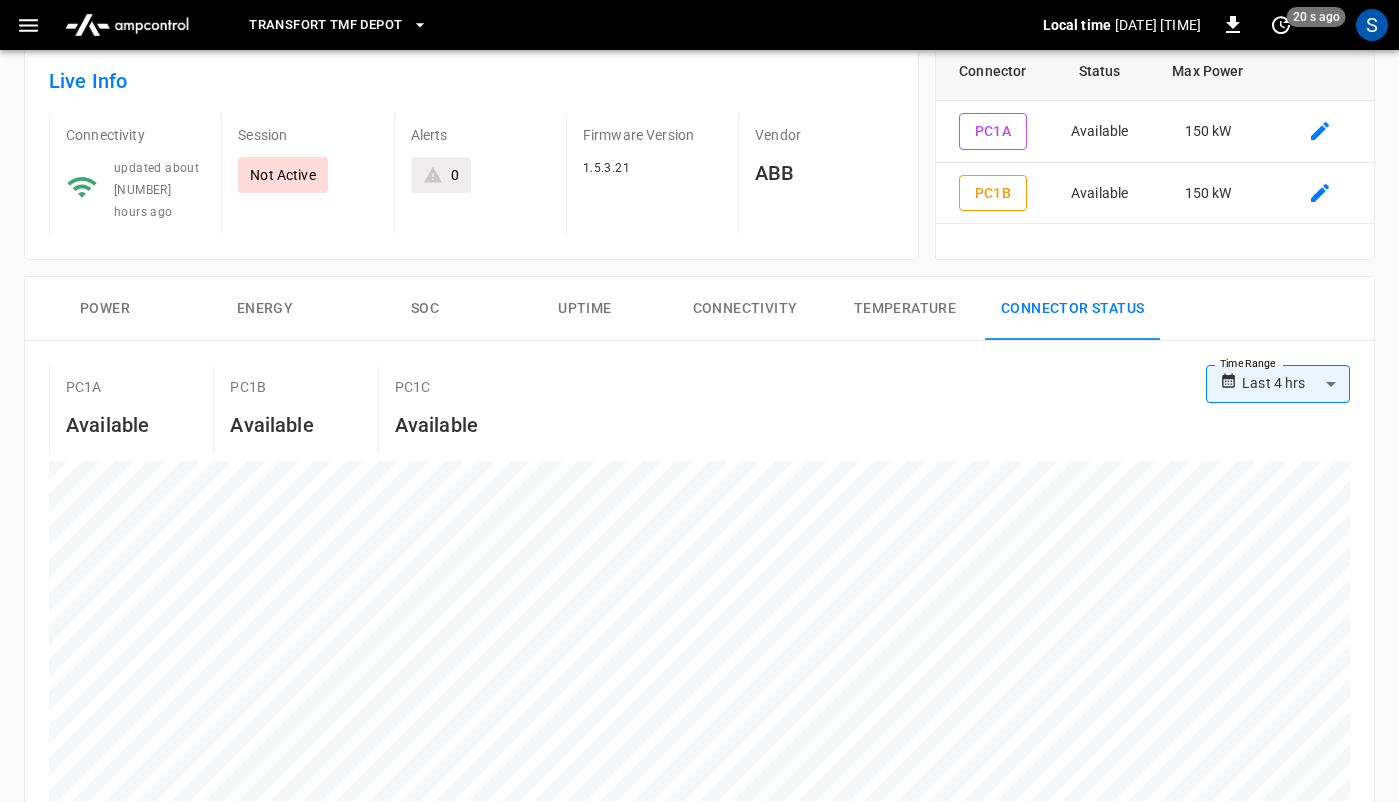 click on "Temperature" at bounding box center (905, 309) 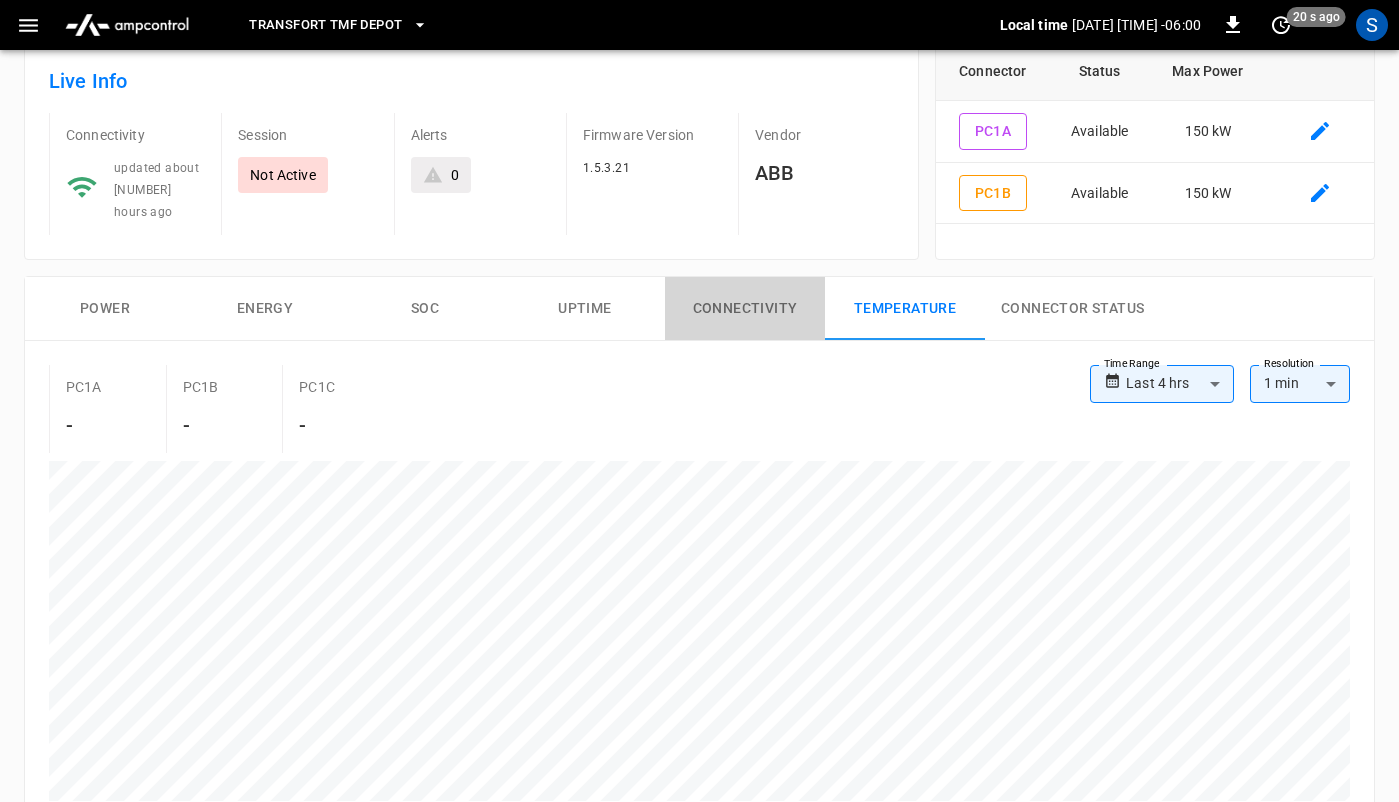 click on "Connectivity" at bounding box center (745, 309) 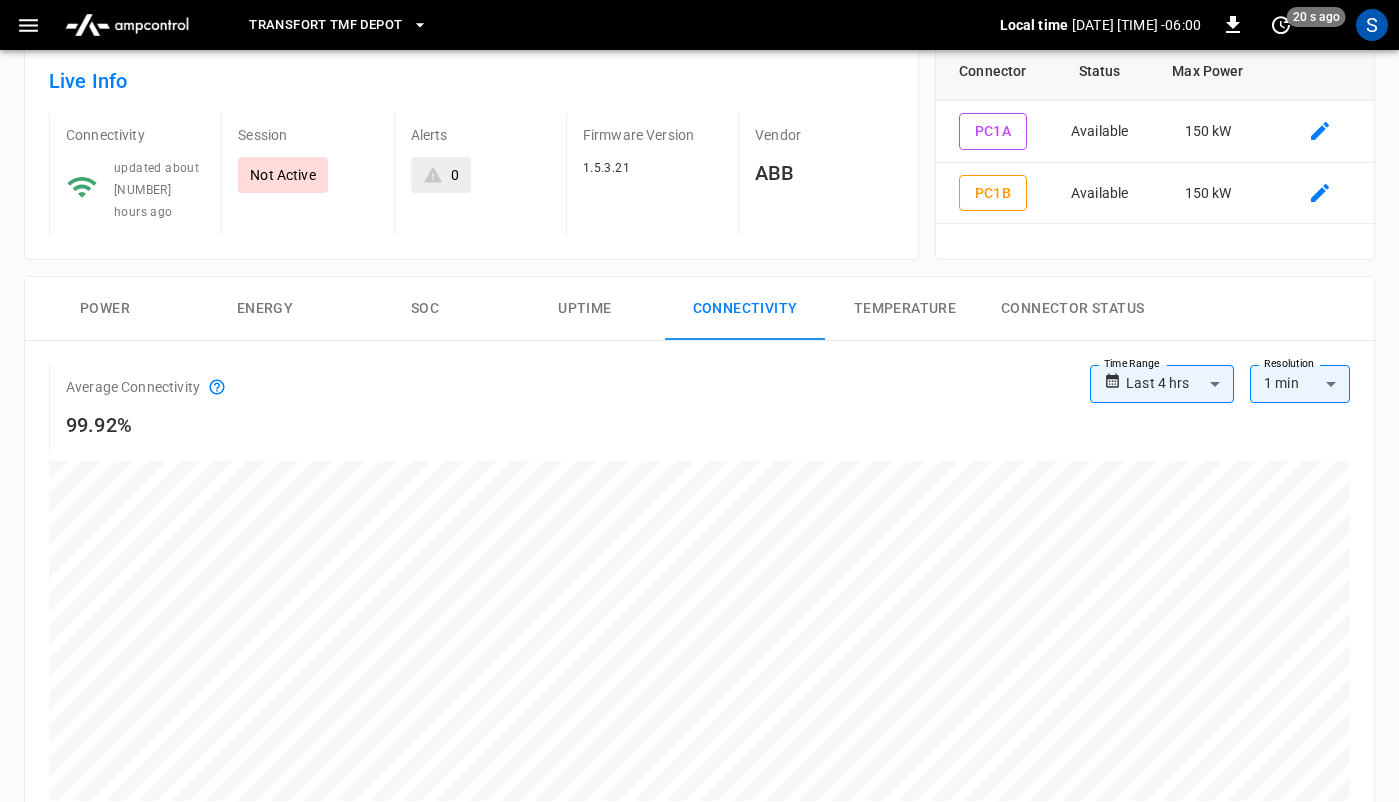 click on "Uptime" at bounding box center (585, 309) 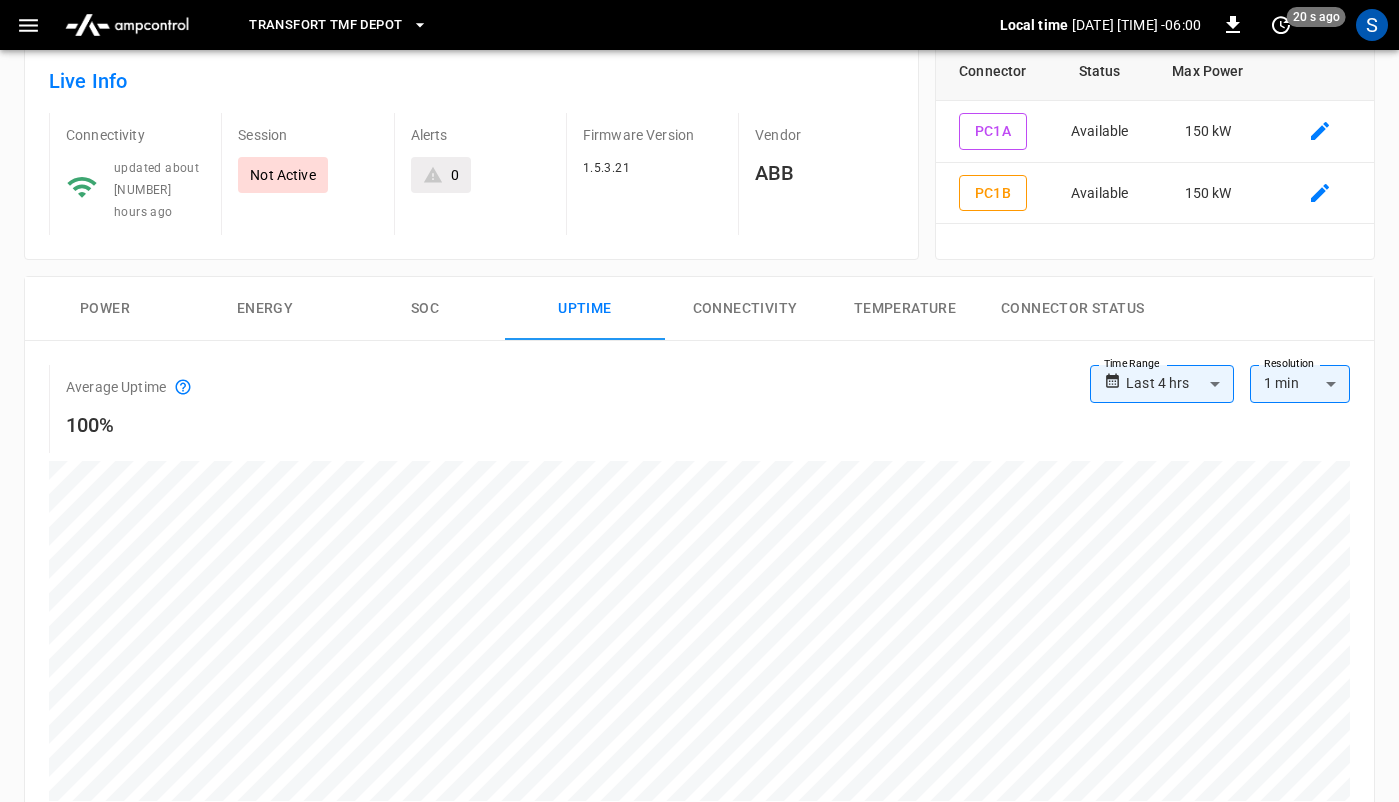 click on "SOC" at bounding box center (425, 309) 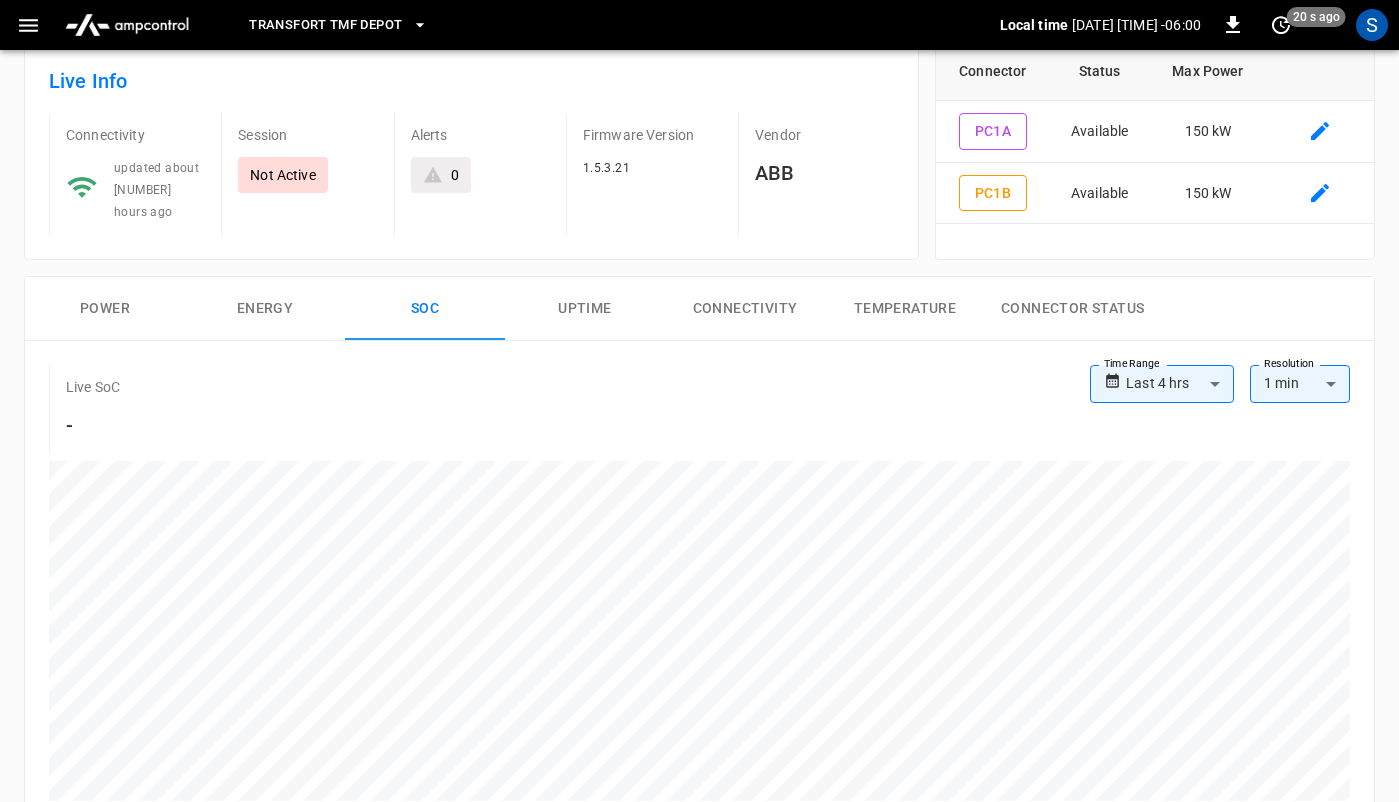 click on "Energy" at bounding box center (265, 309) 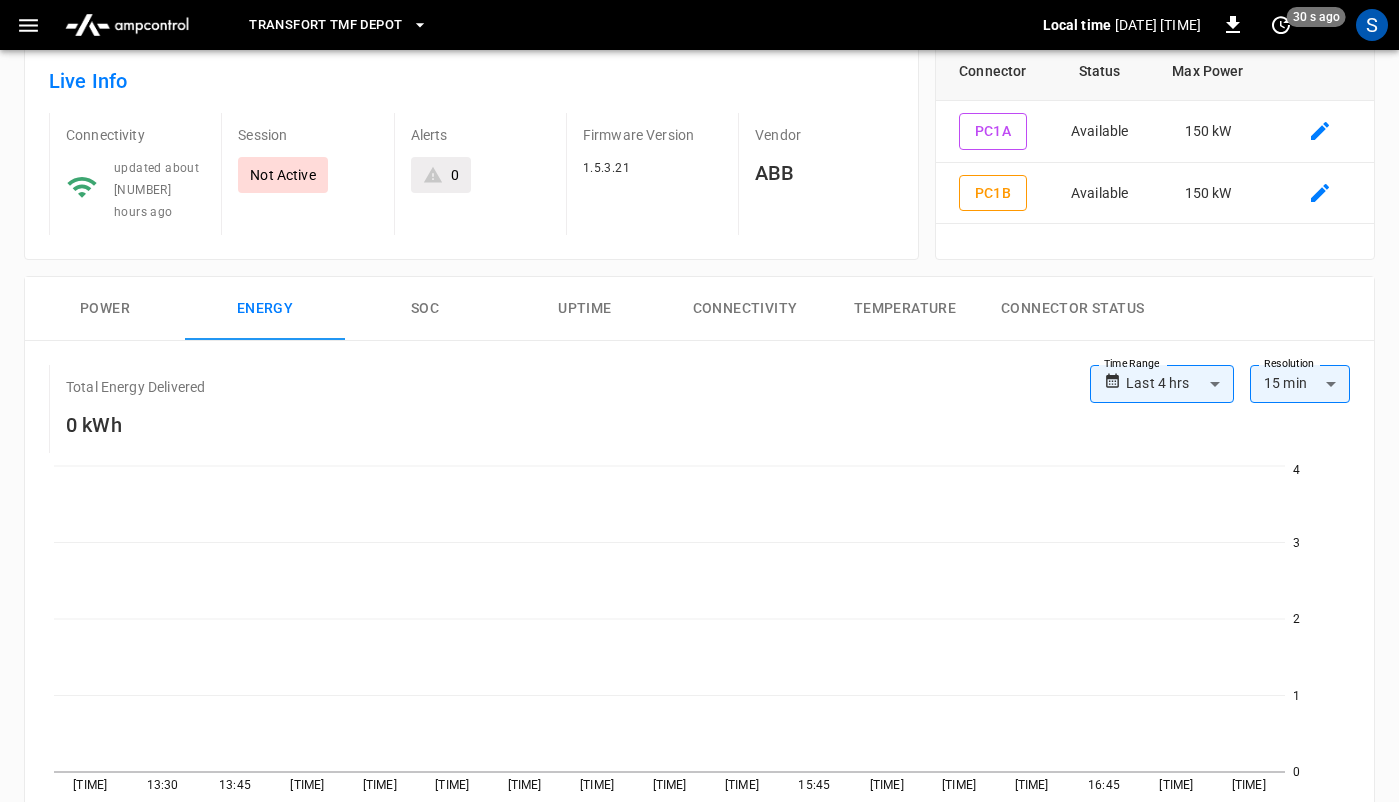 click on "Power" at bounding box center (105, 309) 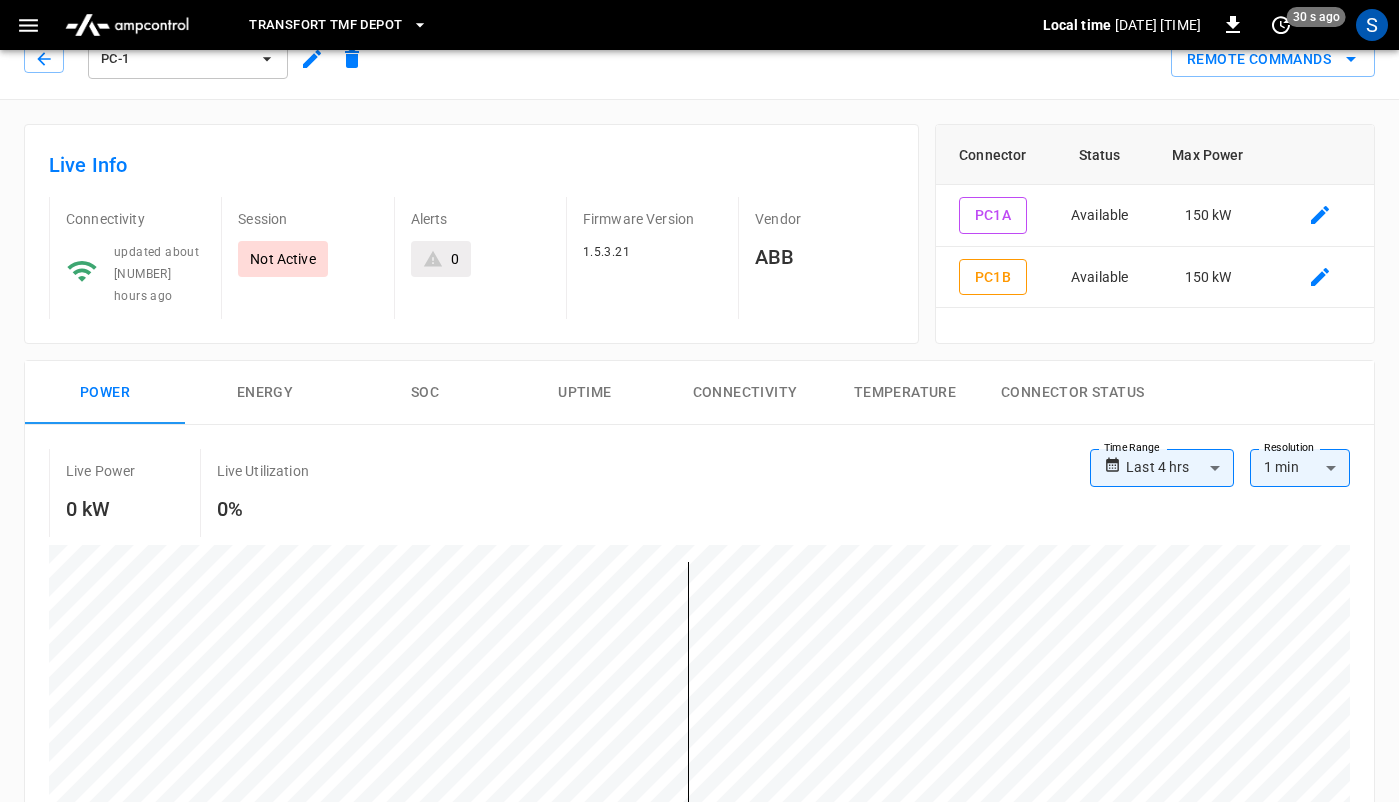 scroll, scrollTop: 0, scrollLeft: 0, axis: both 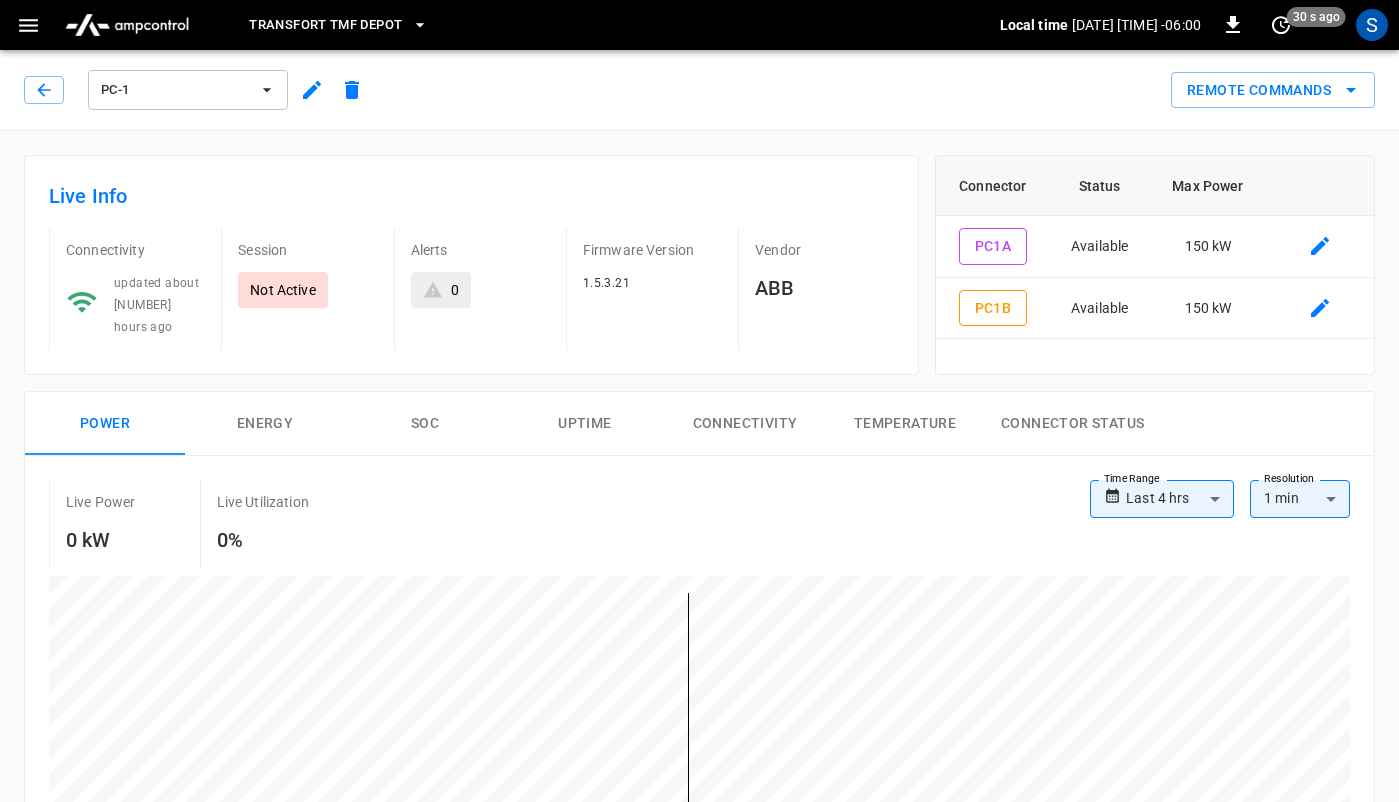 click on "PC-1" at bounding box center [188, 90] 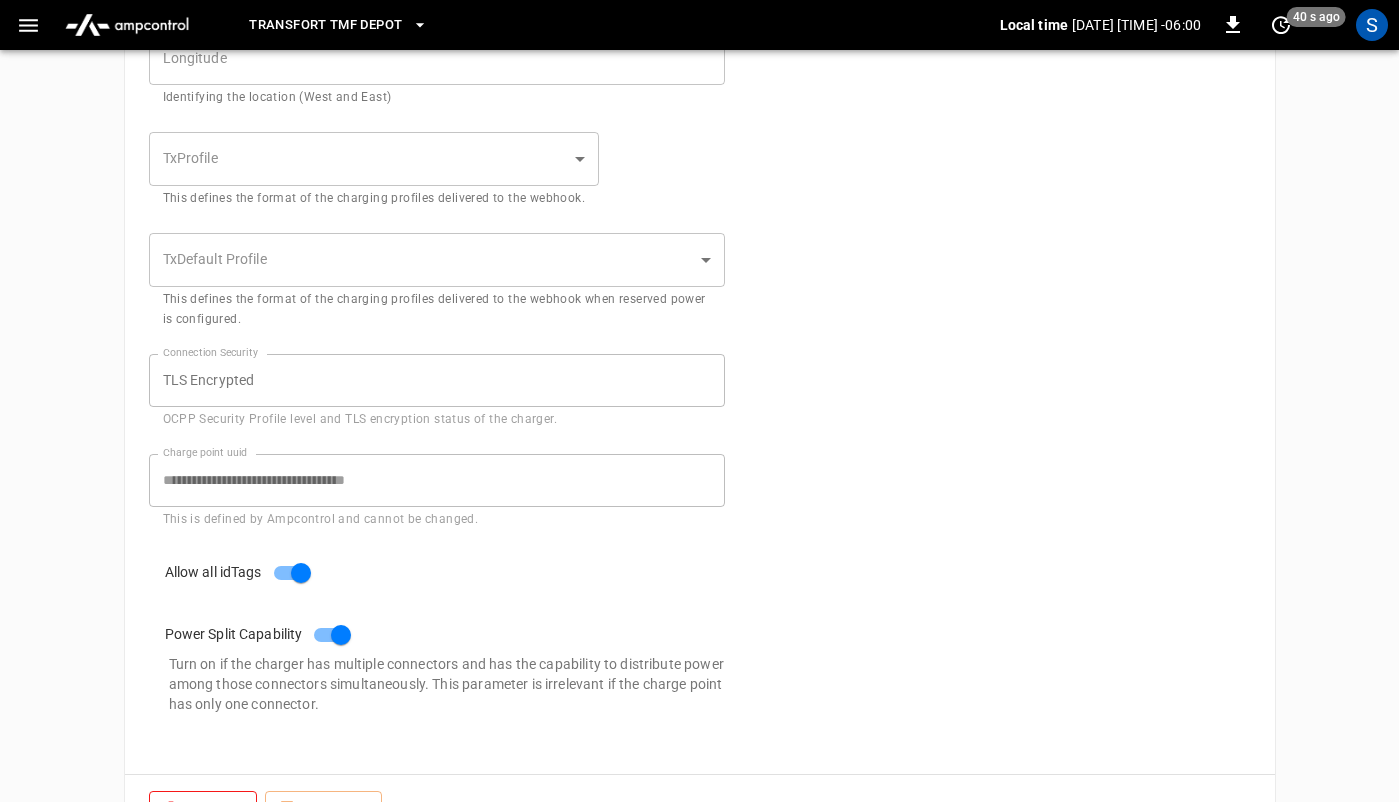scroll, scrollTop: 1047, scrollLeft: 0, axis: vertical 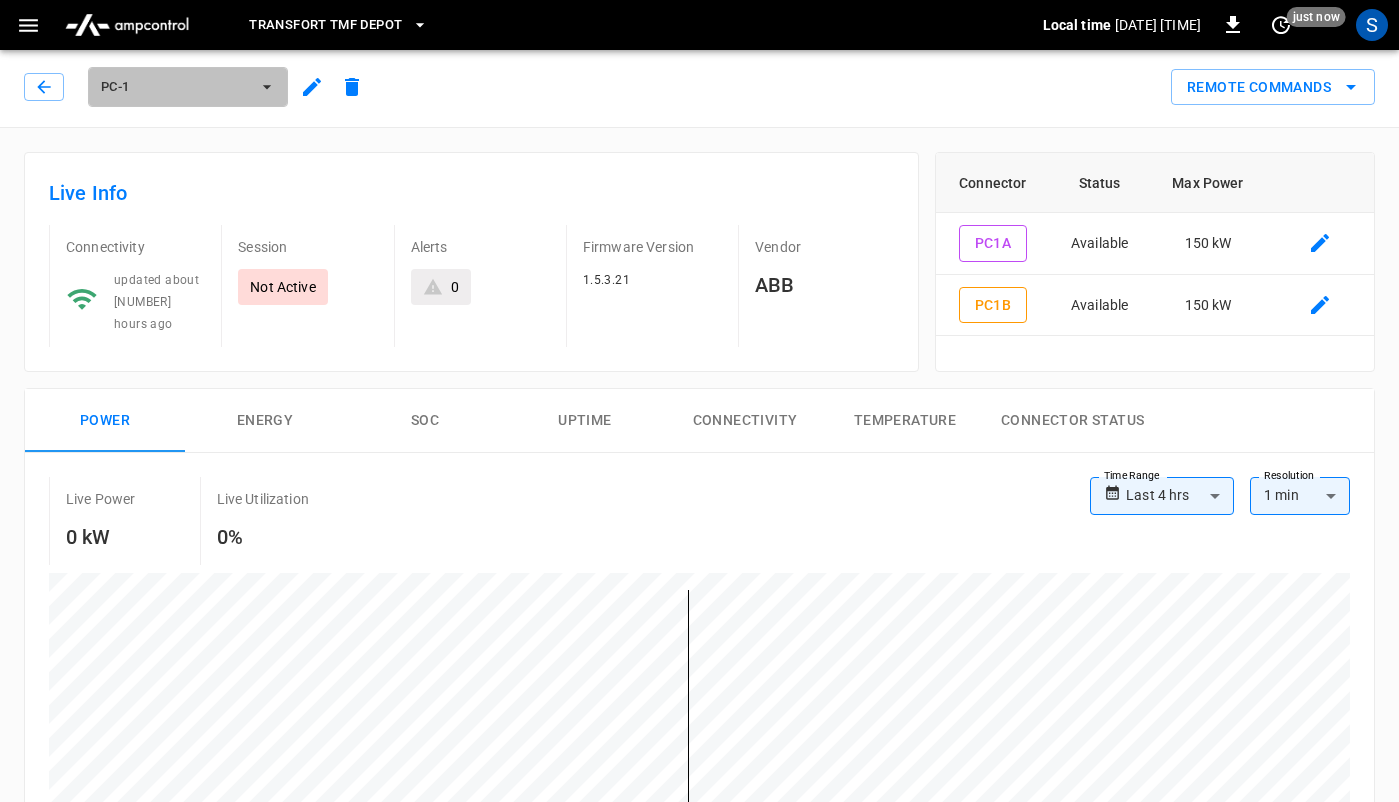 click on "PC-1" at bounding box center [188, 87] 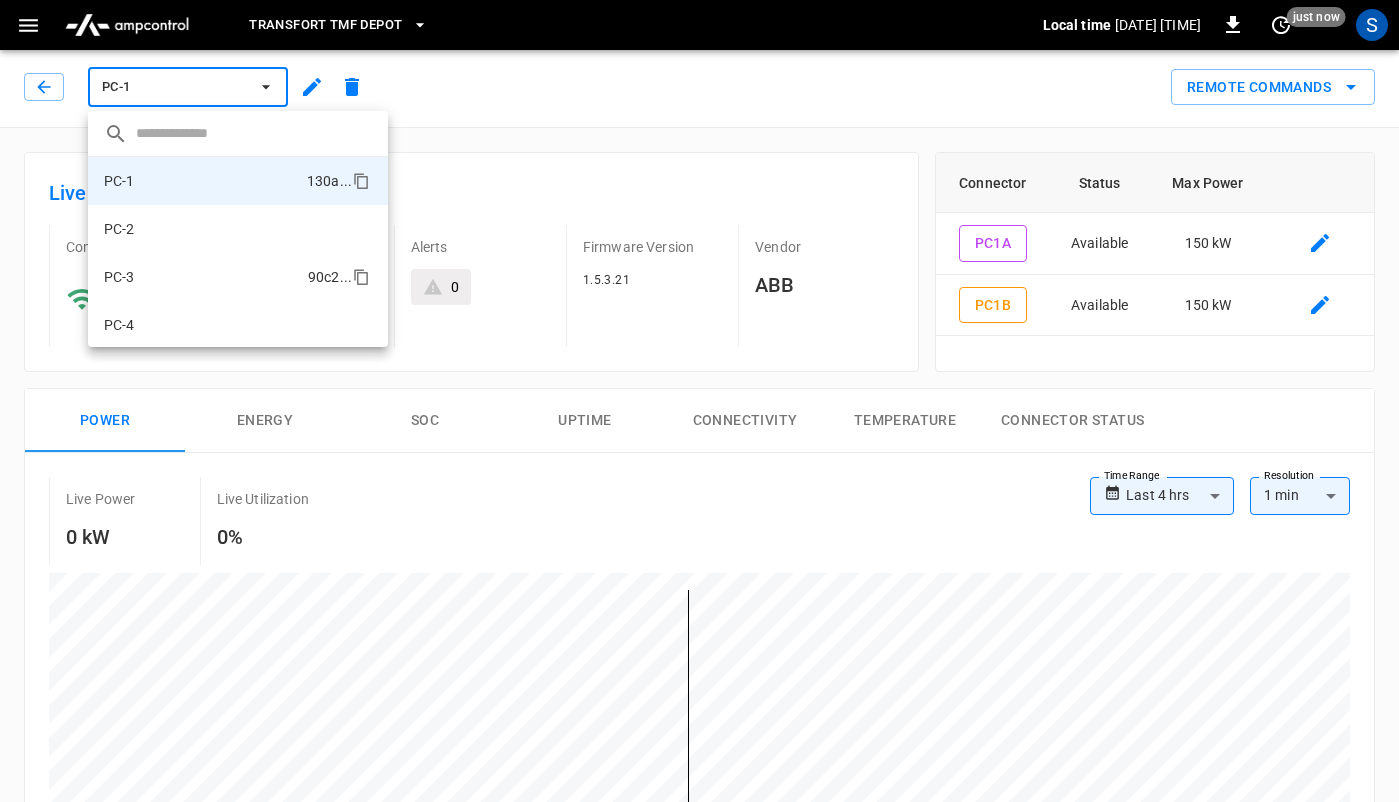 click on "[PRODUCT_CODE] [HEX_CODE] ..." at bounding box center (238, 277) 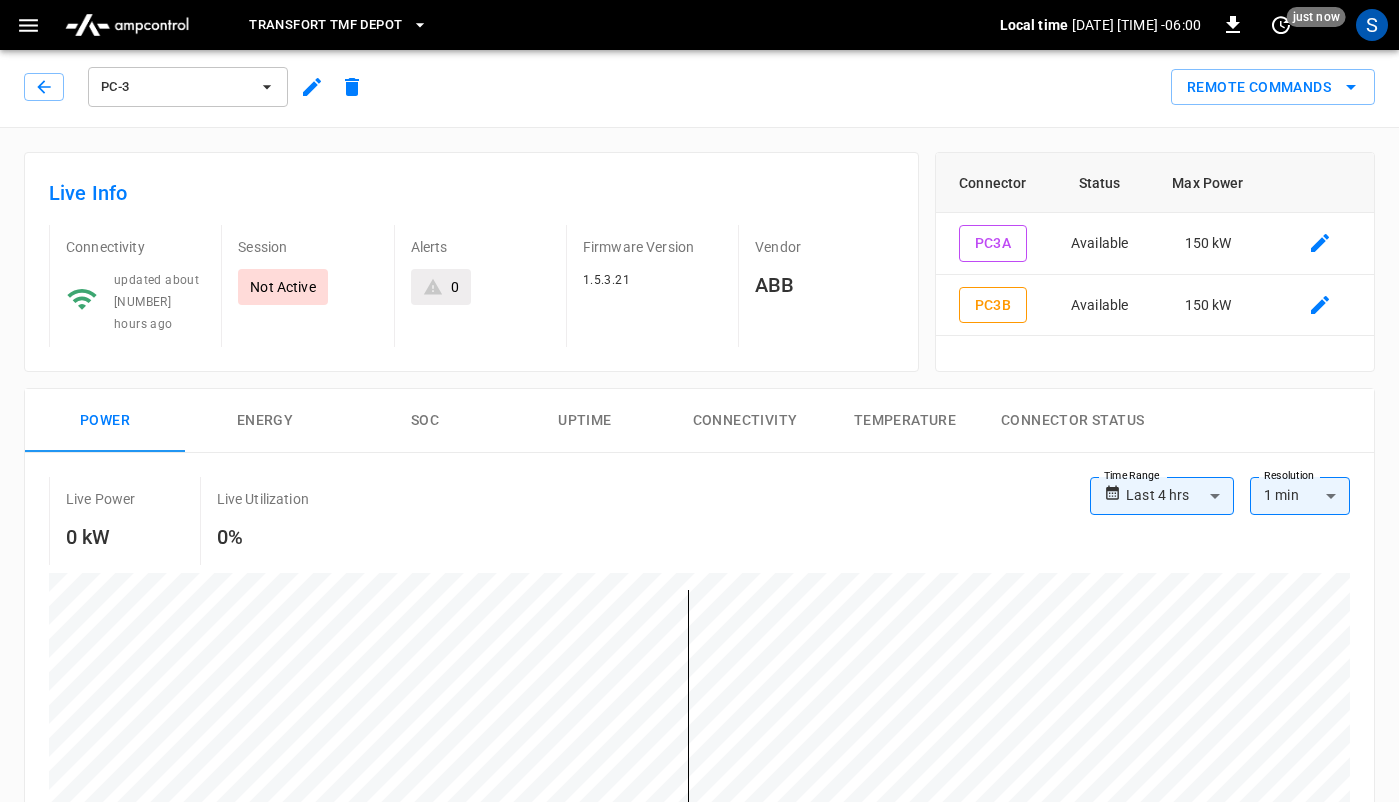 click 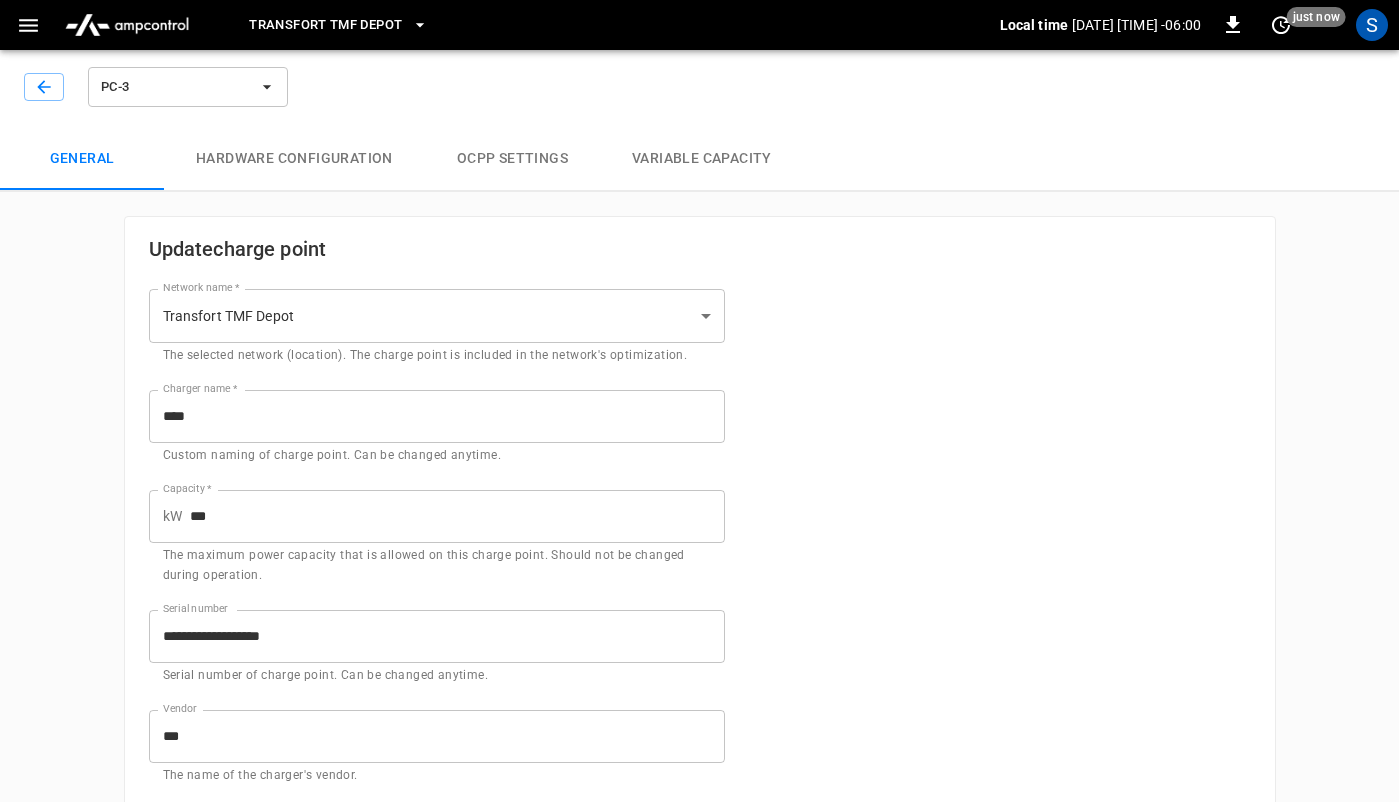 type on "**********" 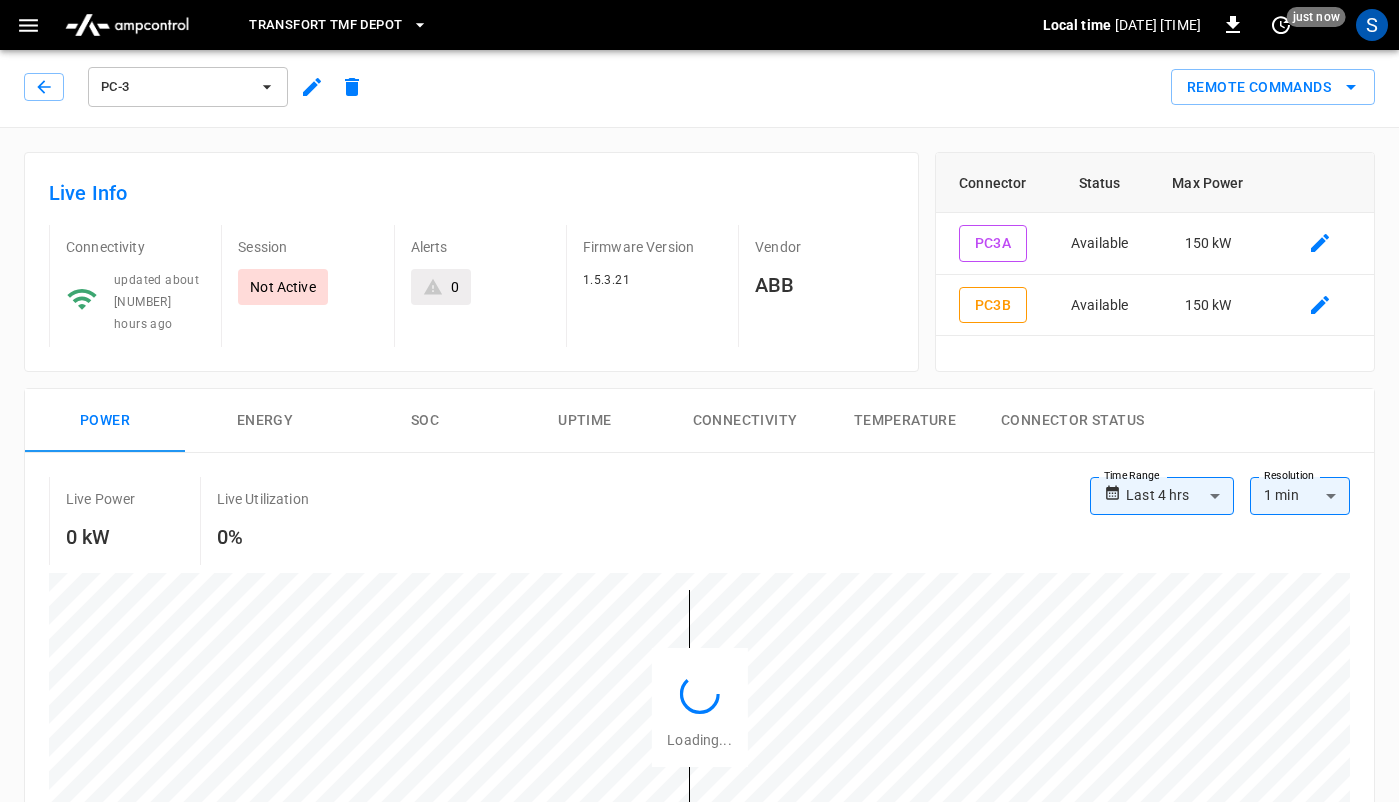 scroll, scrollTop: 0, scrollLeft: 0, axis: both 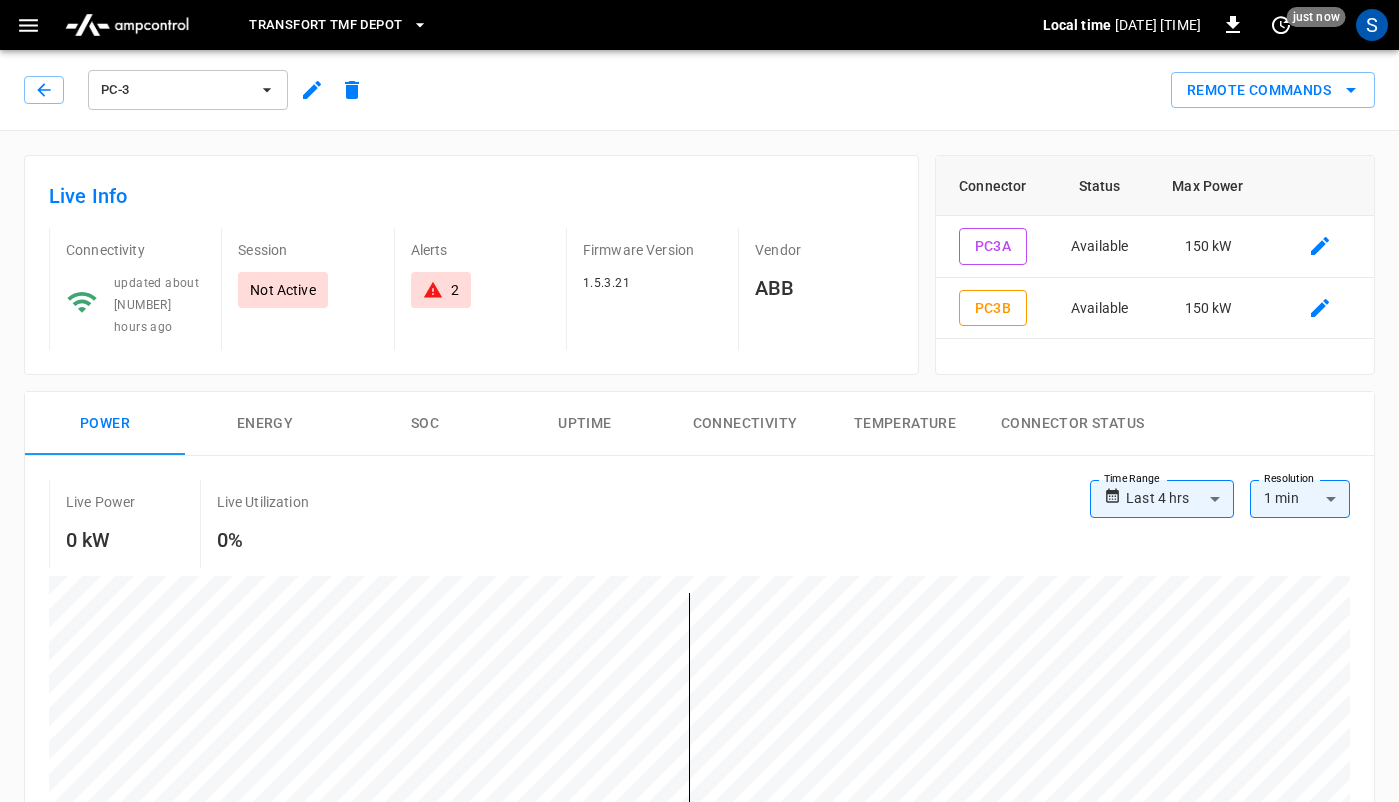 click 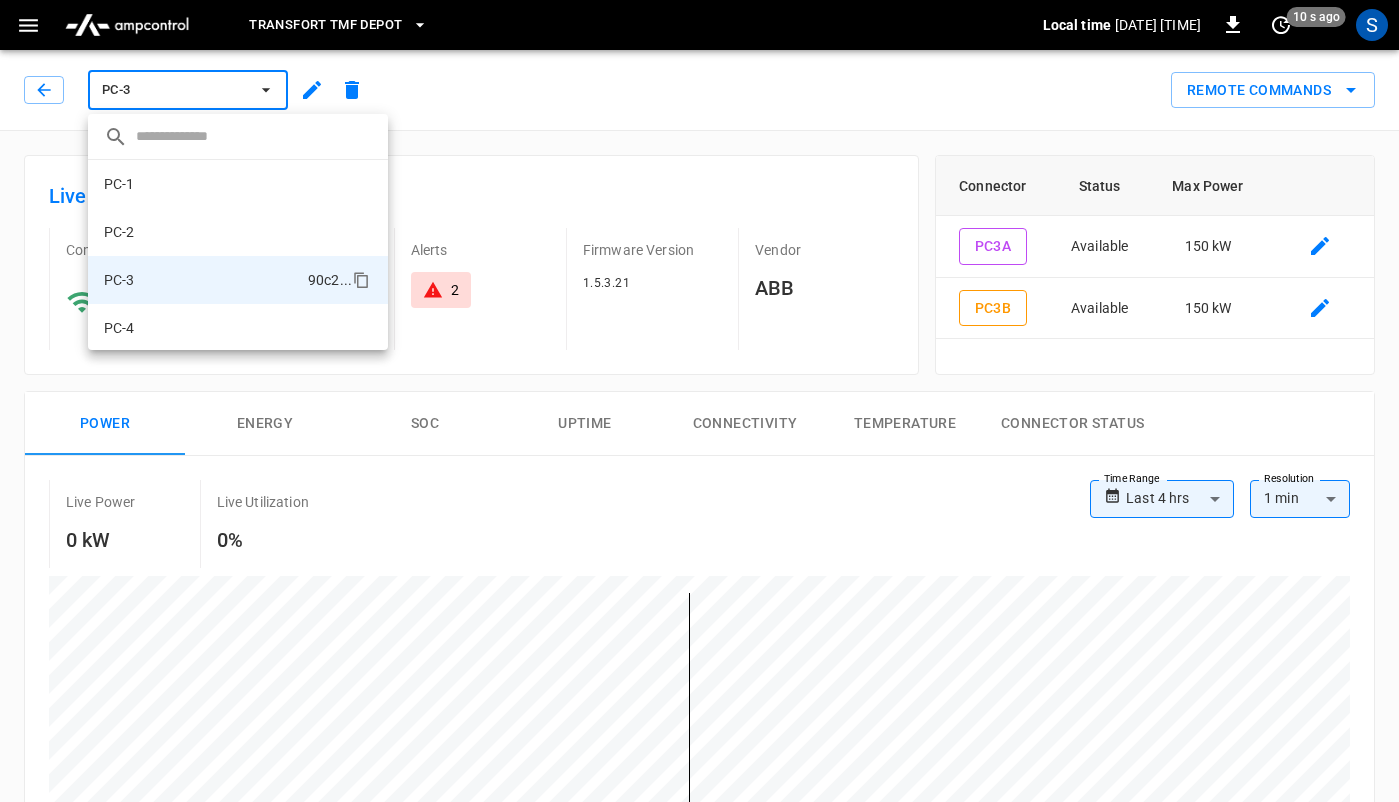 scroll, scrollTop: 82, scrollLeft: 0, axis: vertical 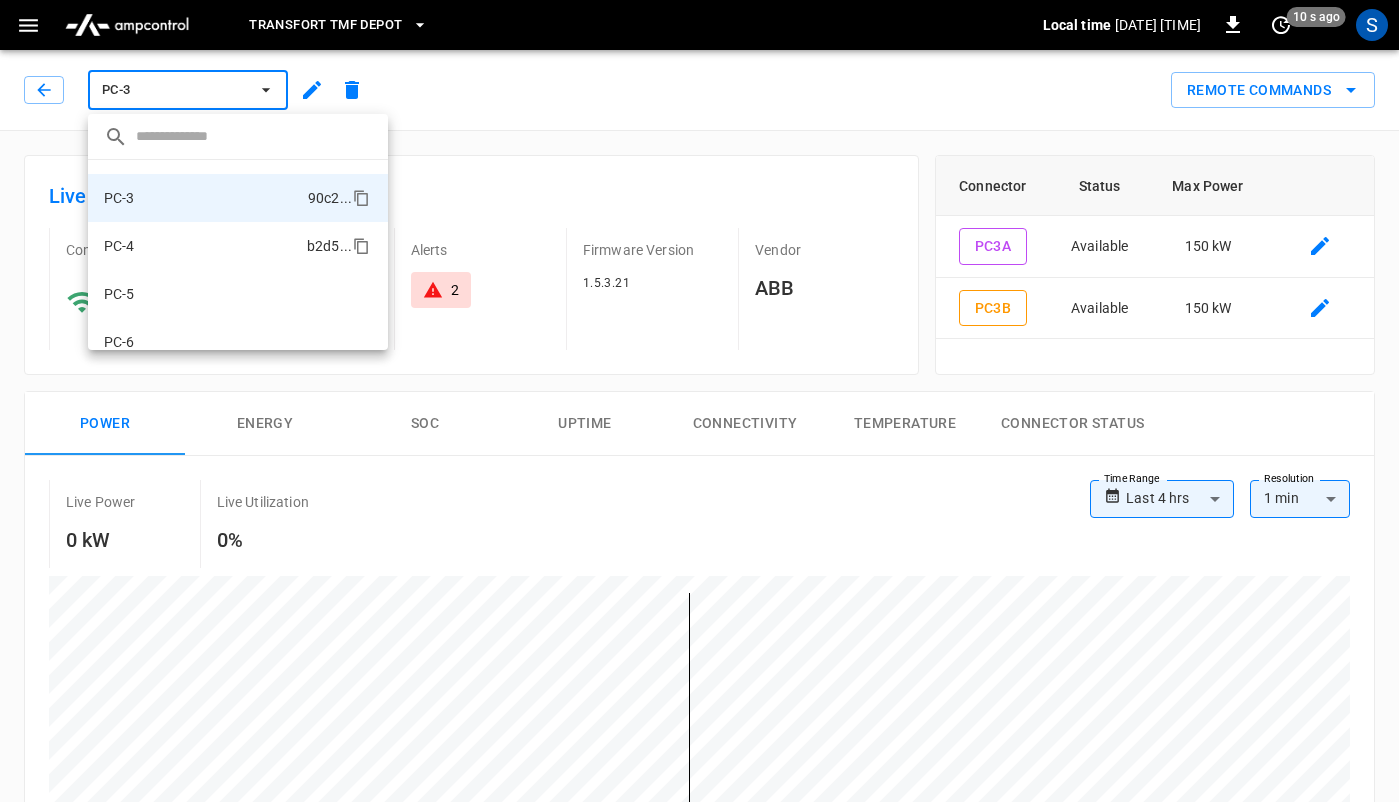 click on "PC-4 [HEX] ..." at bounding box center [238, 246] 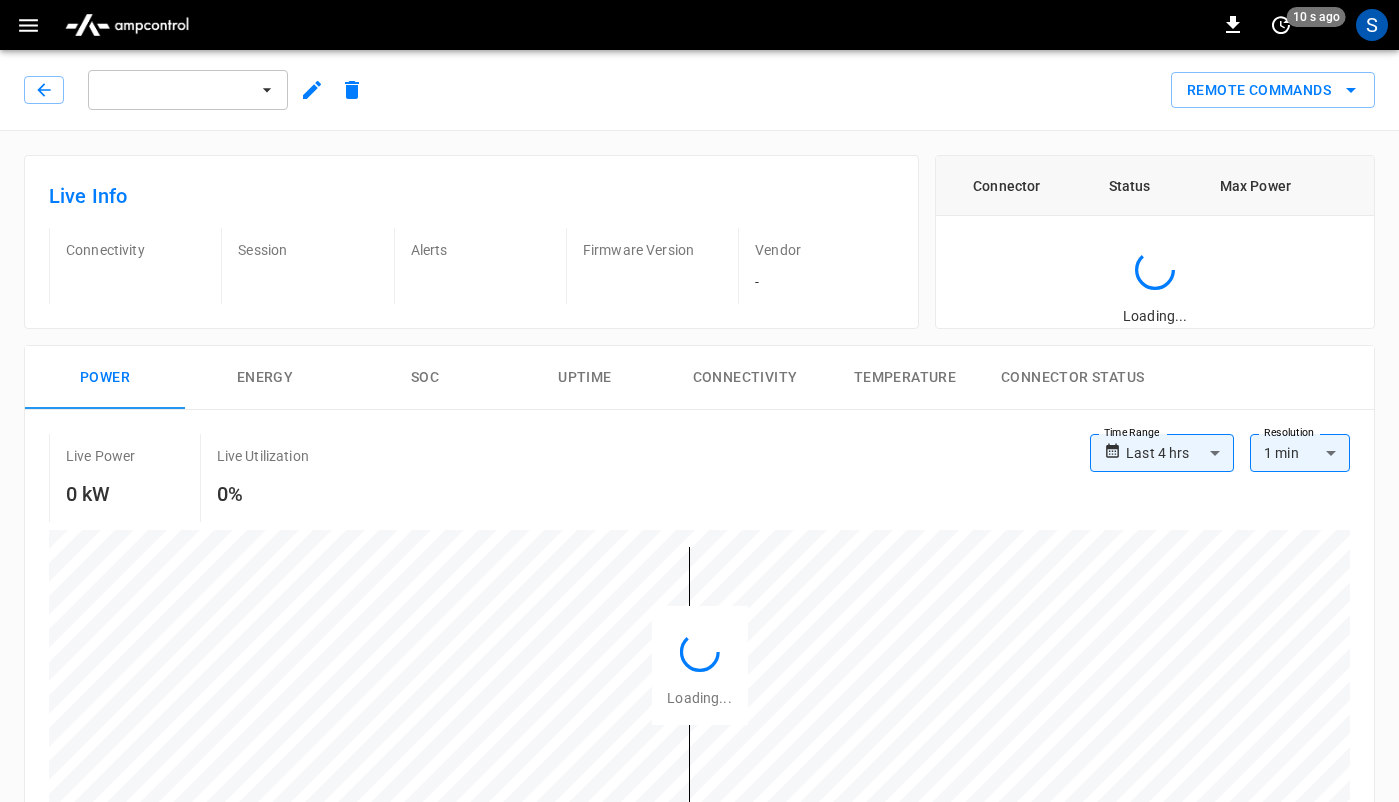 scroll, scrollTop: 0, scrollLeft: 0, axis: both 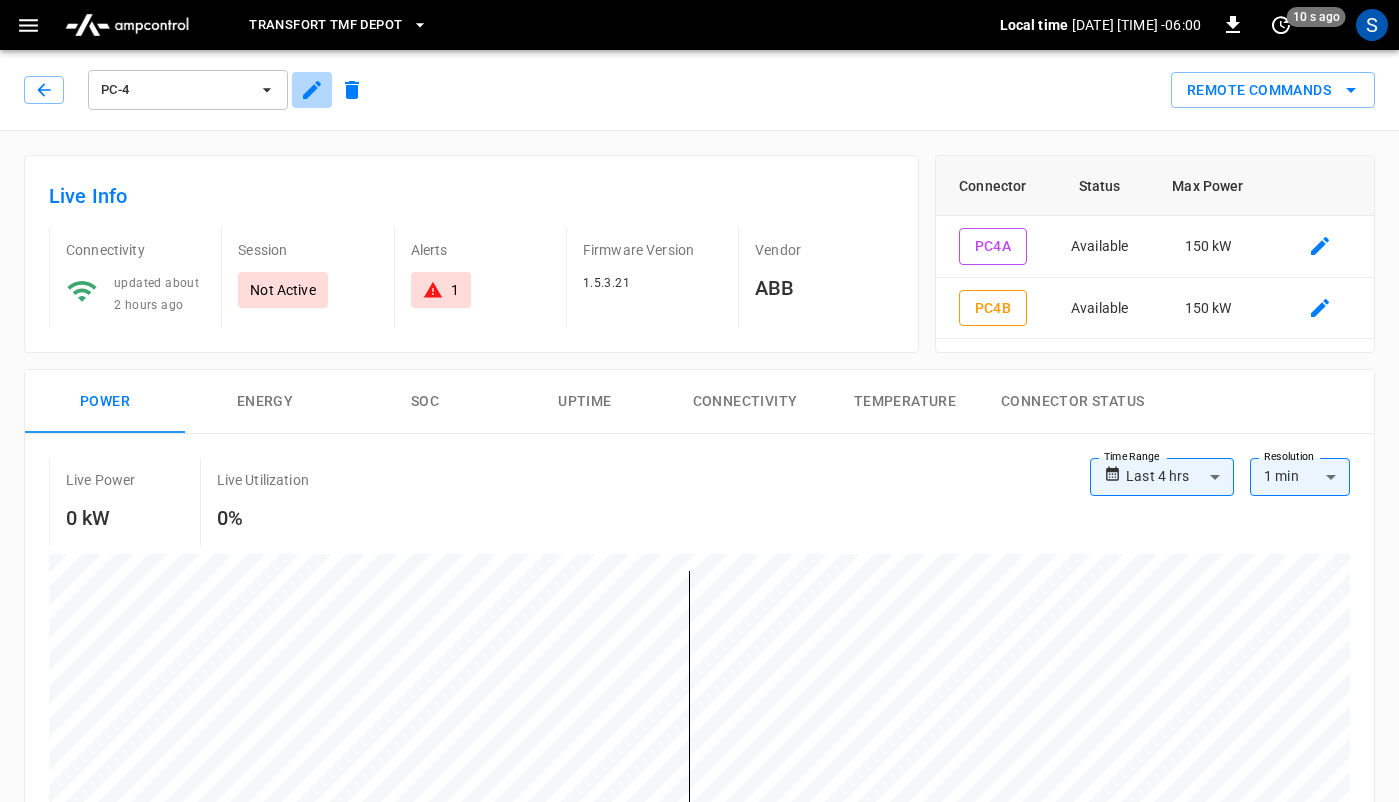 click 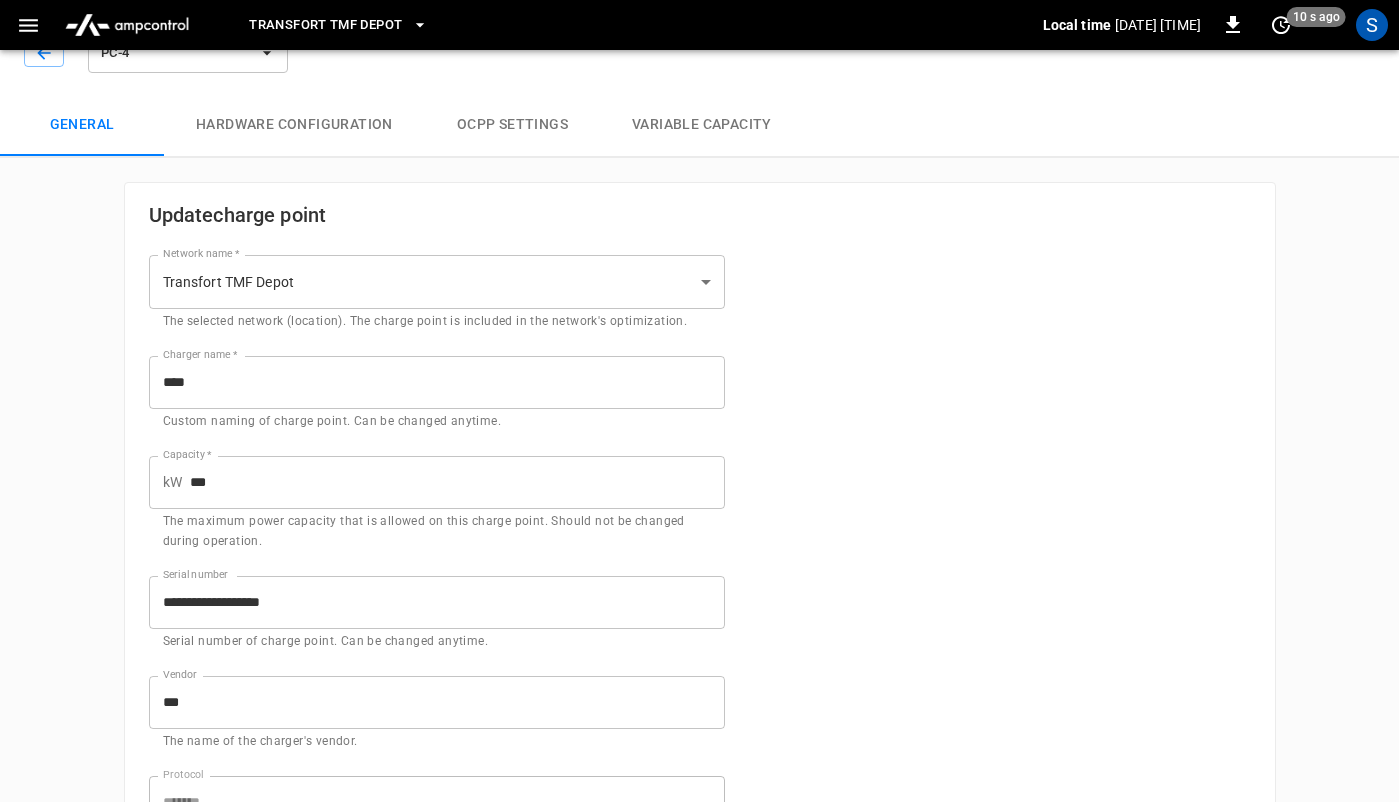 scroll, scrollTop: 74, scrollLeft: 0, axis: vertical 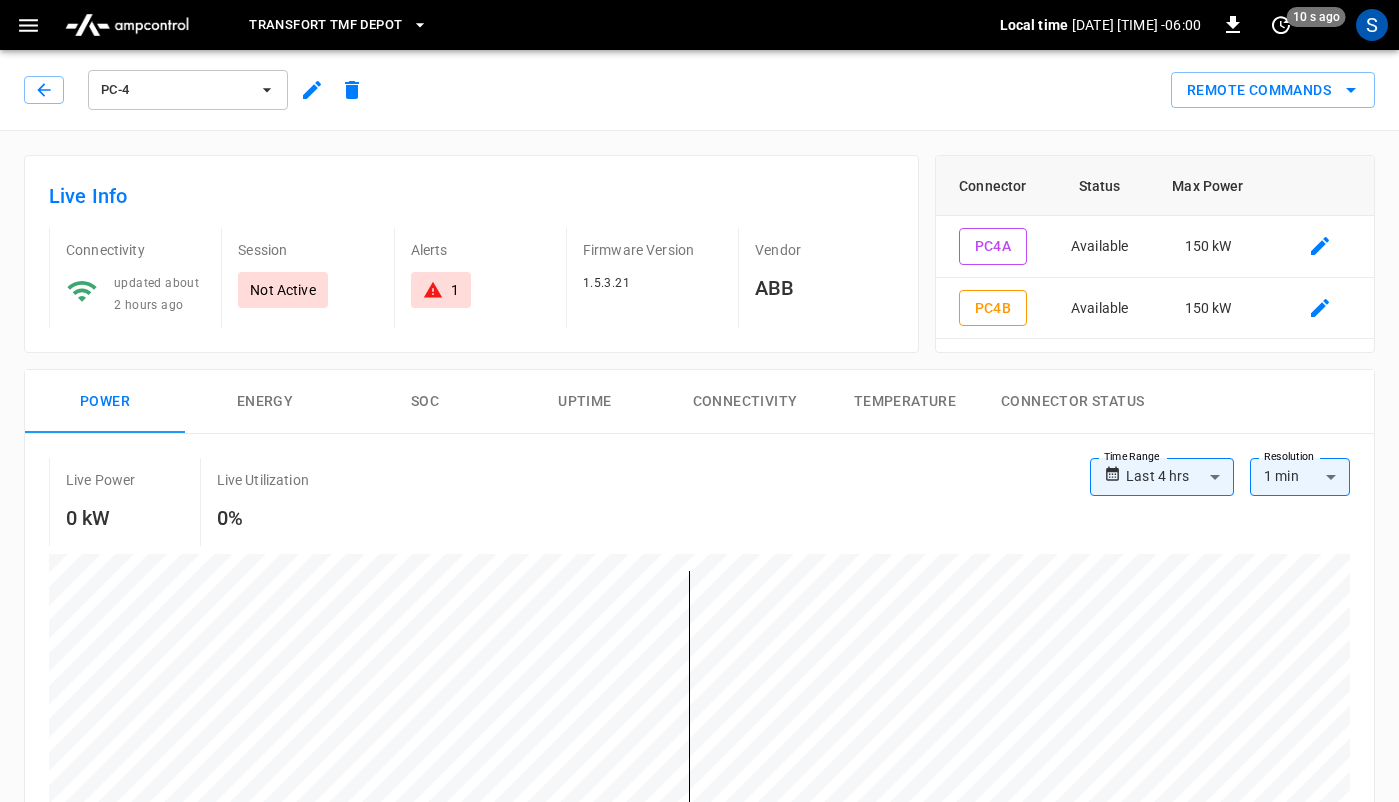 click 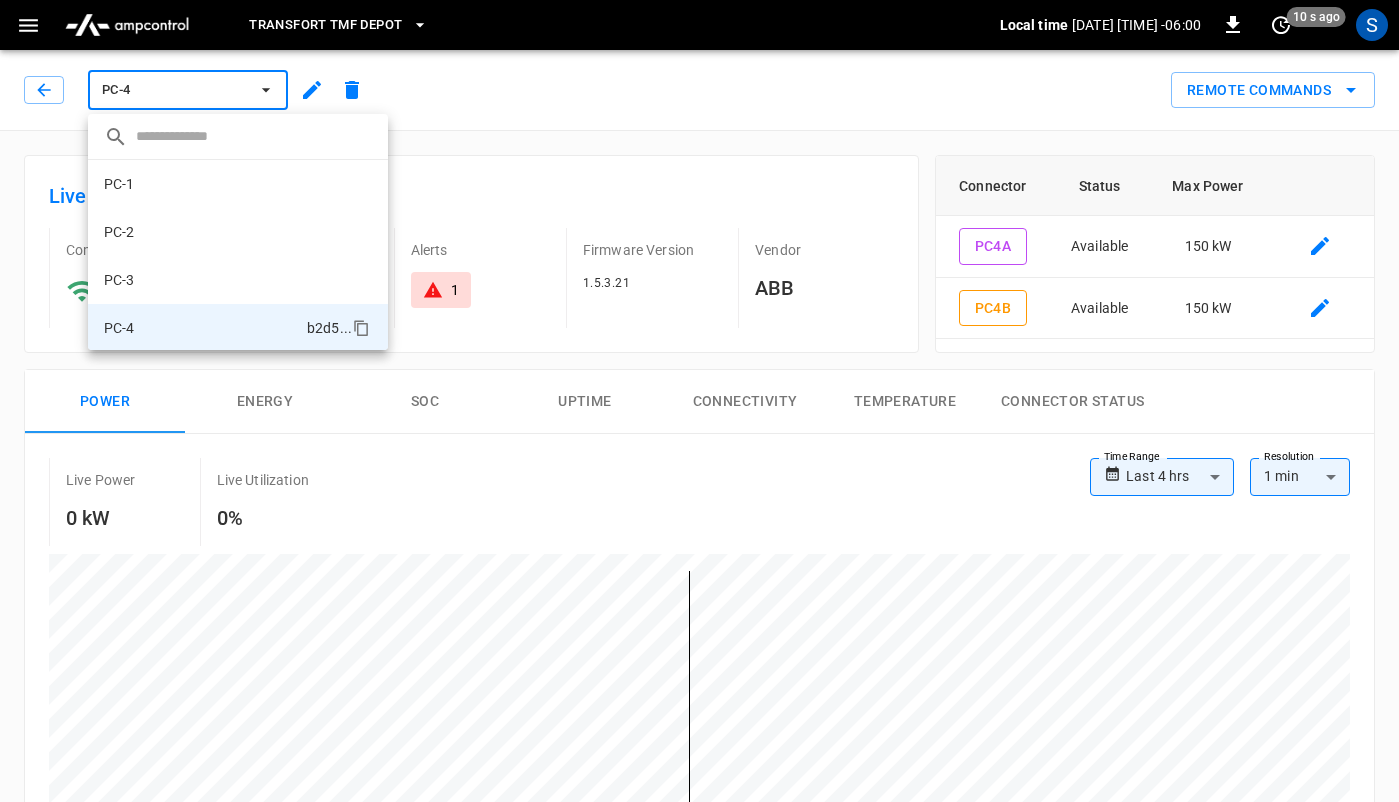 scroll, scrollTop: 98, scrollLeft: 0, axis: vertical 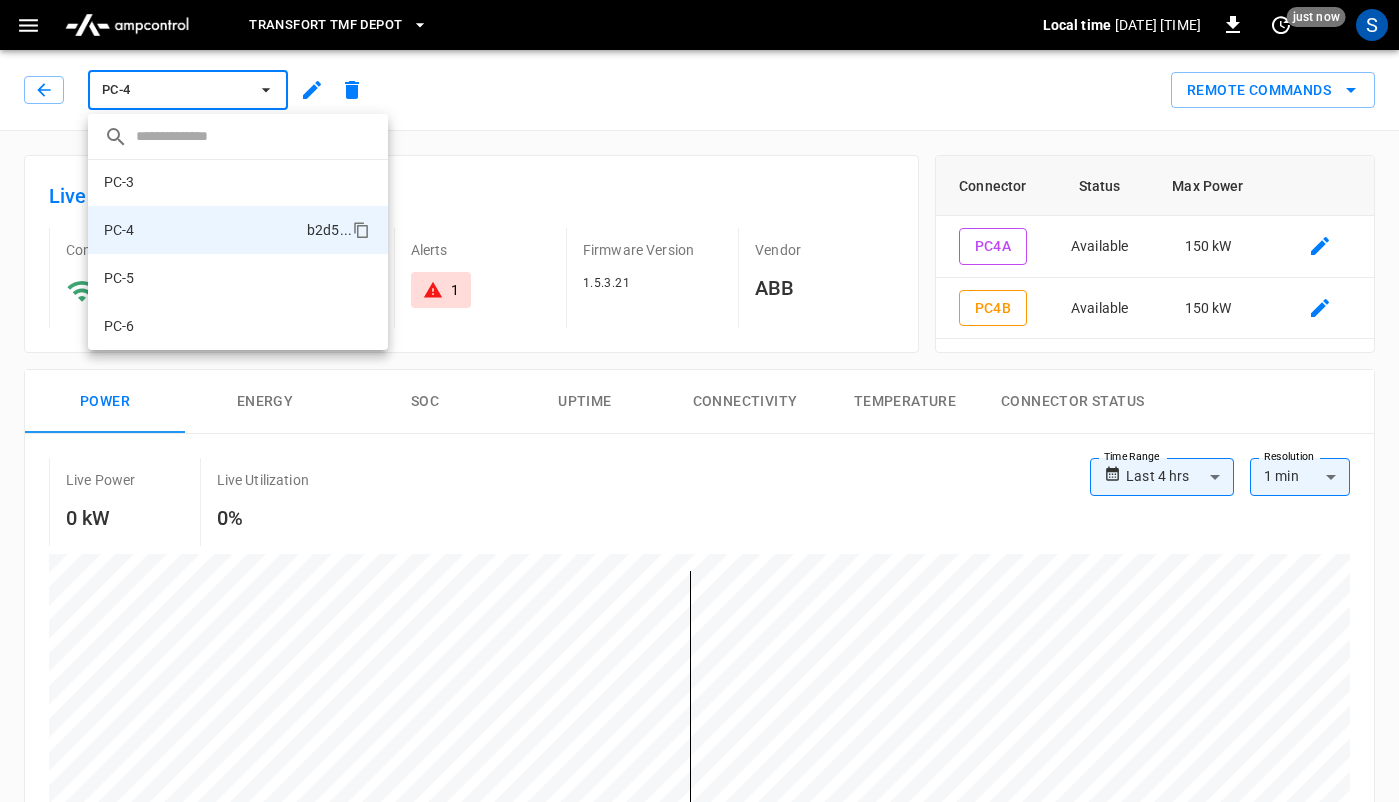 click at bounding box center [699, 401] 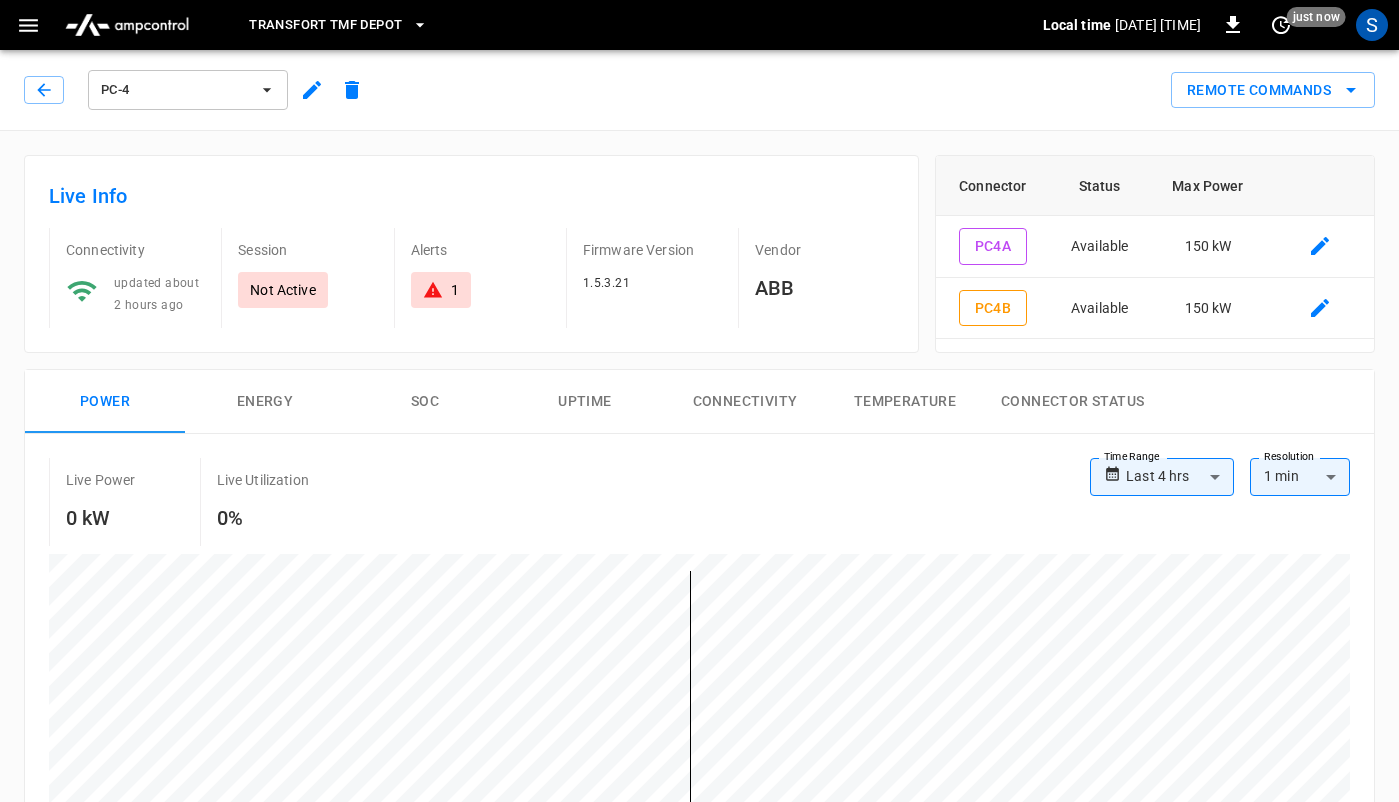 click on "PC-4" at bounding box center (175, 90) 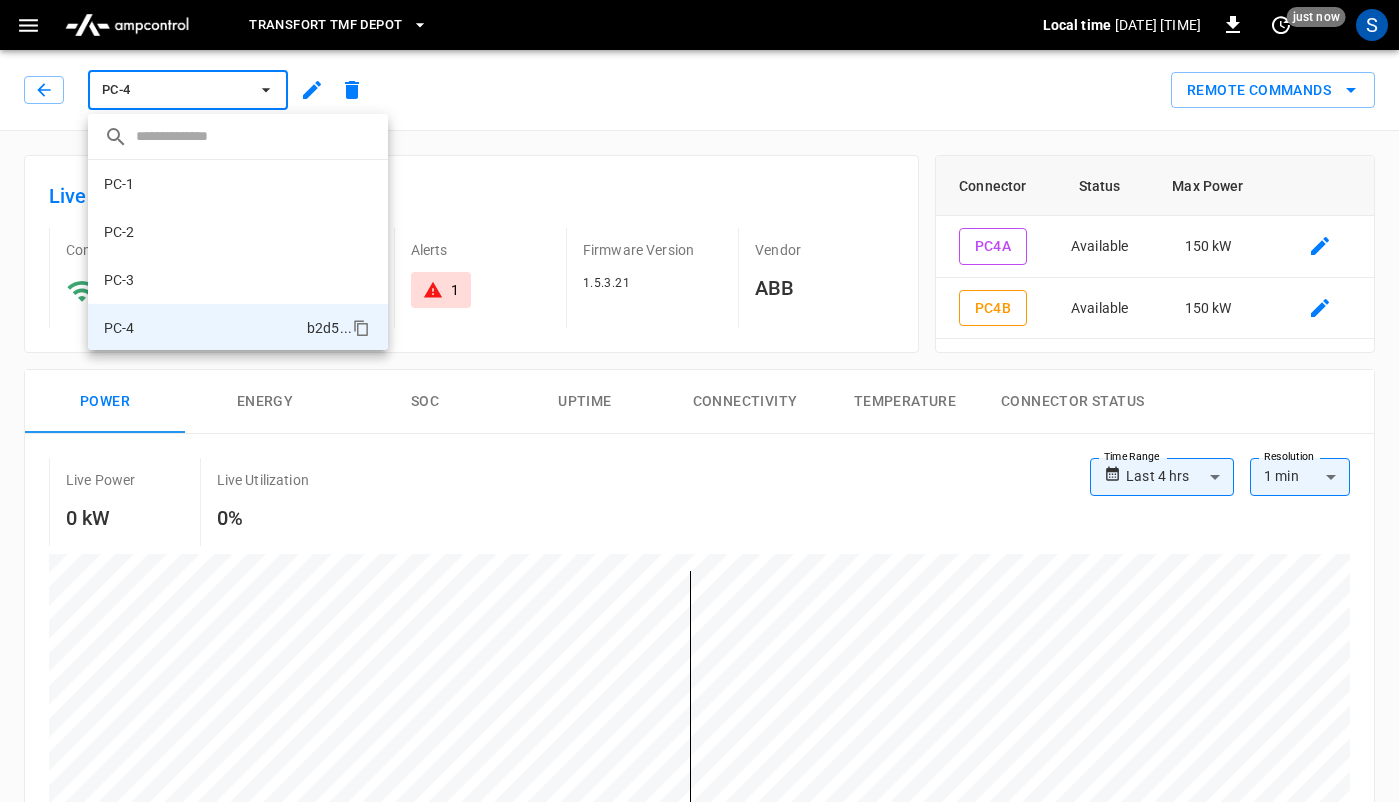 scroll, scrollTop: 98, scrollLeft: 0, axis: vertical 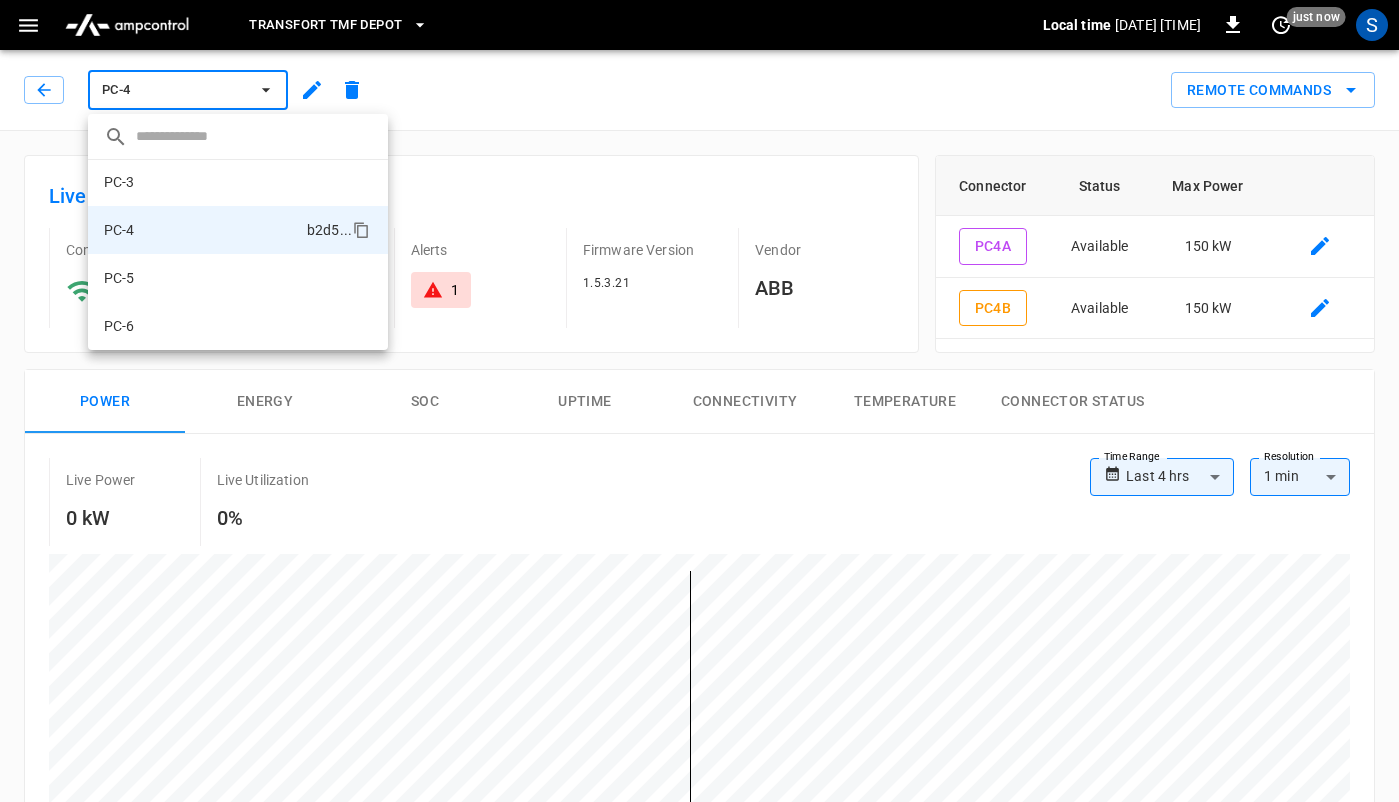 click at bounding box center (699, 401) 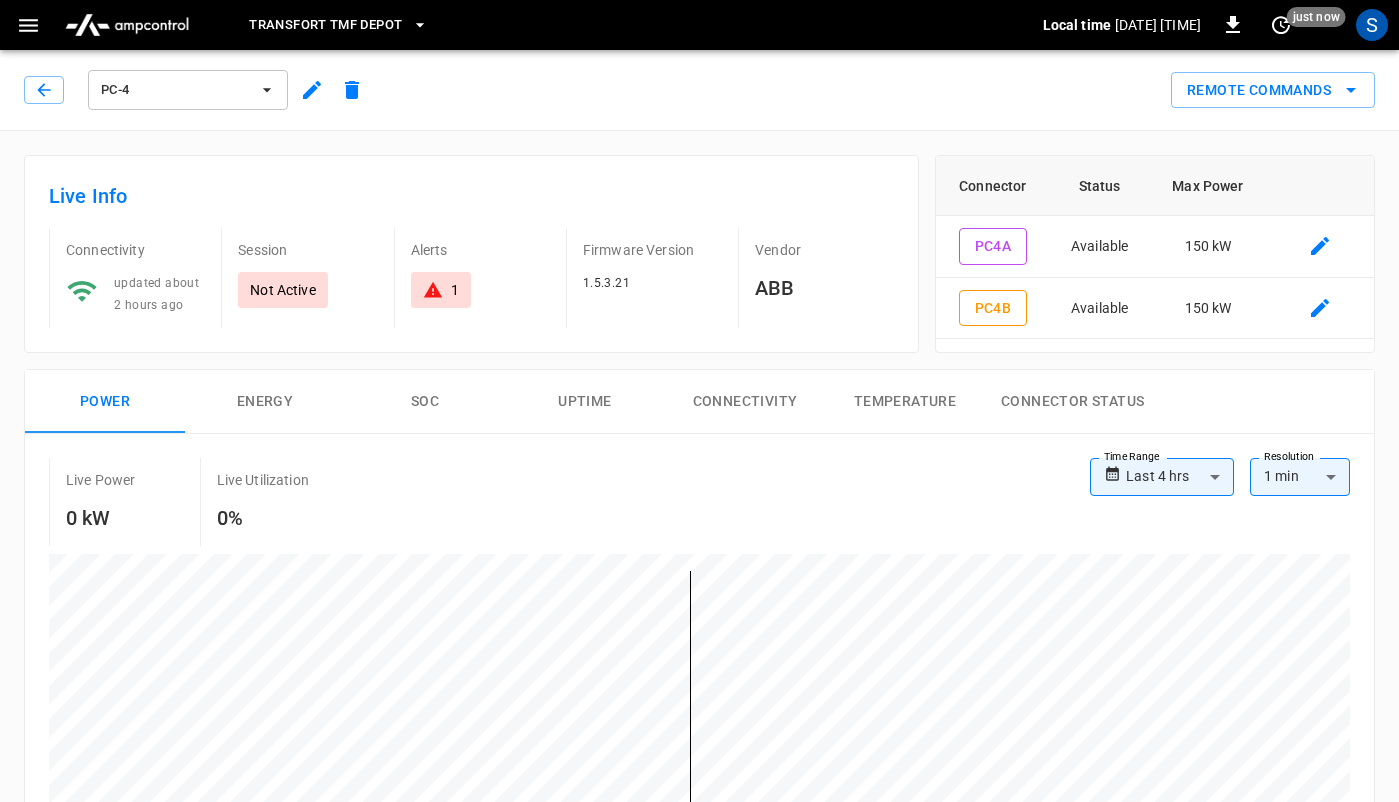 click on "Transfort TMF Depot" at bounding box center (325, 25) 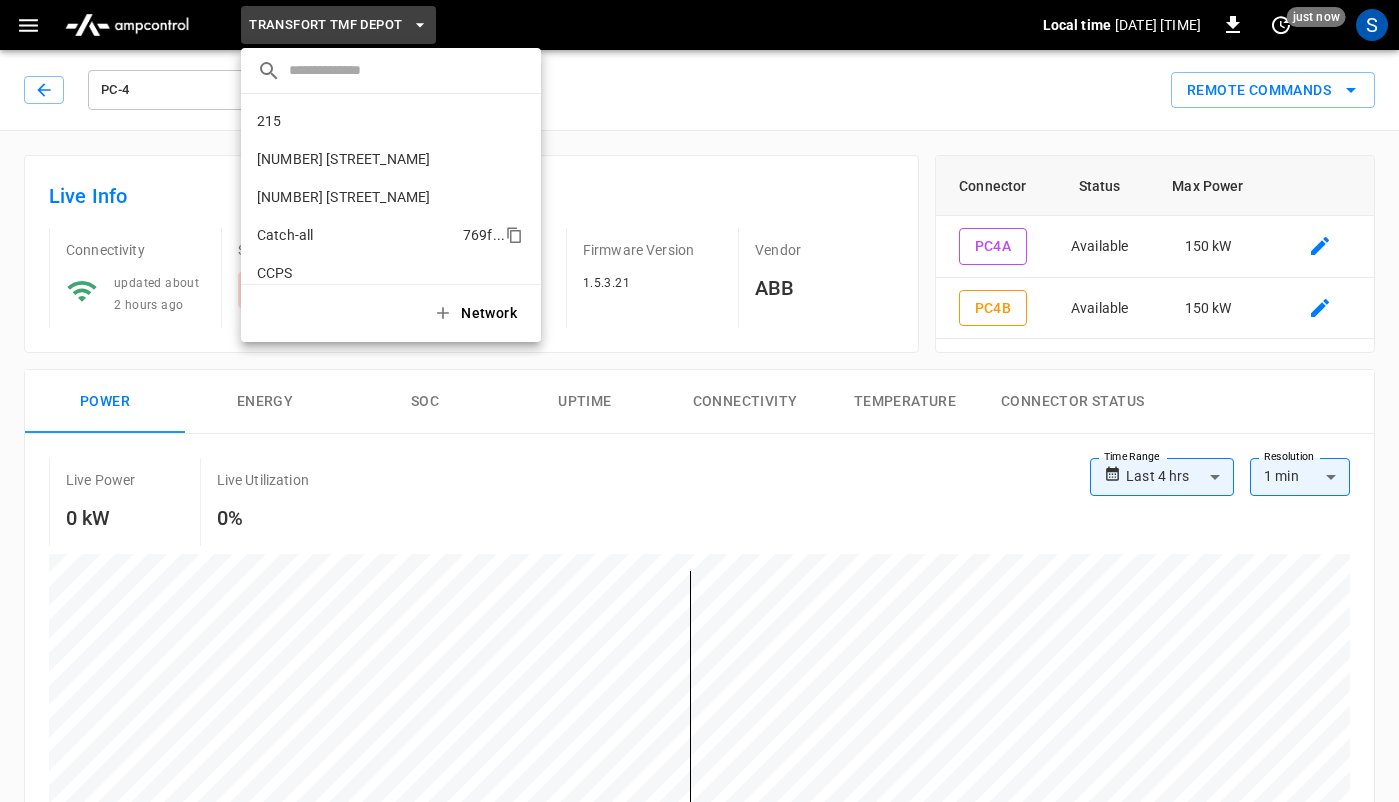 scroll, scrollTop: 32, scrollLeft: 0, axis: vertical 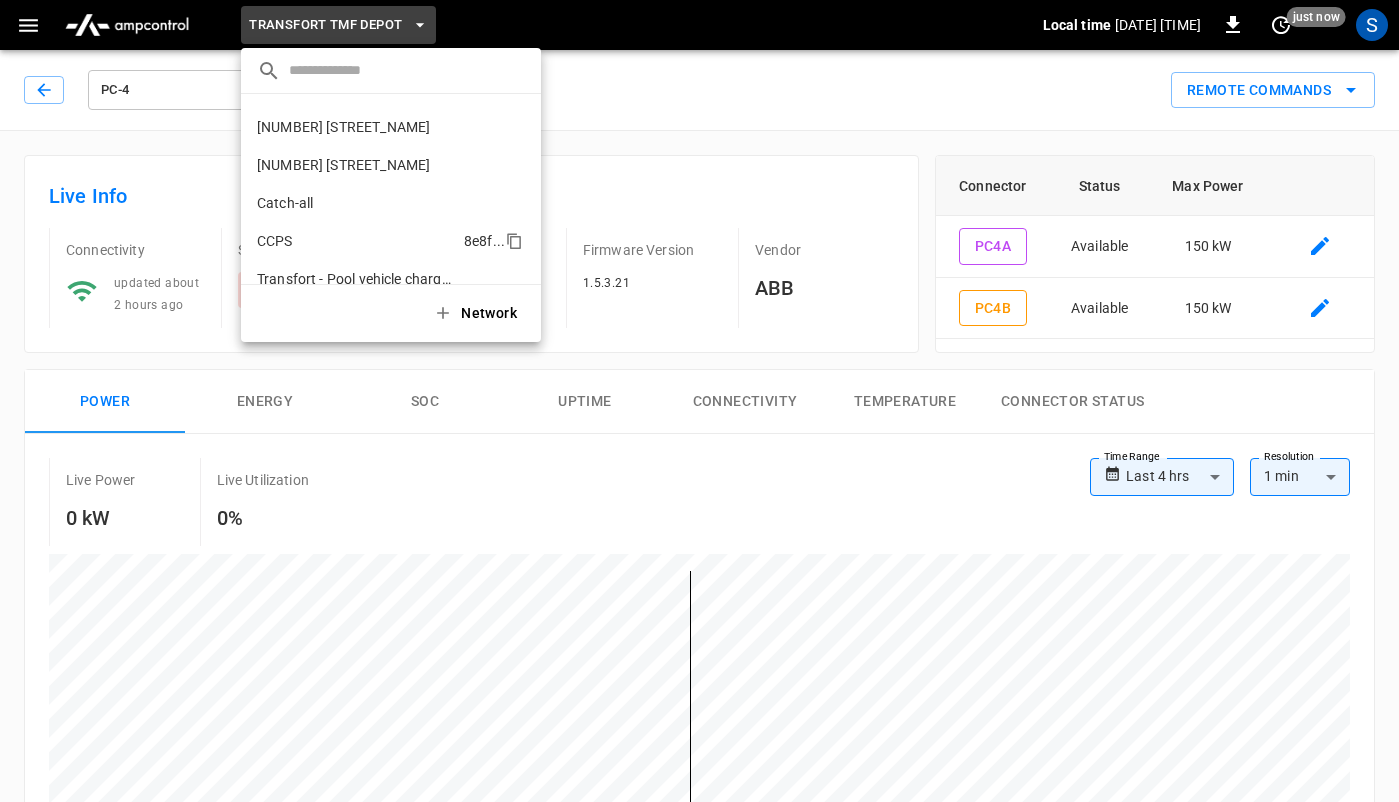 click on "CCPS [HEX] ..." at bounding box center [391, 241] 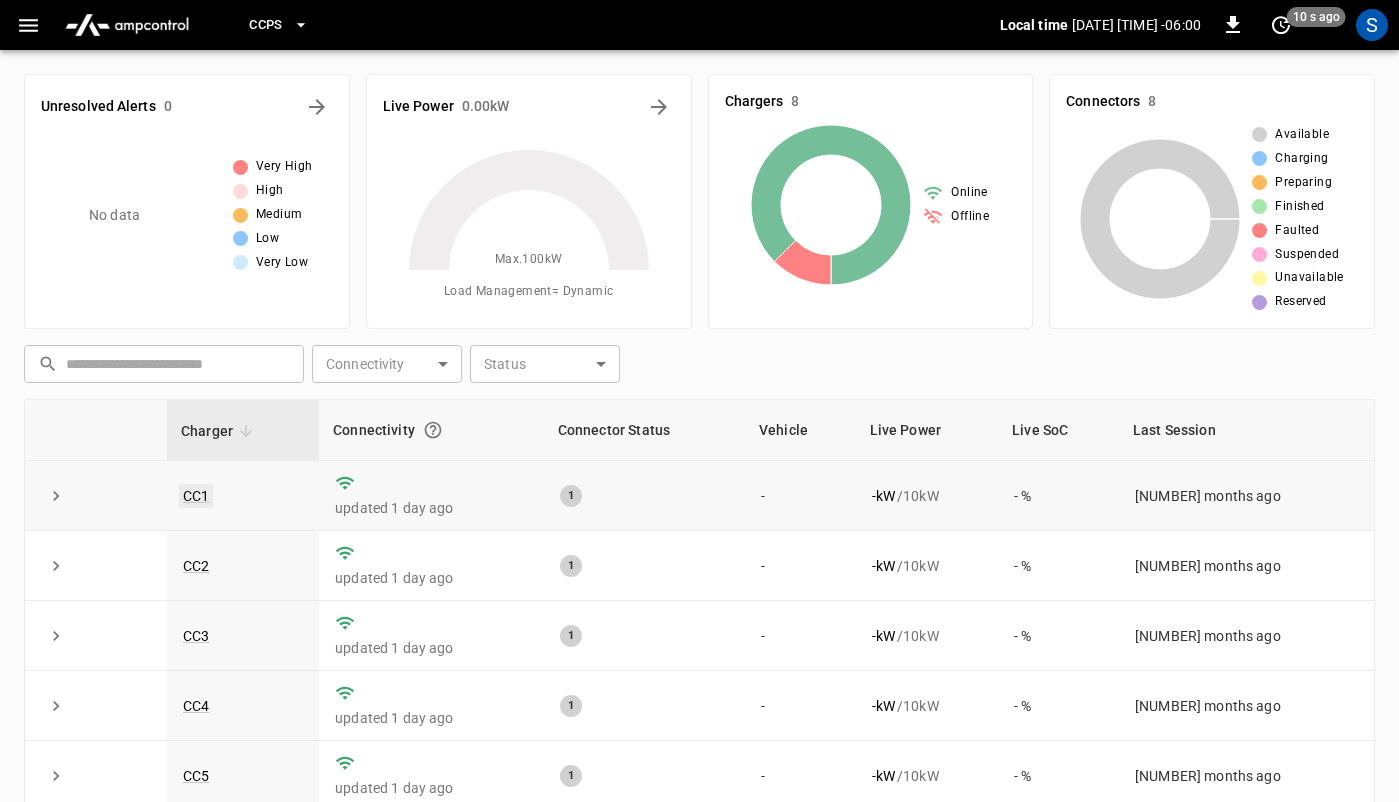 click on "CC1" at bounding box center [196, 496] 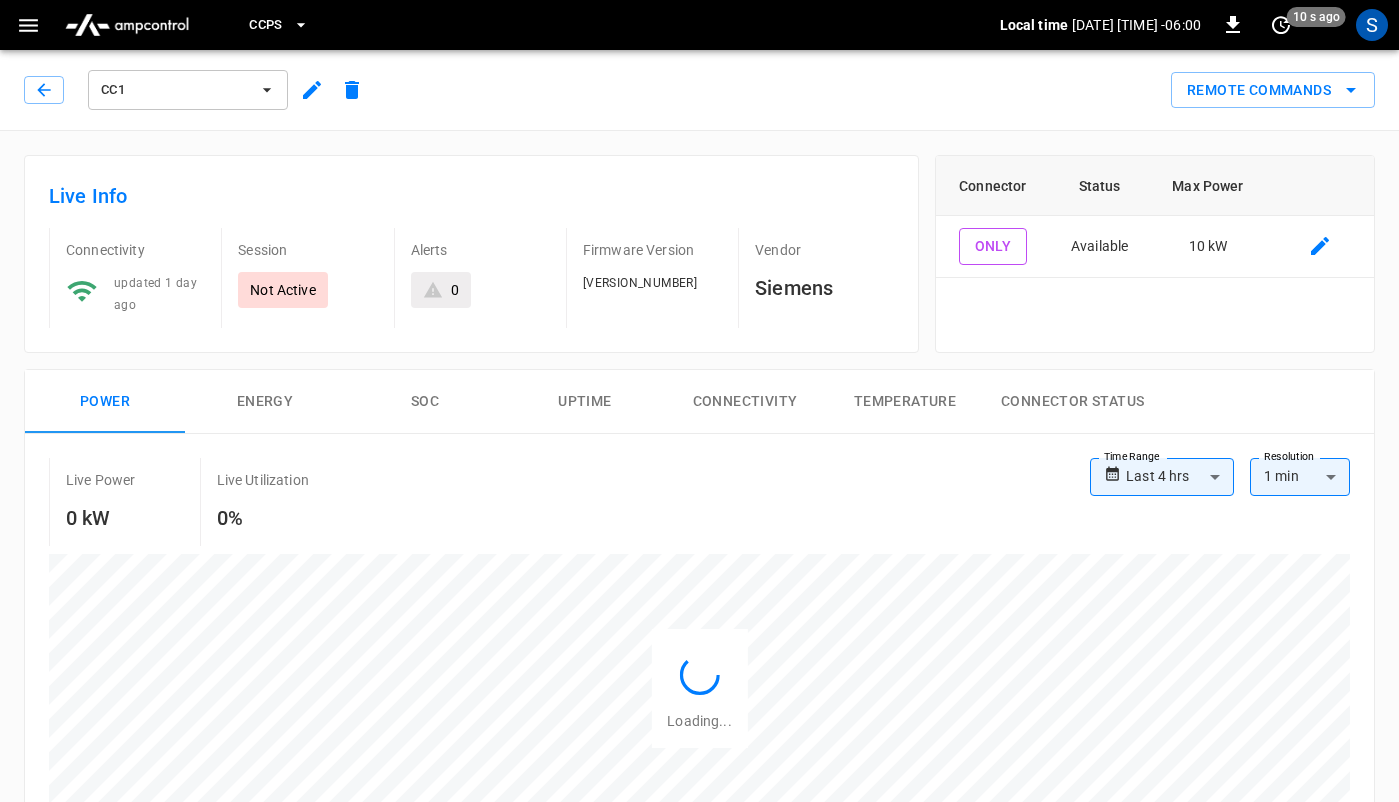 click 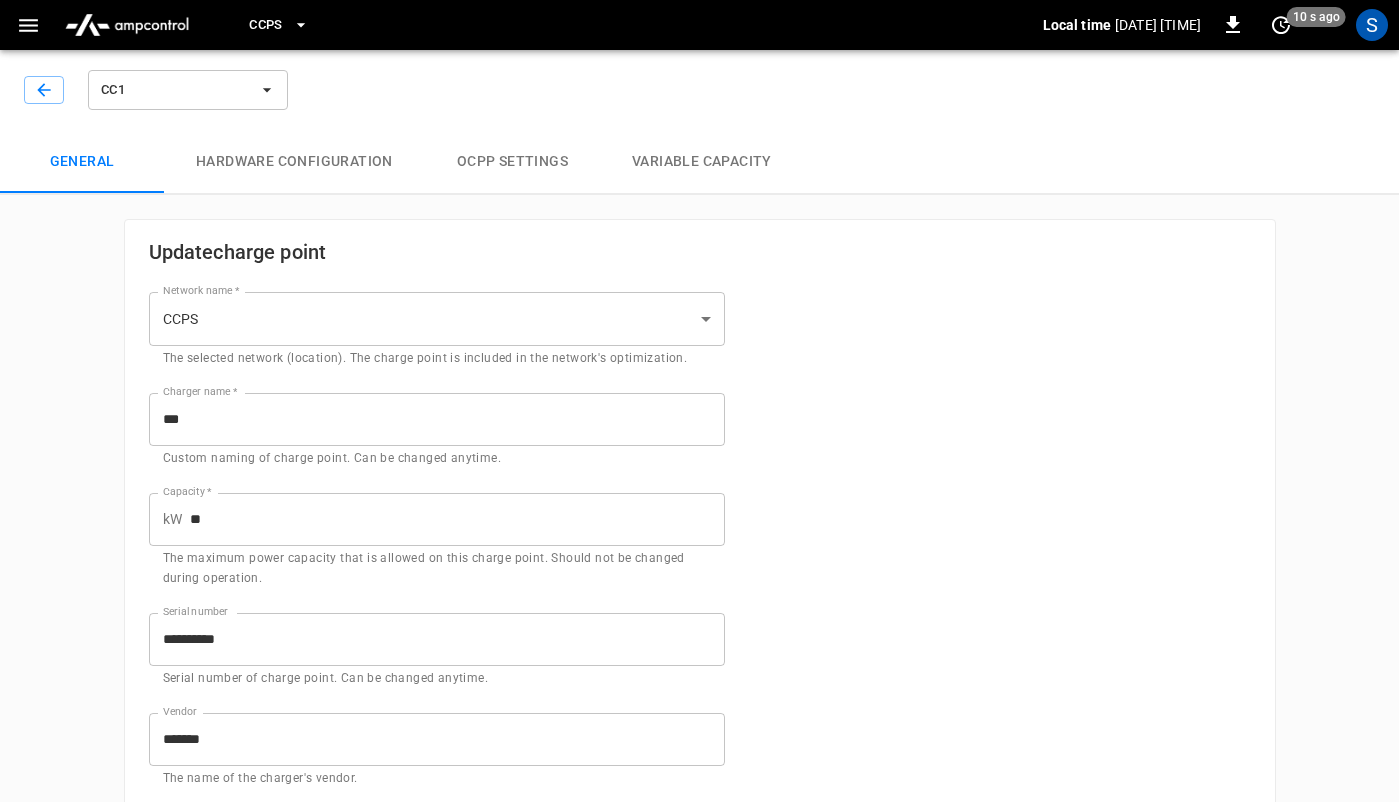 type on "**********" 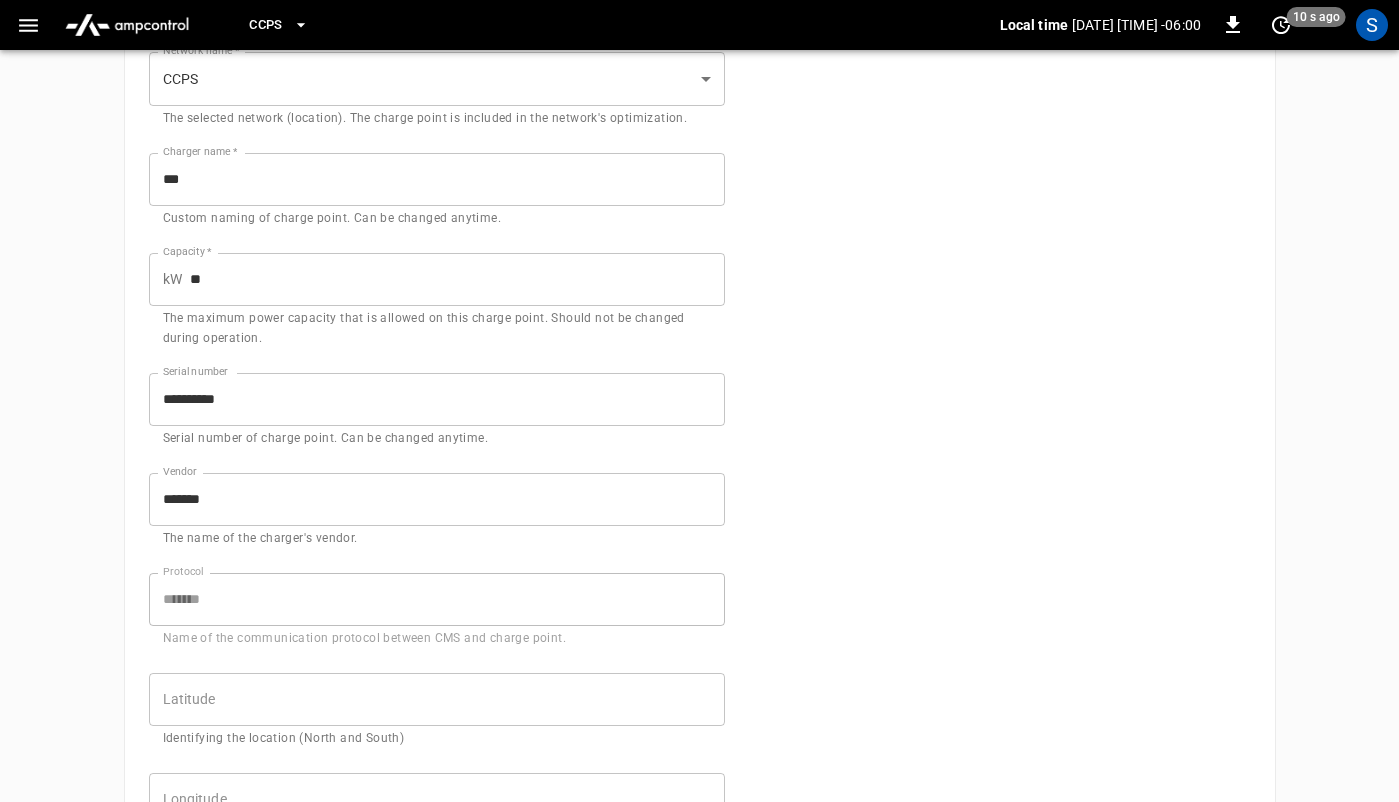 scroll, scrollTop: 0, scrollLeft: 0, axis: both 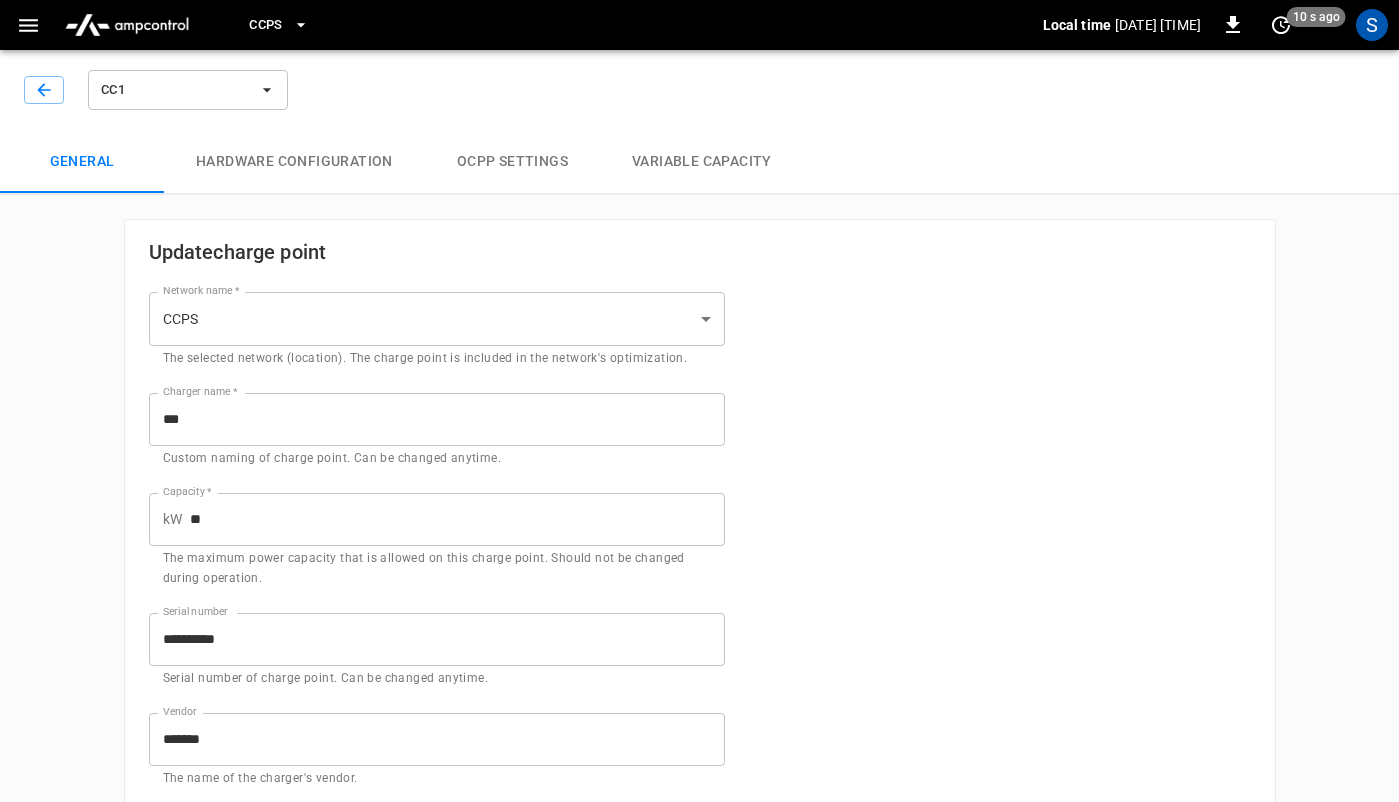 click on "Hardware configuration" at bounding box center (294, 162) 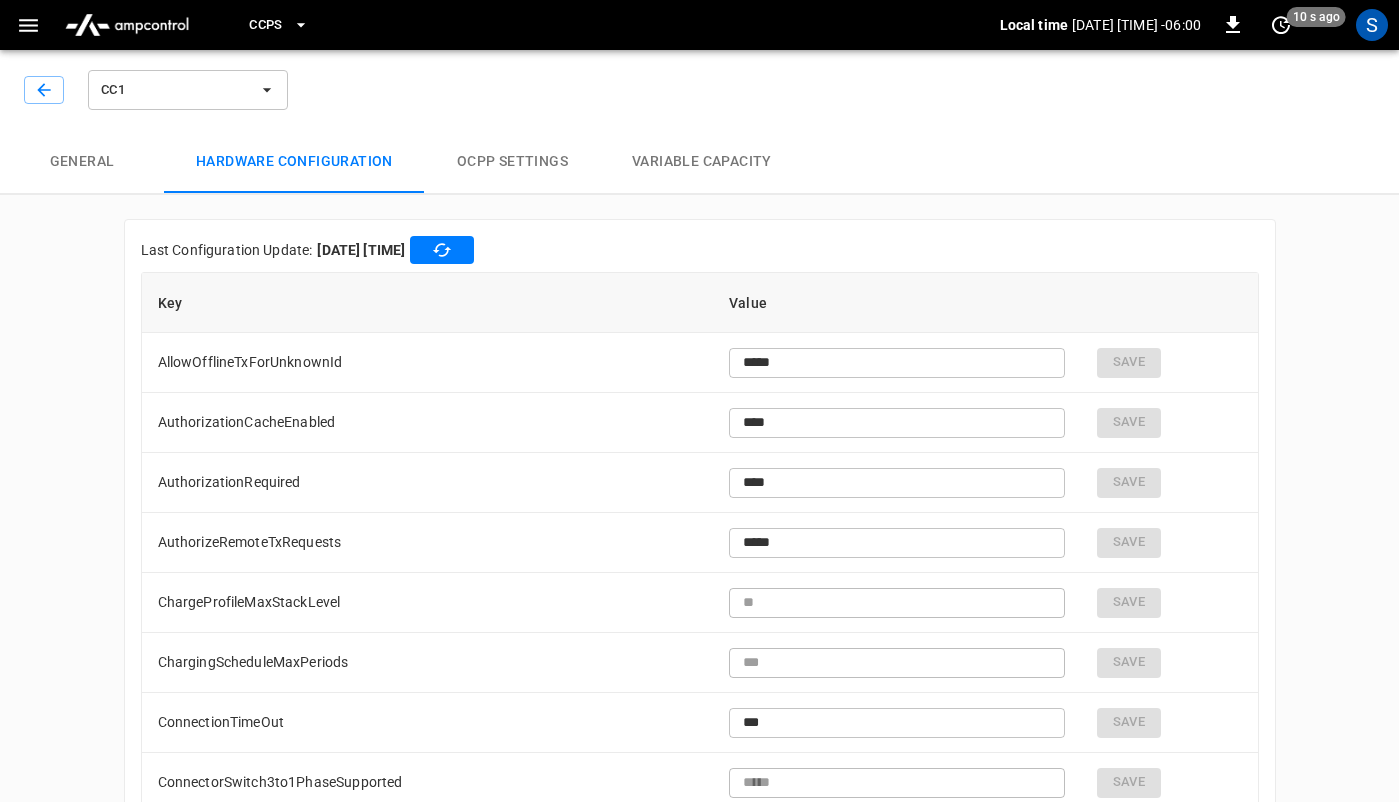 click on "General" at bounding box center (82, 162) 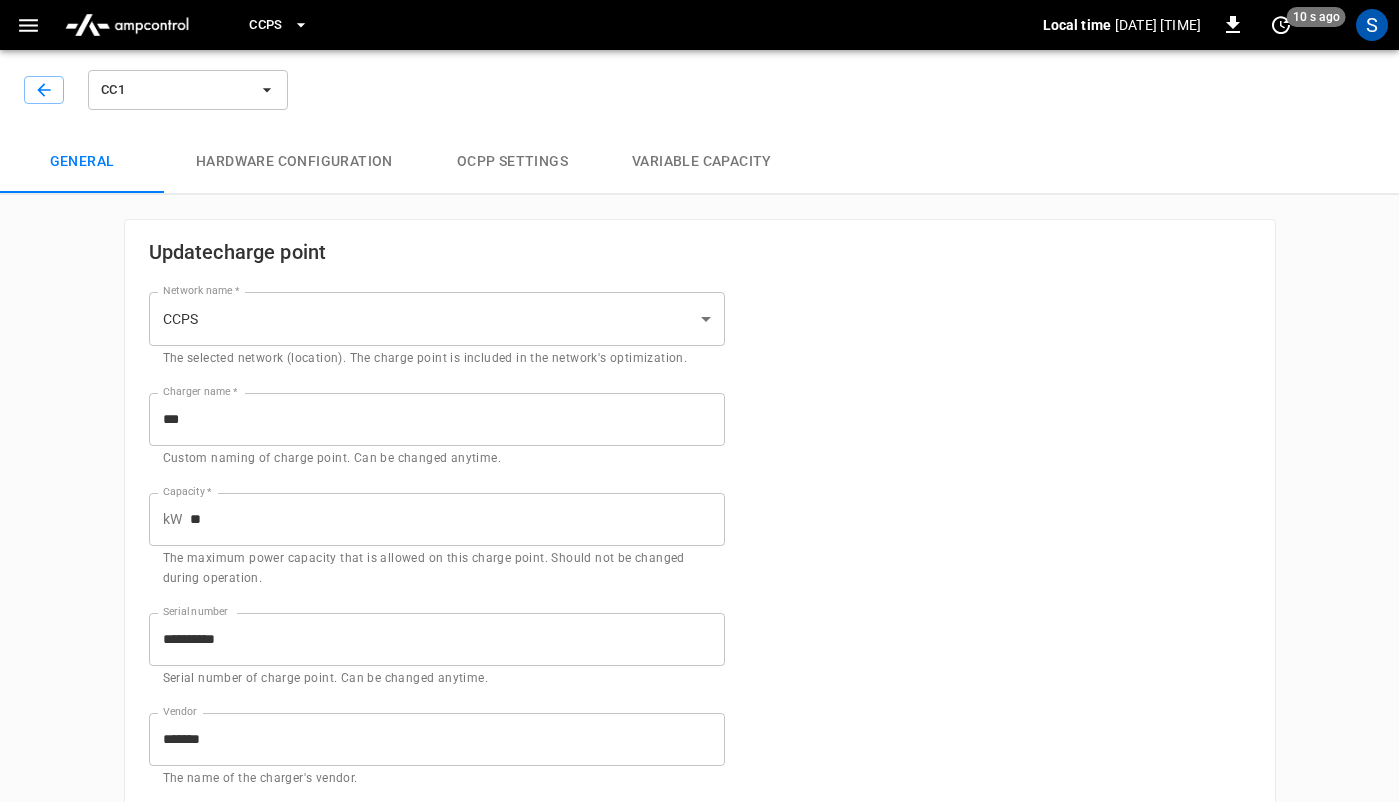 click on "**********" at bounding box center [700, 1022] 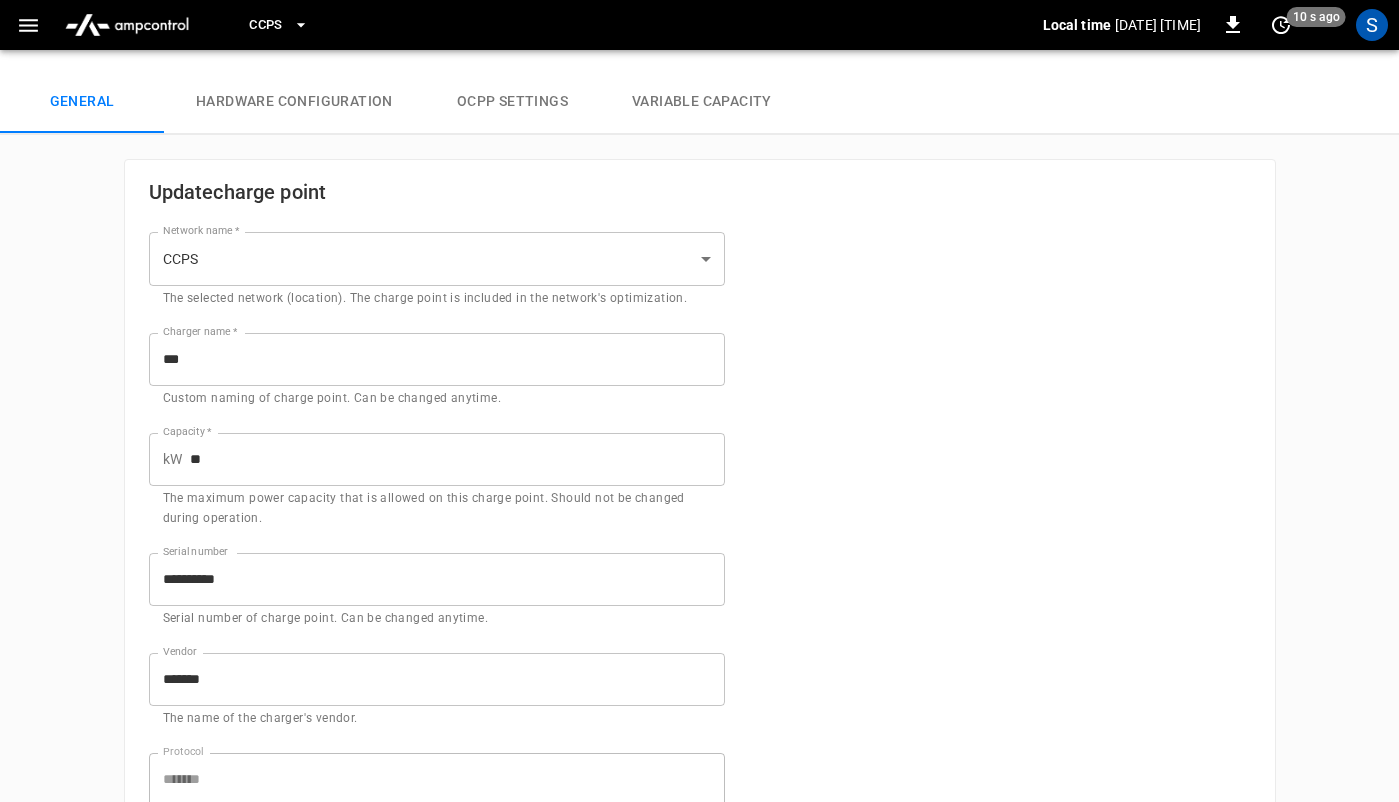 scroll, scrollTop: 136, scrollLeft: 0, axis: vertical 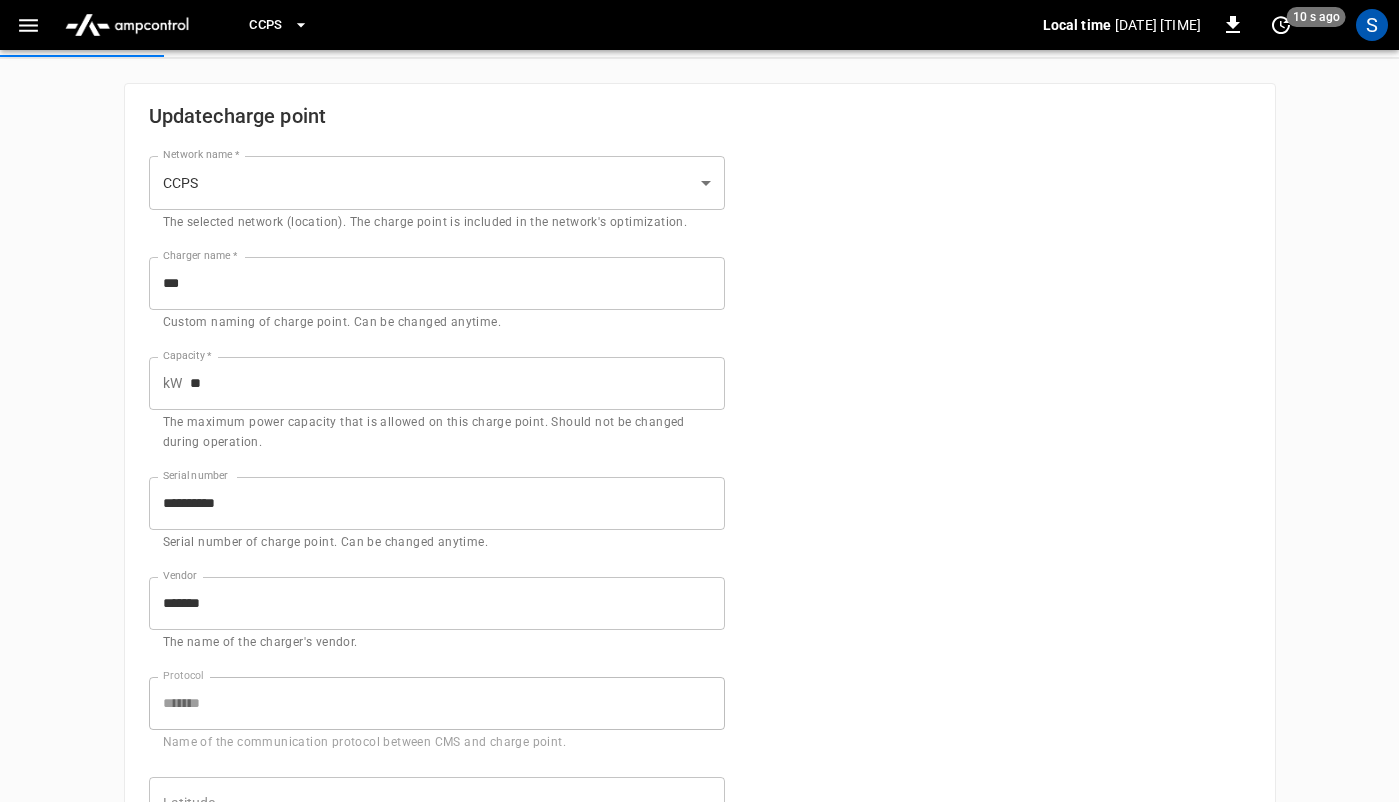 click on "**********" at bounding box center [700, 886] 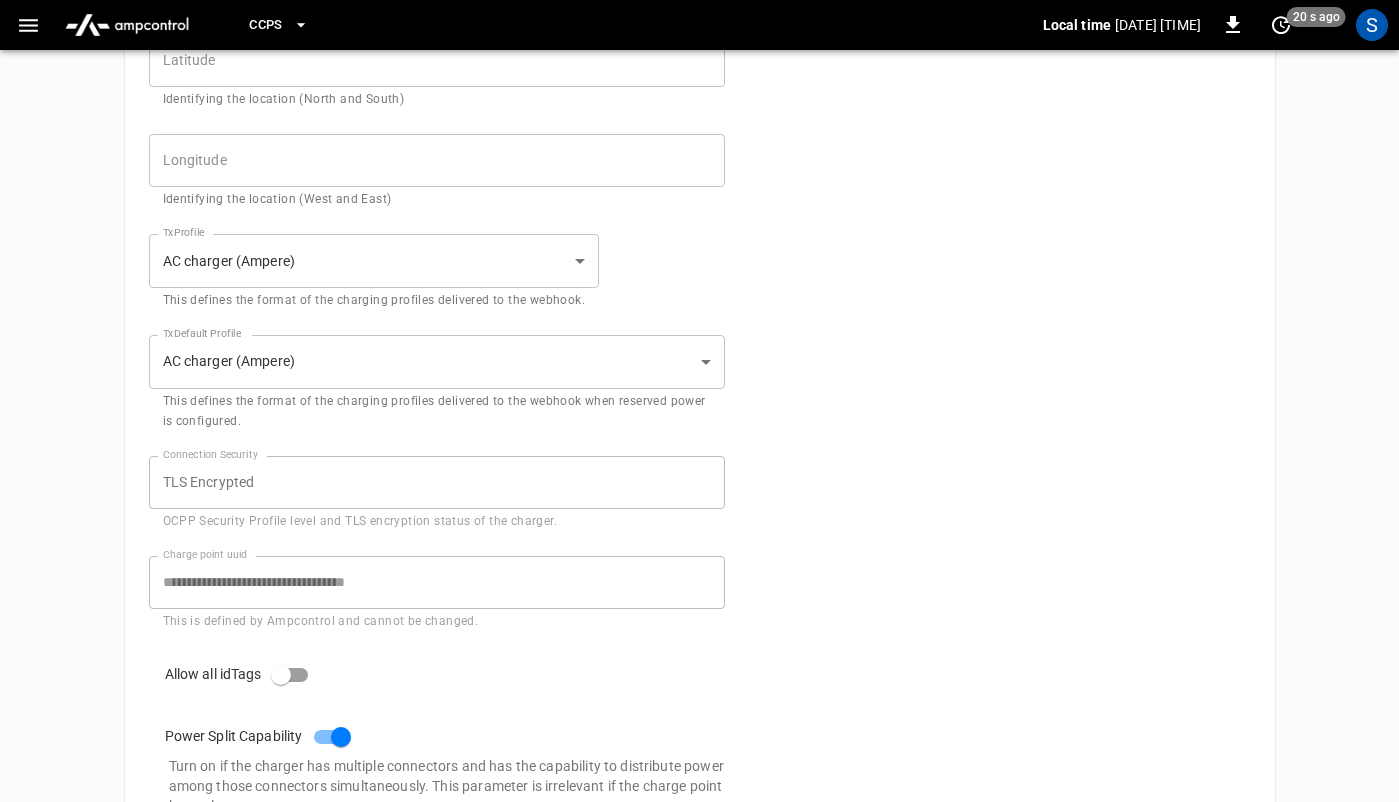 scroll, scrollTop: 1047, scrollLeft: 0, axis: vertical 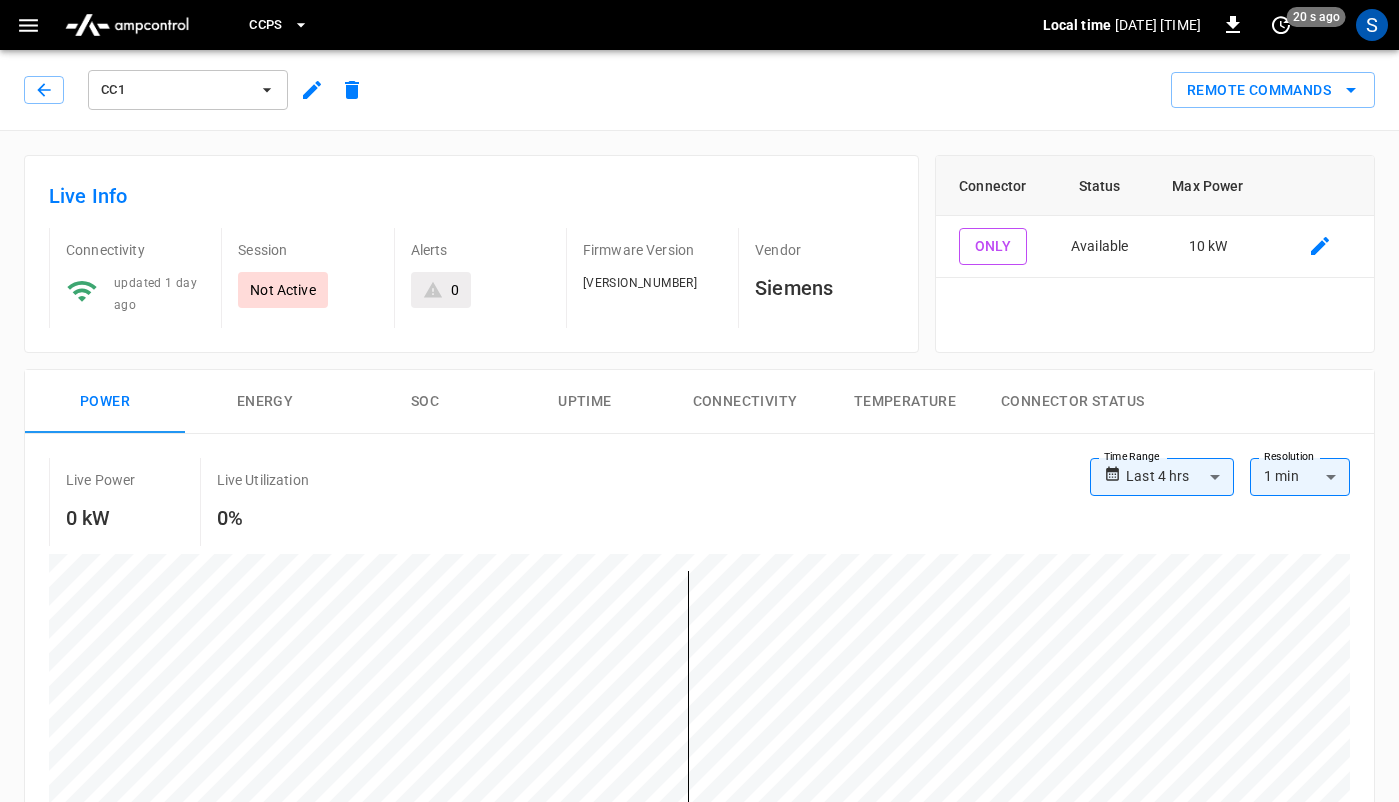 click on "CC1" at bounding box center (175, 90) 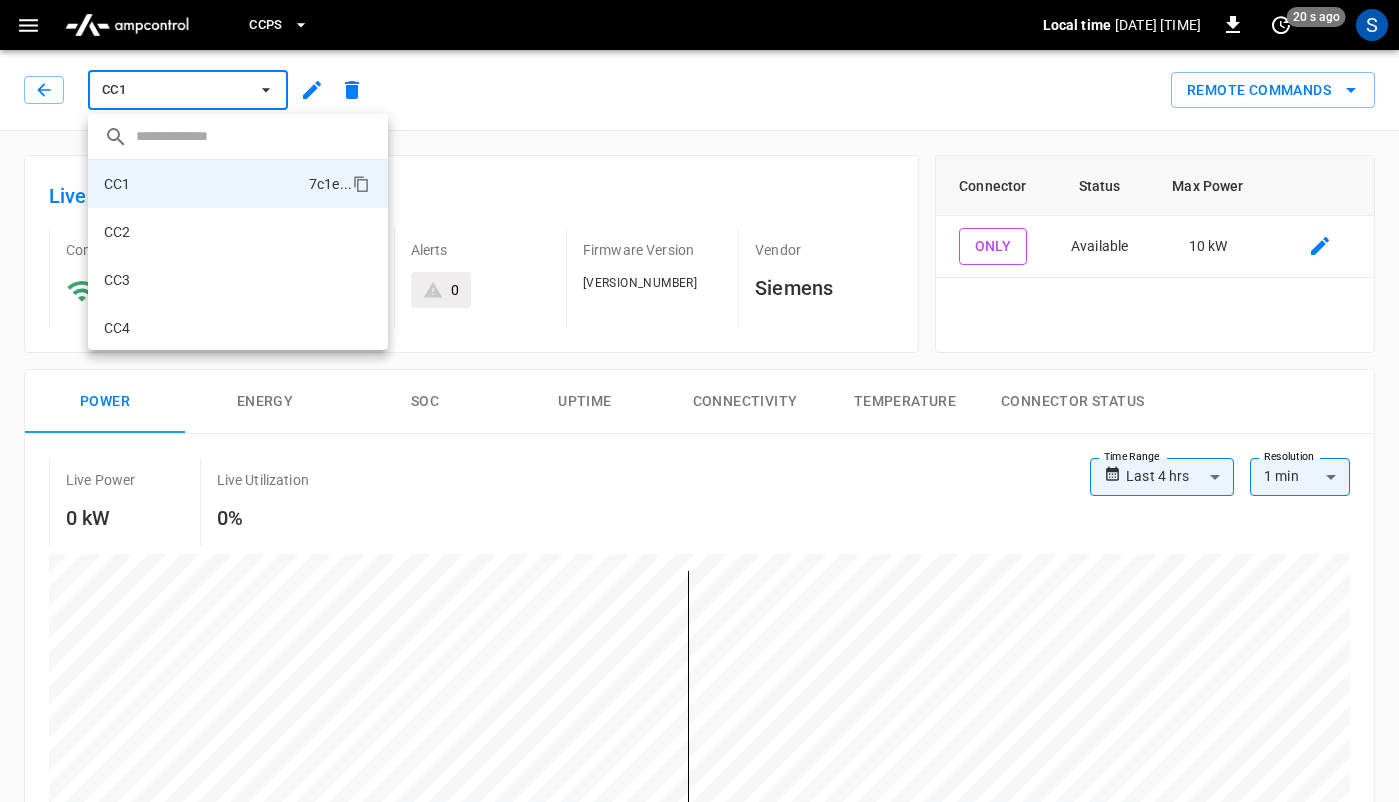 click at bounding box center [699, 401] 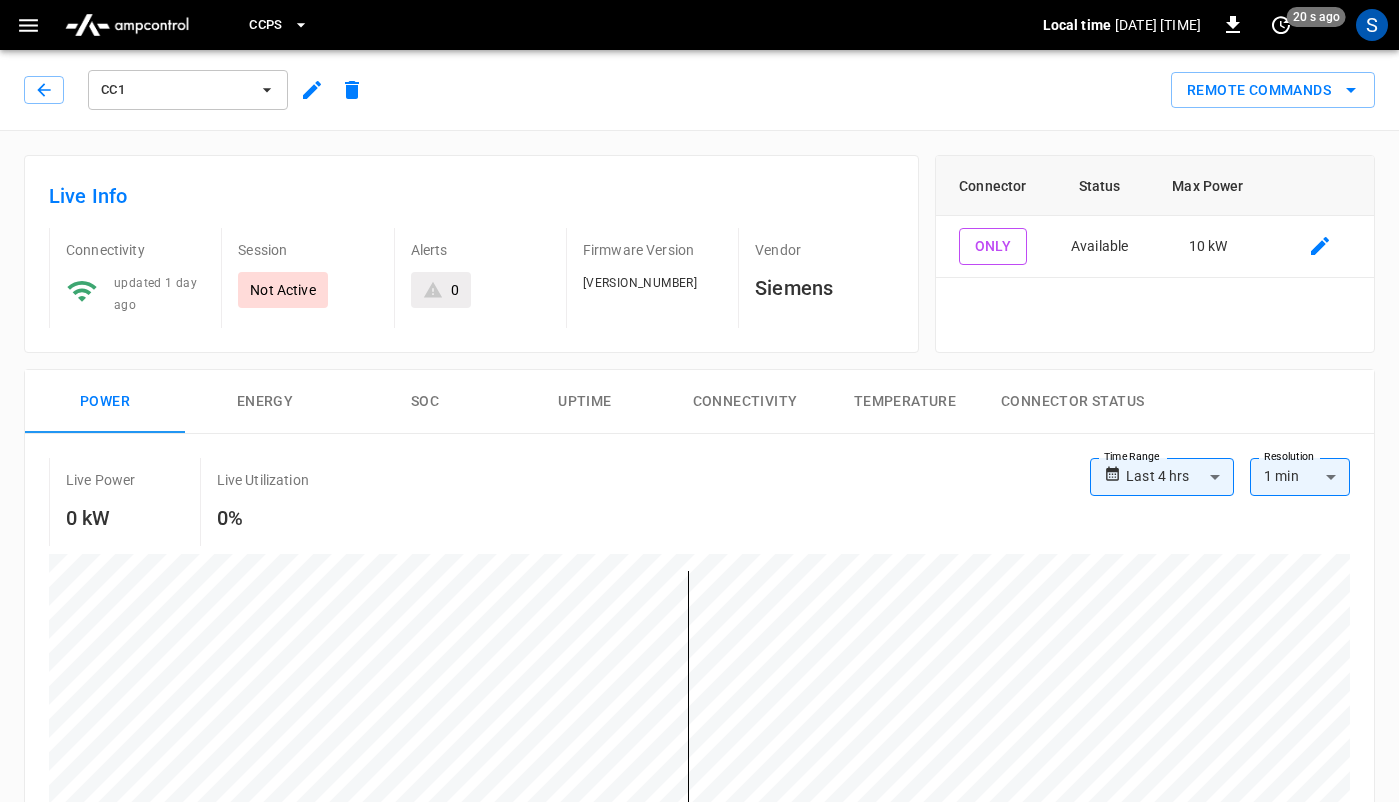 click on "CCPS" at bounding box center (266, 25) 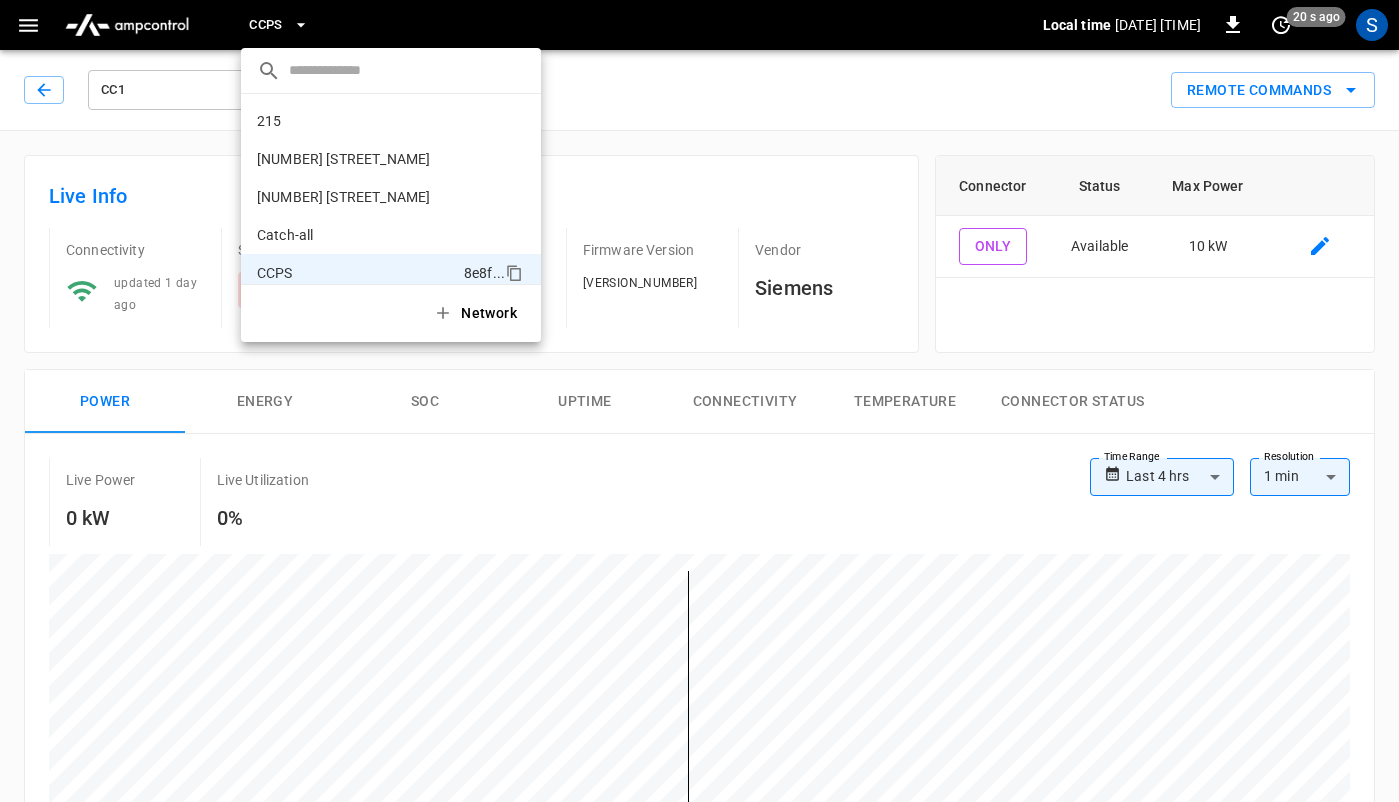 scroll, scrollTop: 130, scrollLeft: 0, axis: vertical 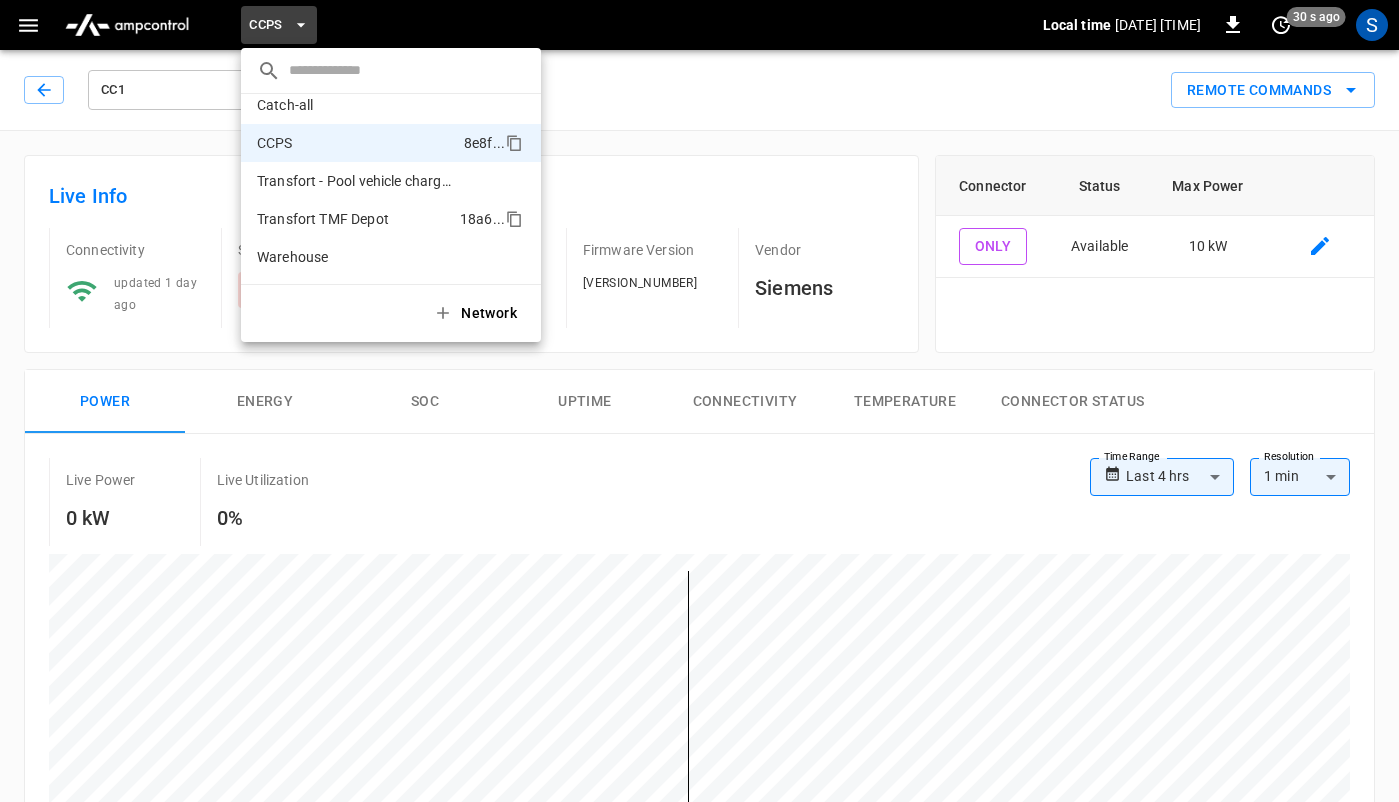 click on "Transfort TMF Depot" at bounding box center [323, 219] 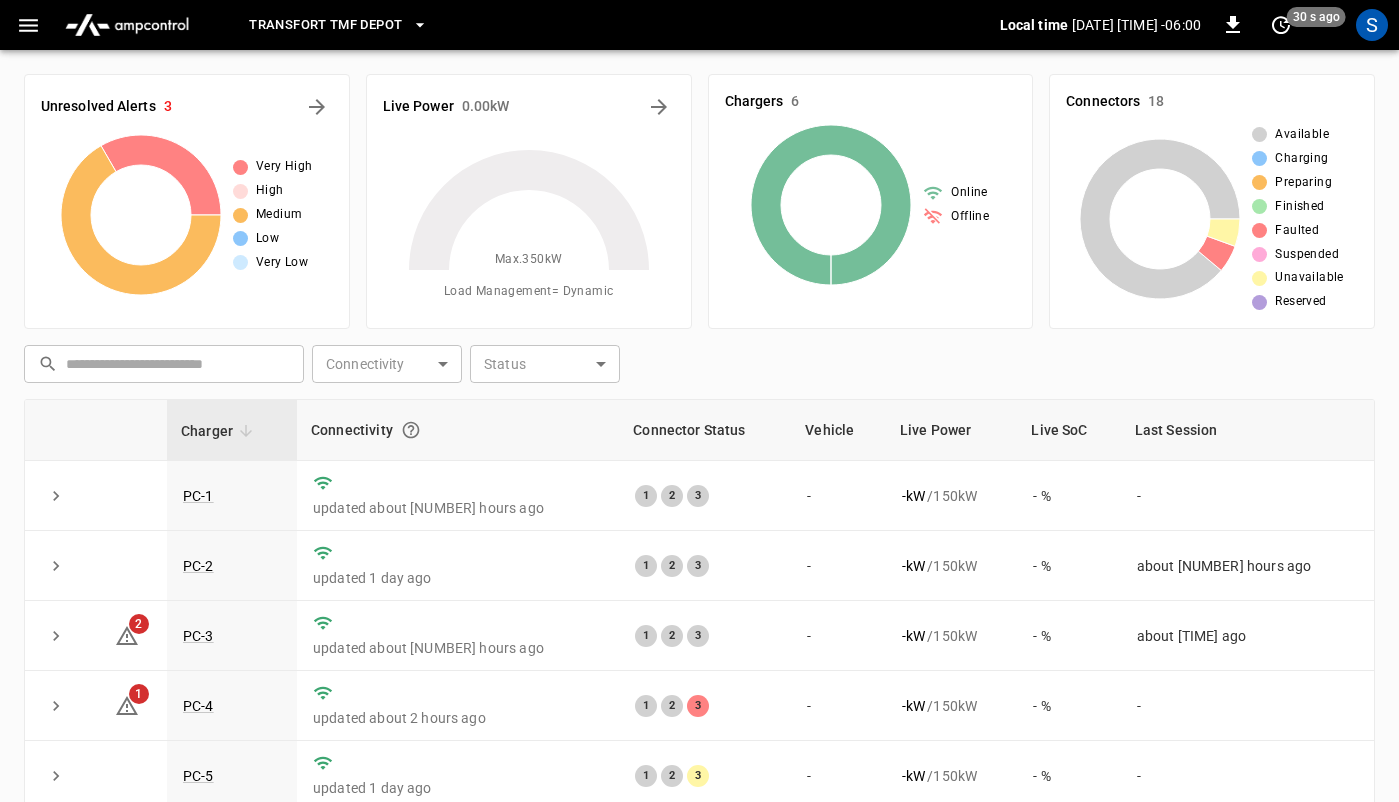 click on "Live Power 0.00  kW Max.  350  kW Load Management  =   Dynamic" at bounding box center (521, 193) 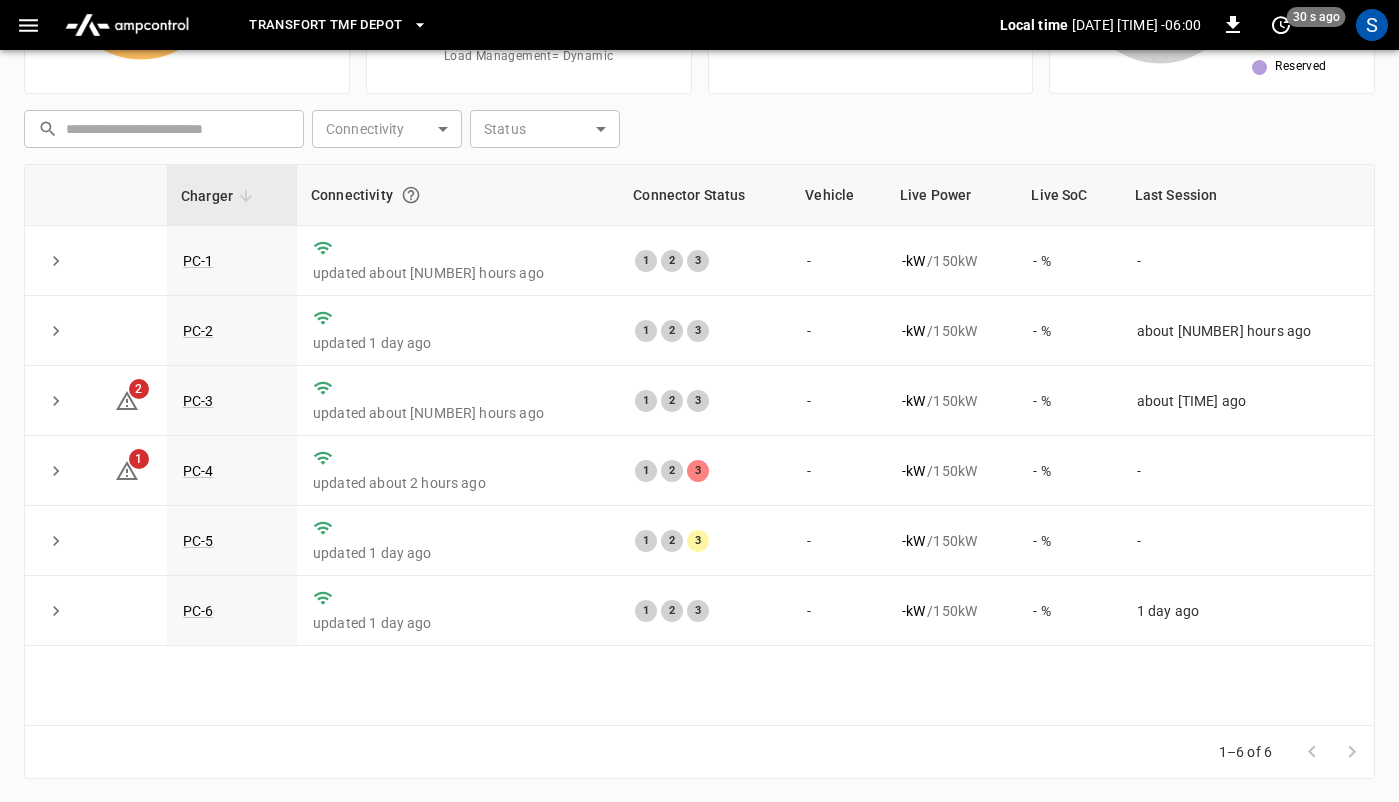 scroll, scrollTop: 0, scrollLeft: 0, axis: both 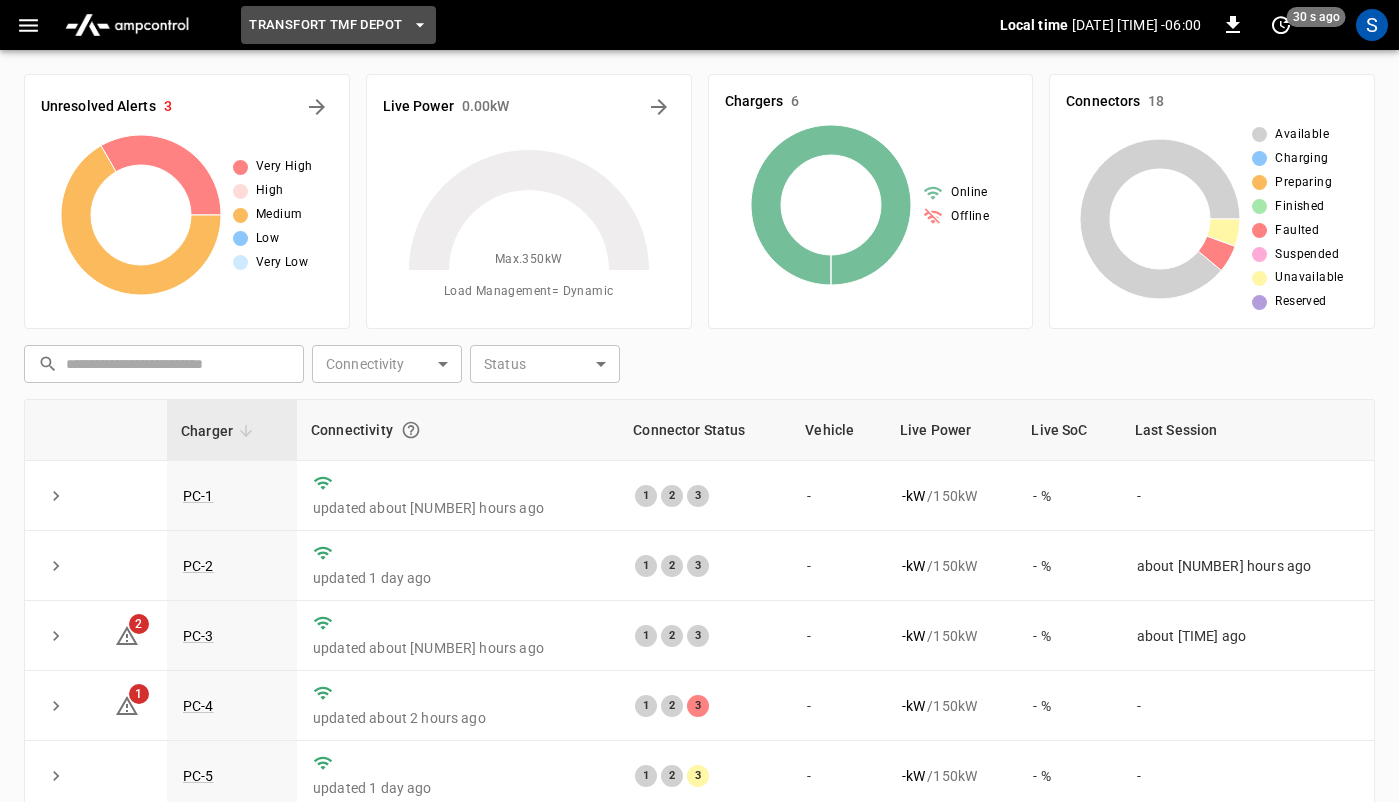 click on "Transfort TMF Depot" at bounding box center (325, 25) 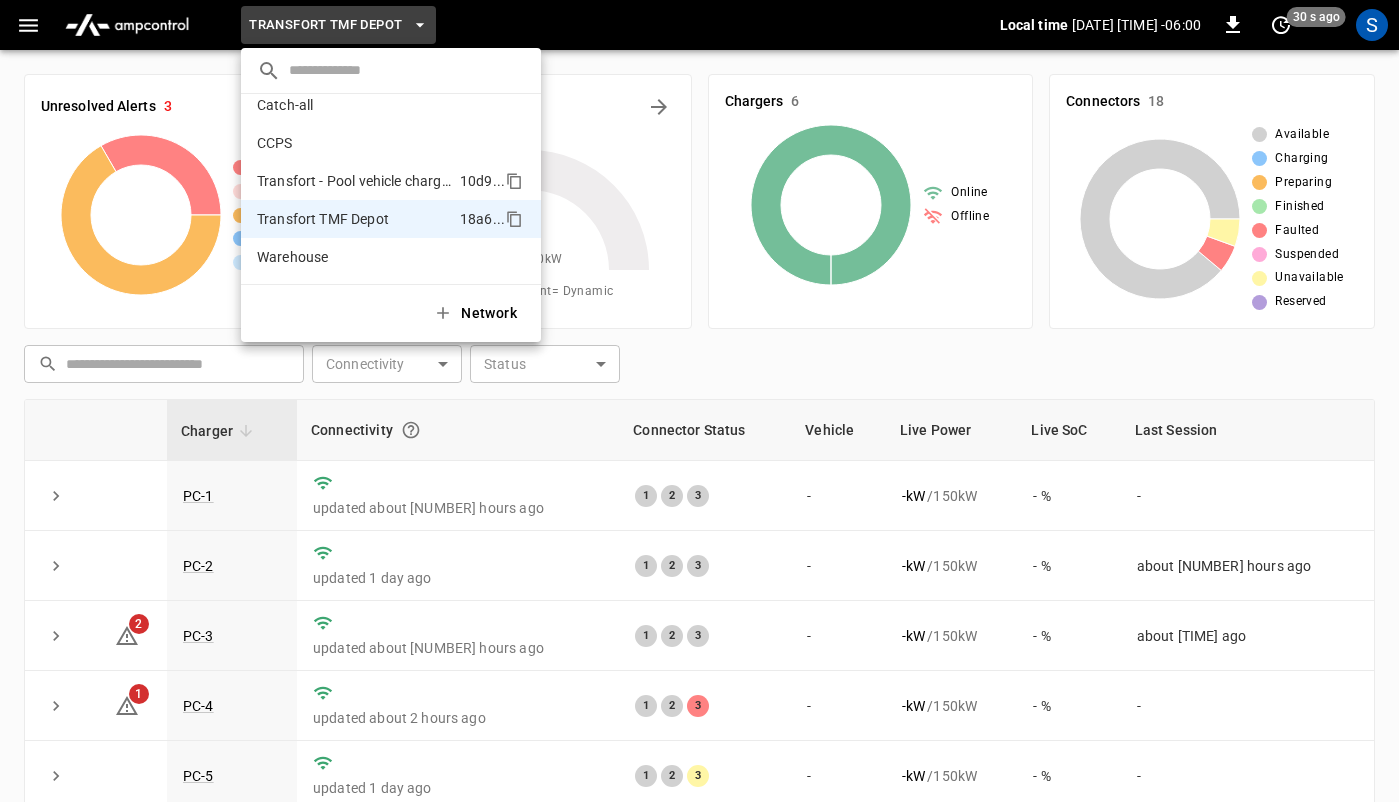 scroll, scrollTop: 0, scrollLeft: 0, axis: both 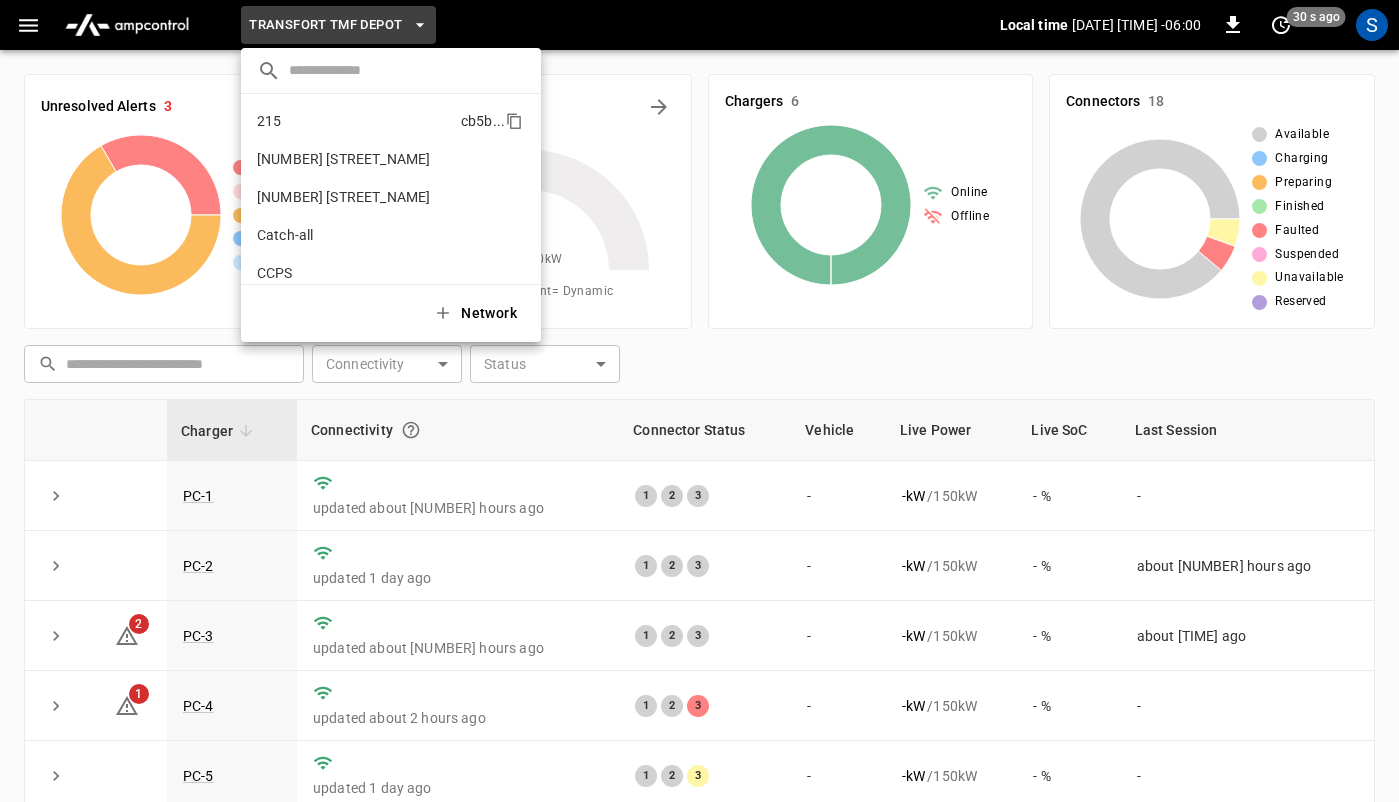click on "[NUMBER] [STREET_NAME] [HEX_CODE] ..." at bounding box center (391, 121) 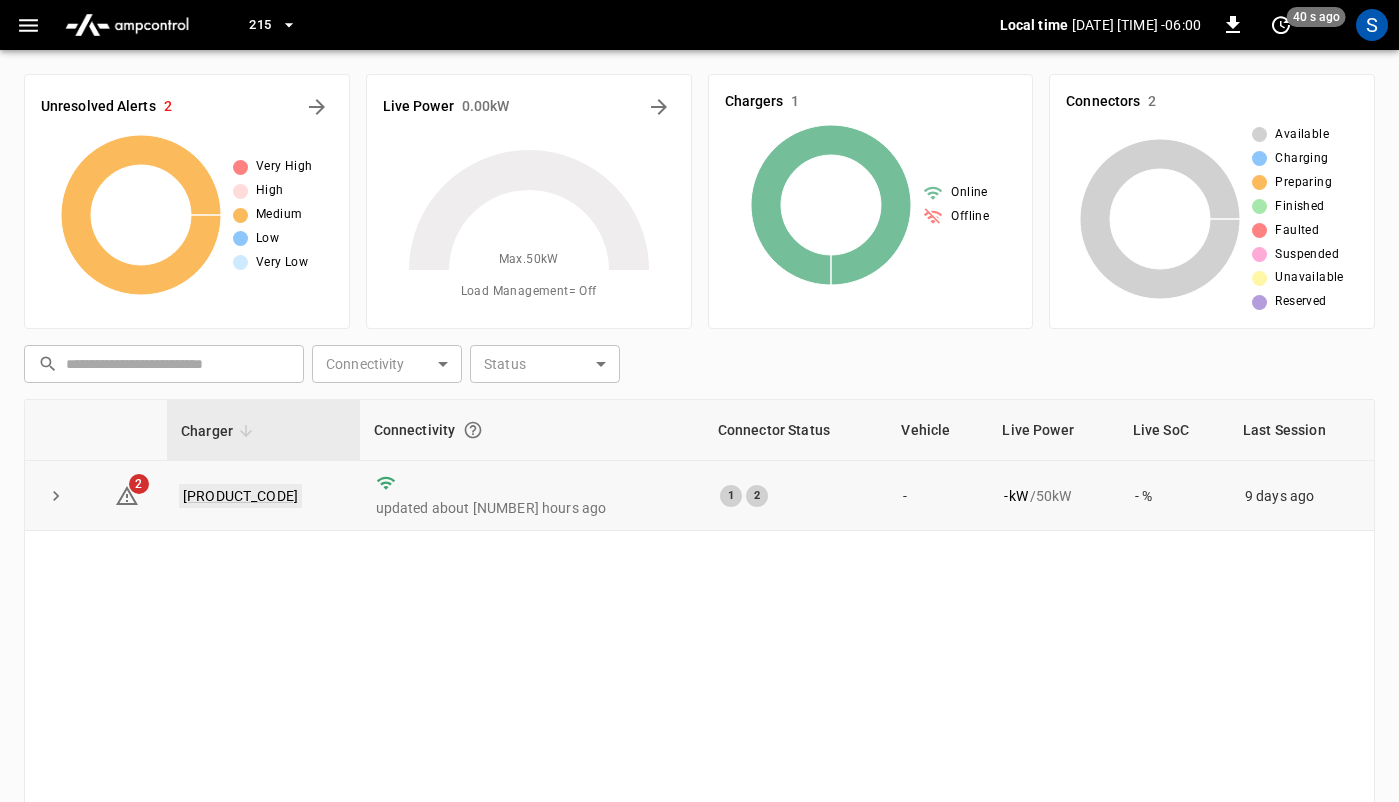 click on "[PRODUCT_CODE]" at bounding box center [240, 496] 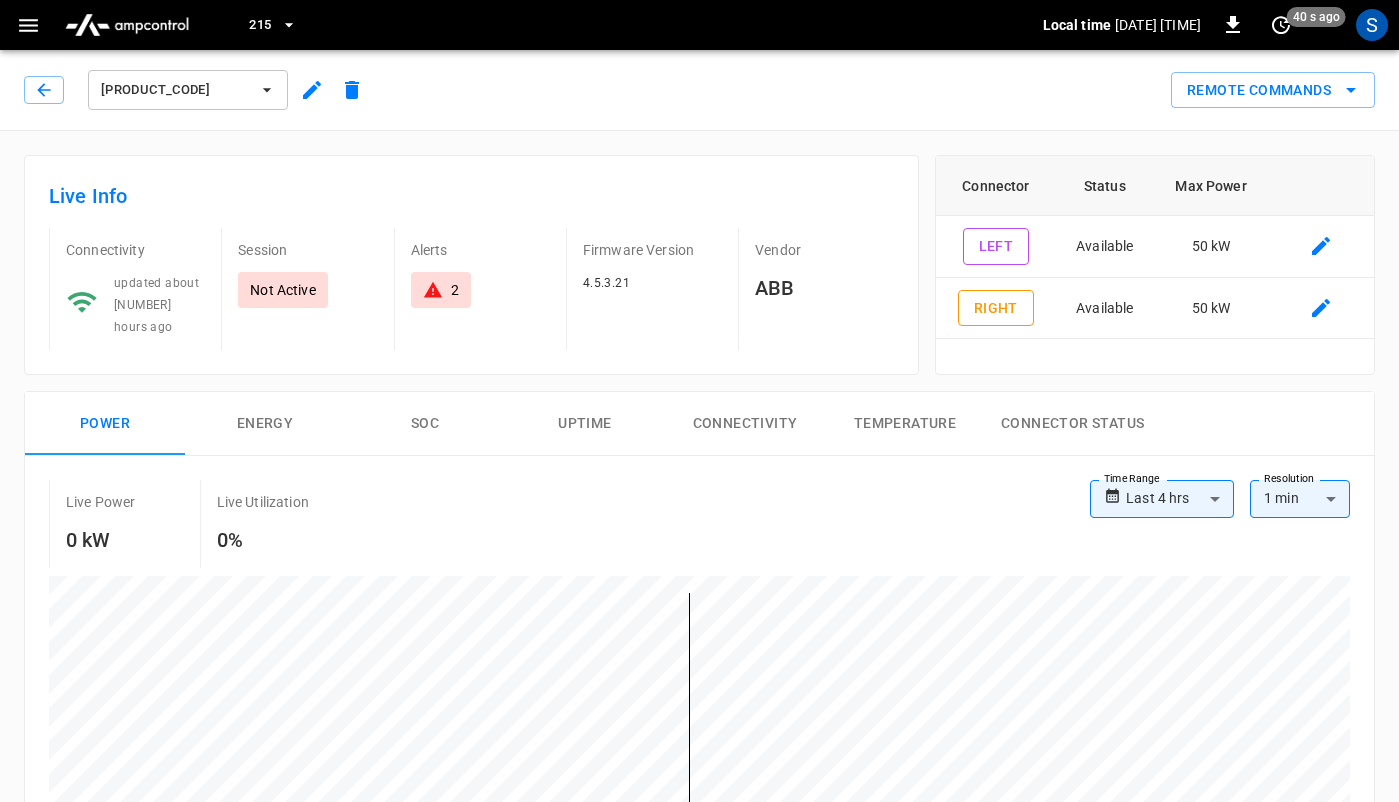 click 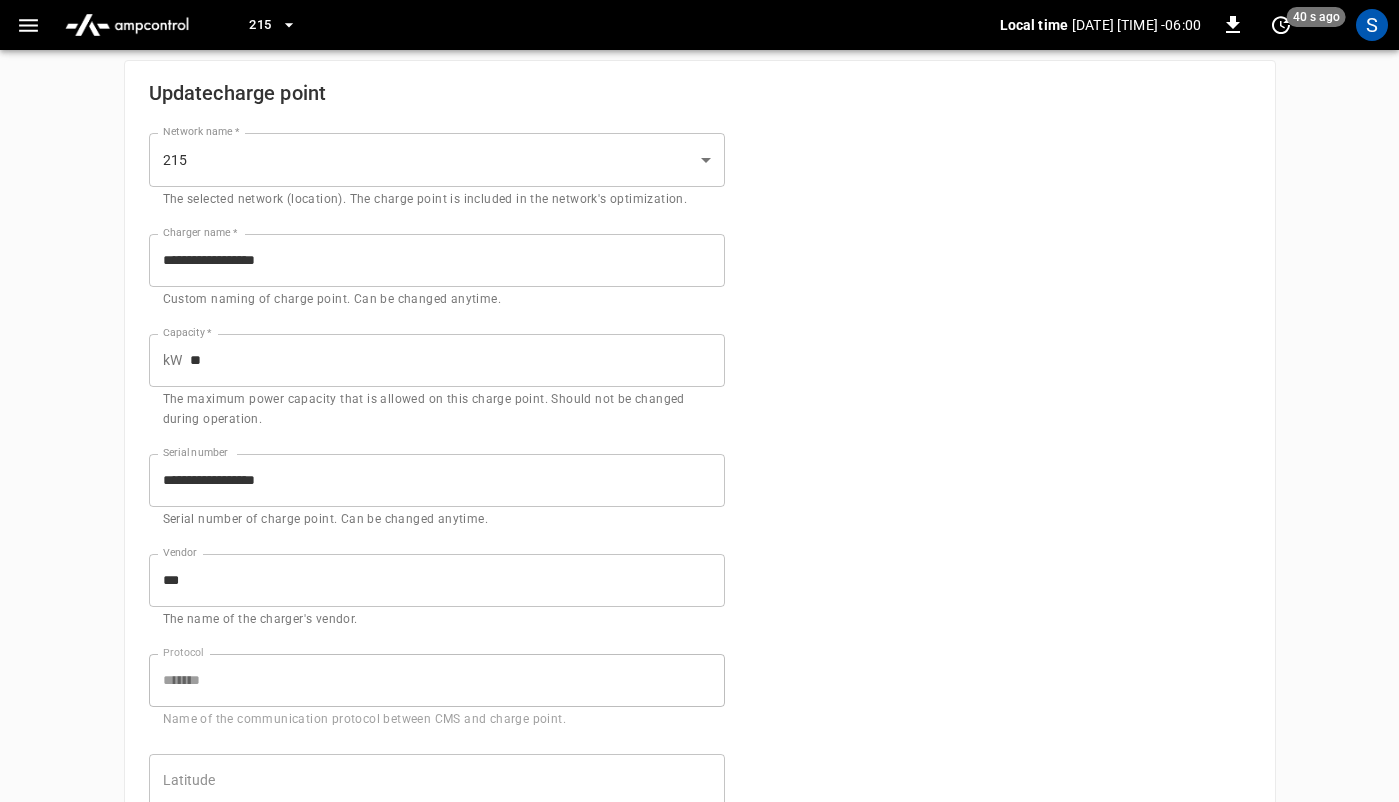 scroll, scrollTop: 242, scrollLeft: 0, axis: vertical 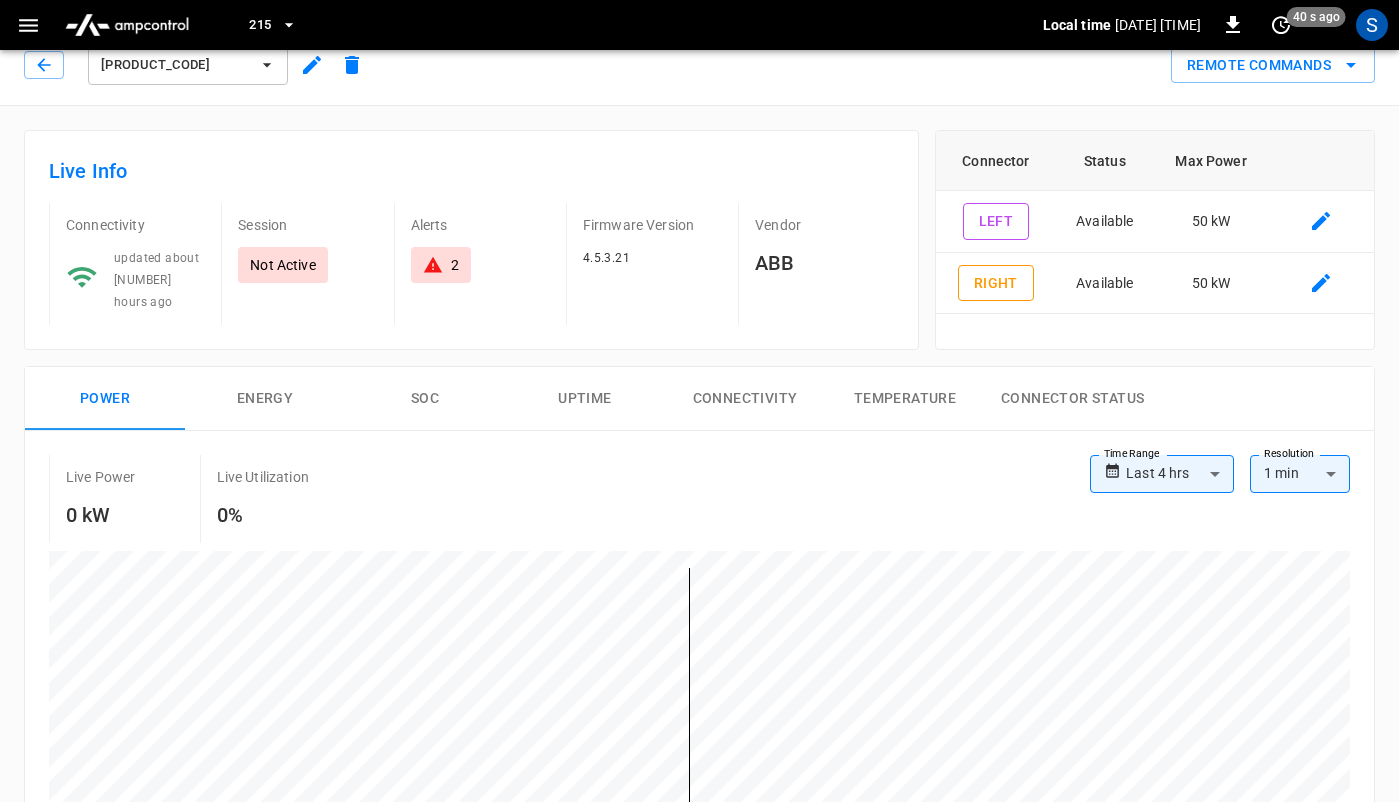 click 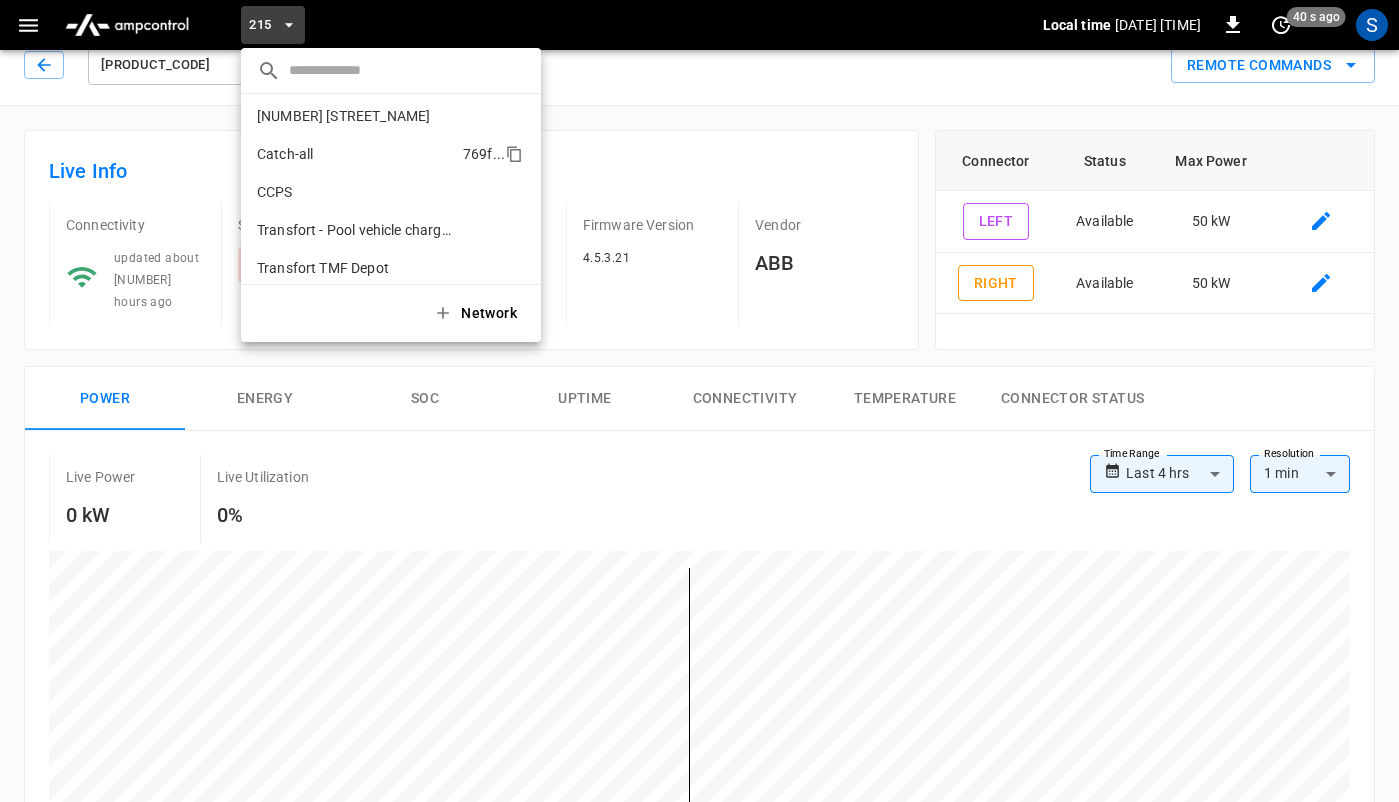 scroll, scrollTop: 130, scrollLeft: 0, axis: vertical 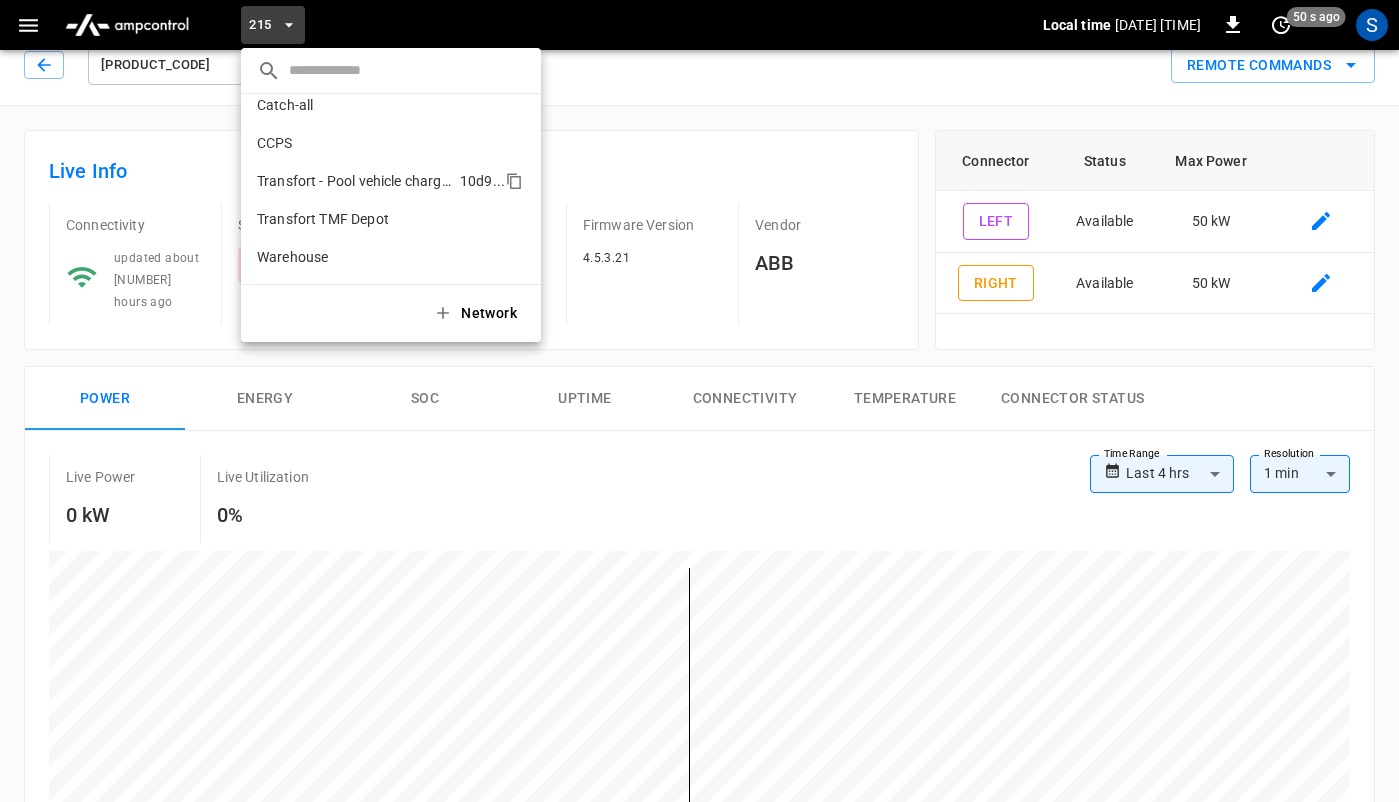 click on "Transfort - Pool vehicle charging 1" at bounding box center (354, 181) 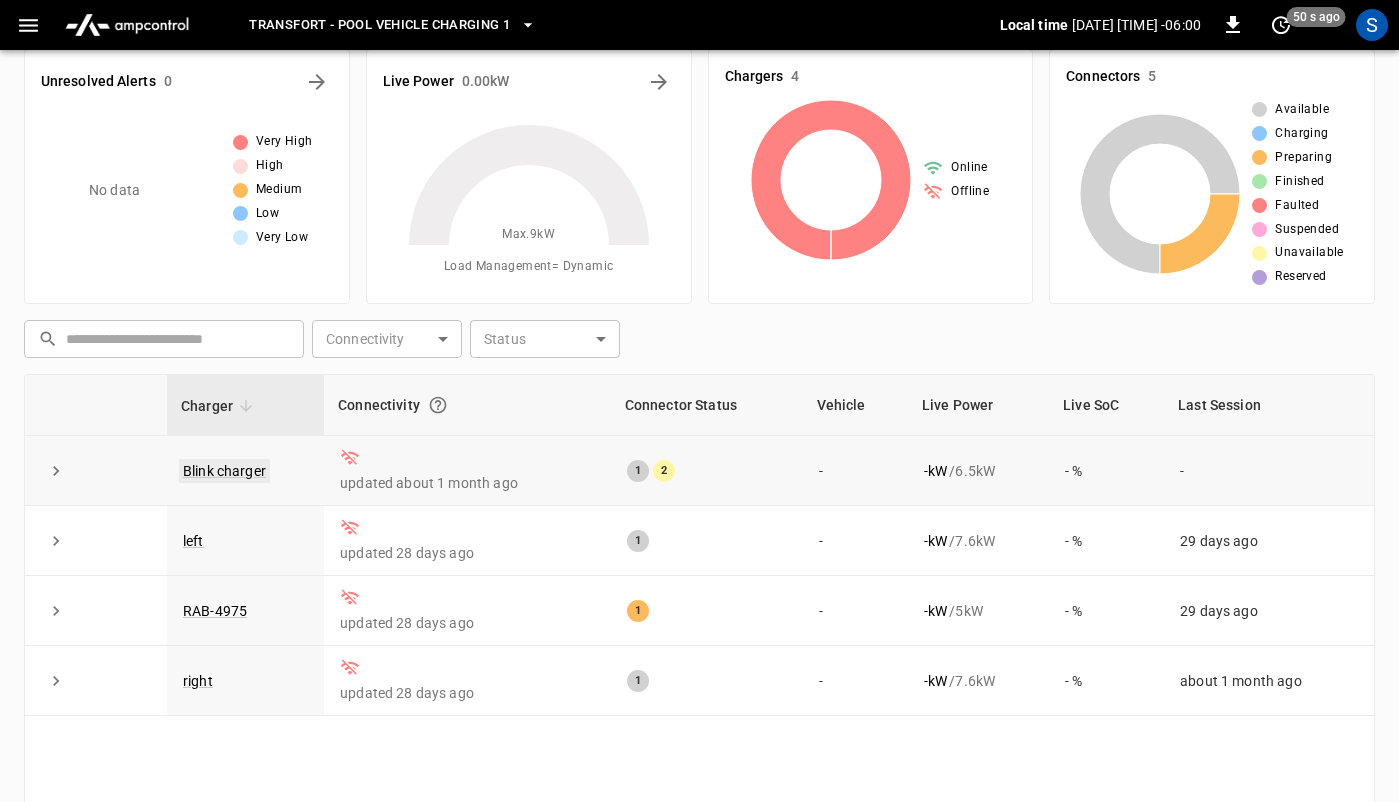click on "Blink charger" at bounding box center [224, 471] 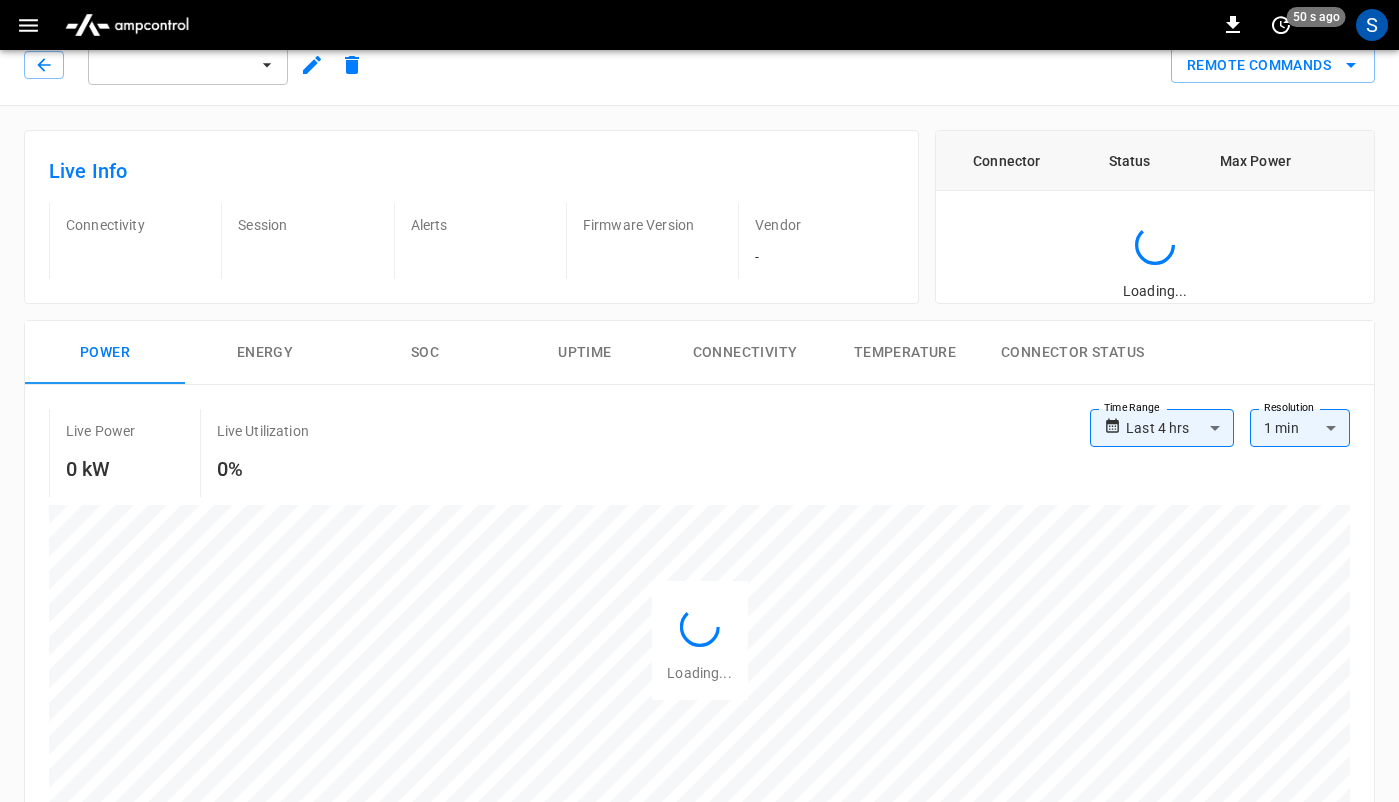scroll, scrollTop: 0, scrollLeft: 0, axis: both 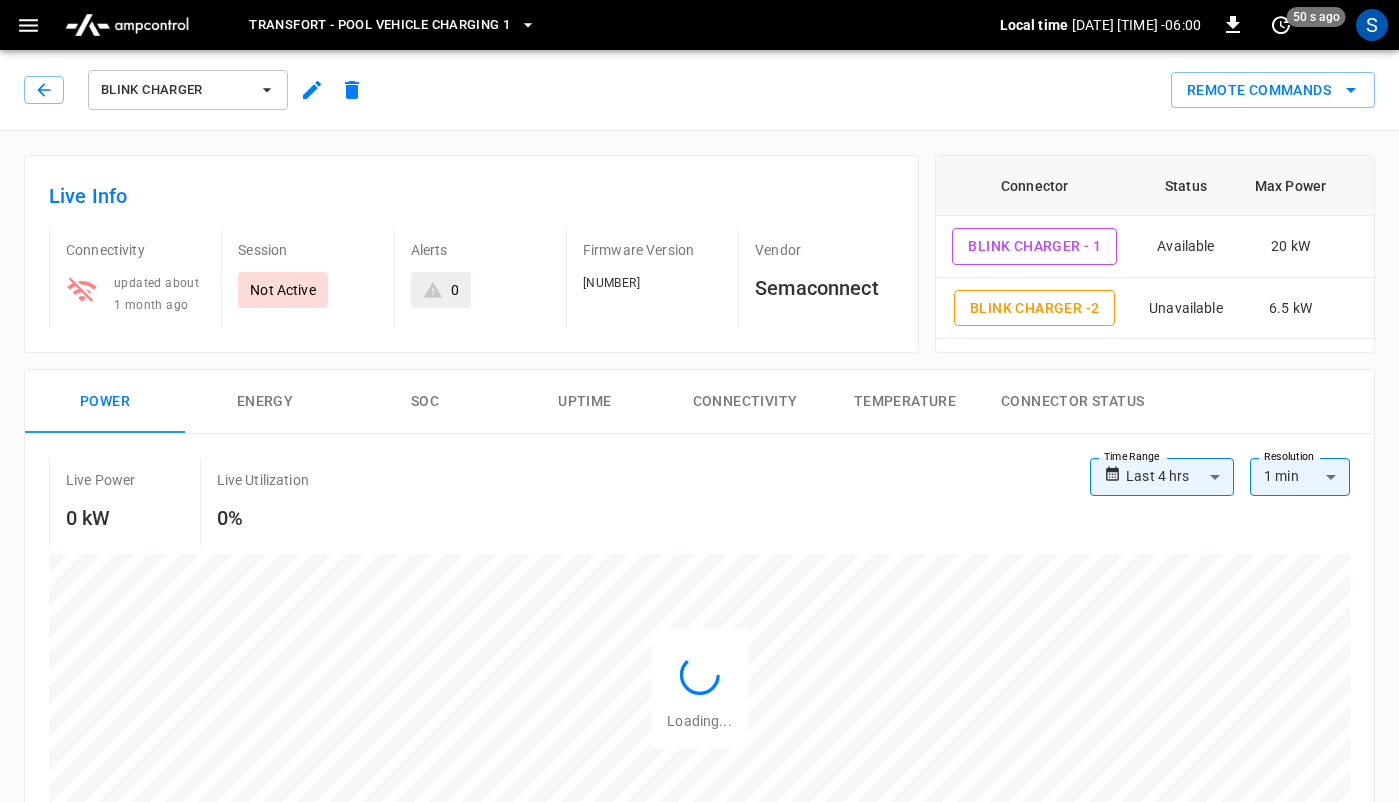 click on "**********" at bounding box center (691, 673) 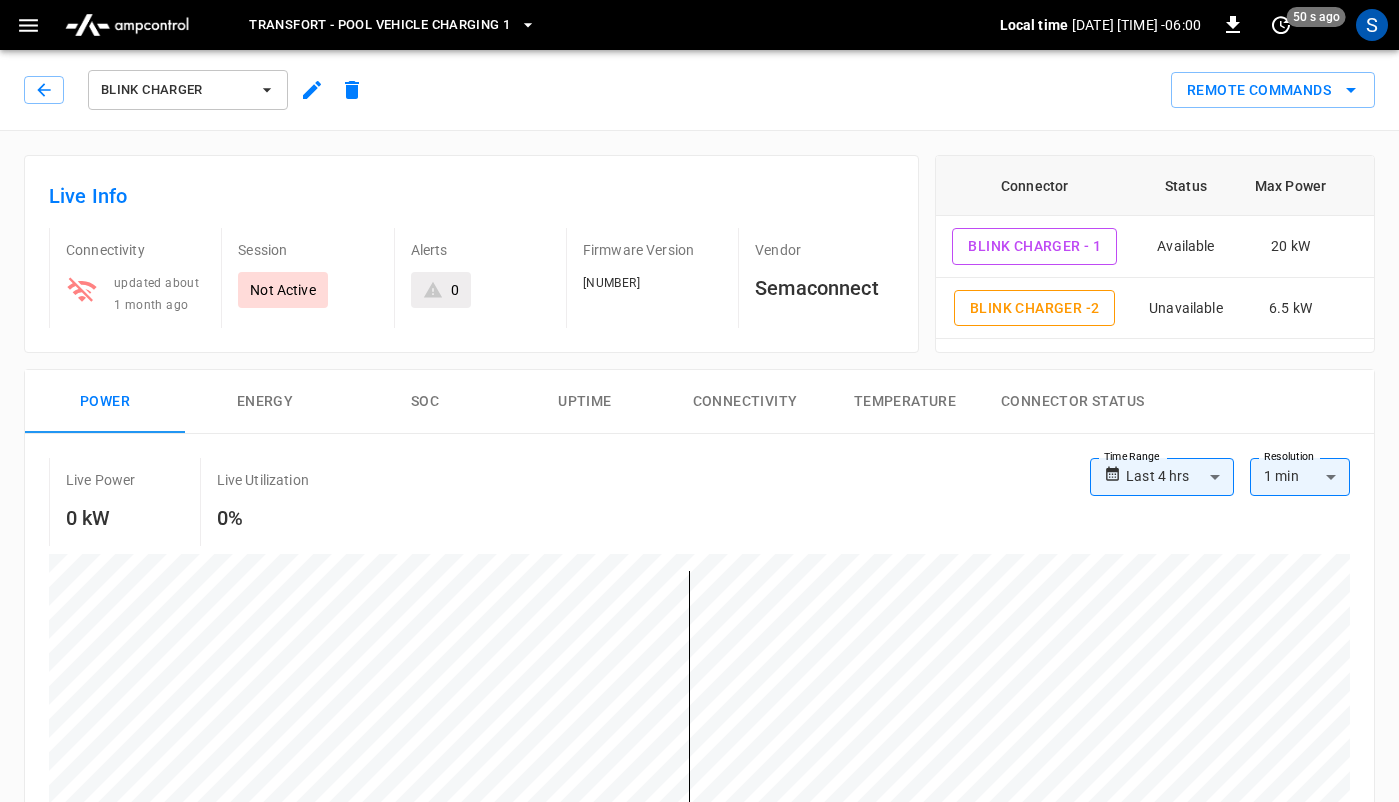 click 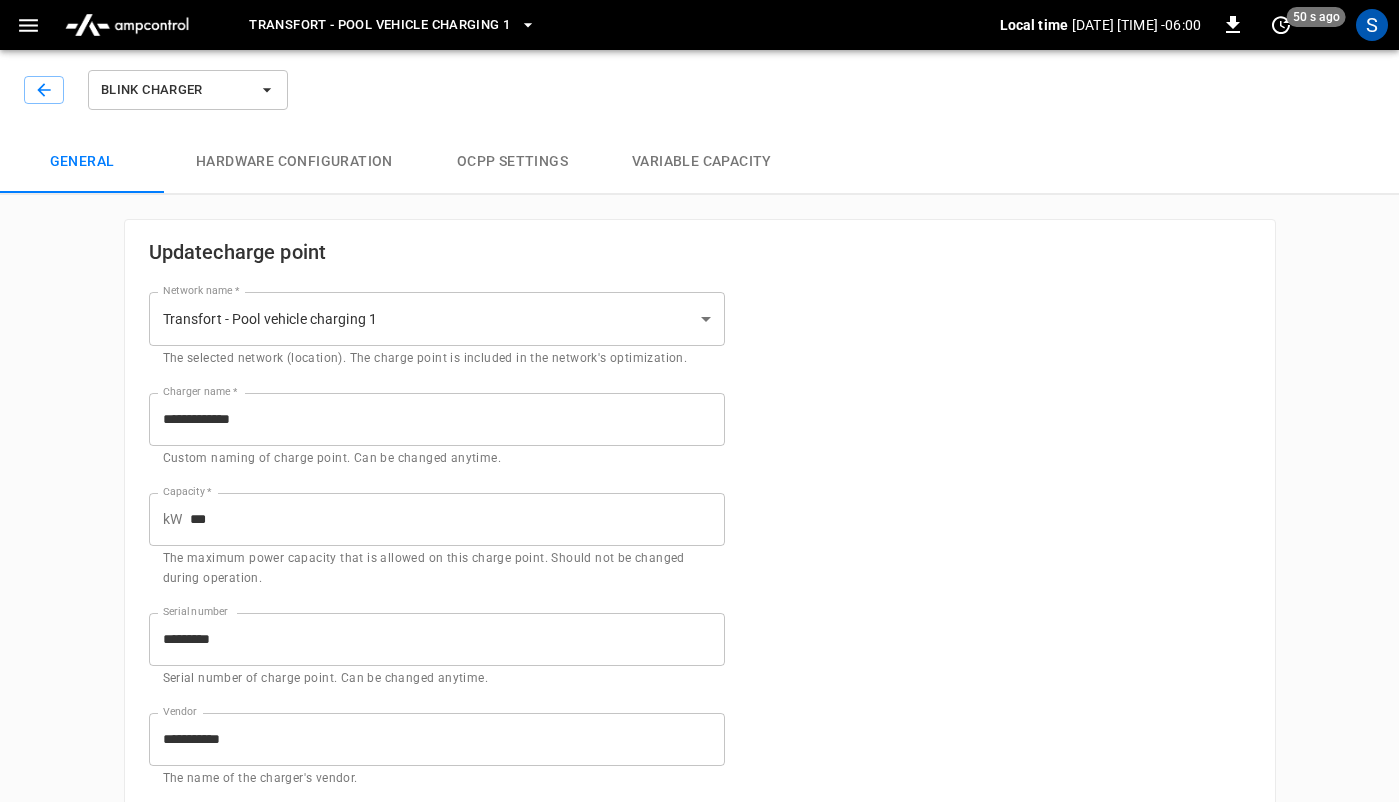 type on "**********" 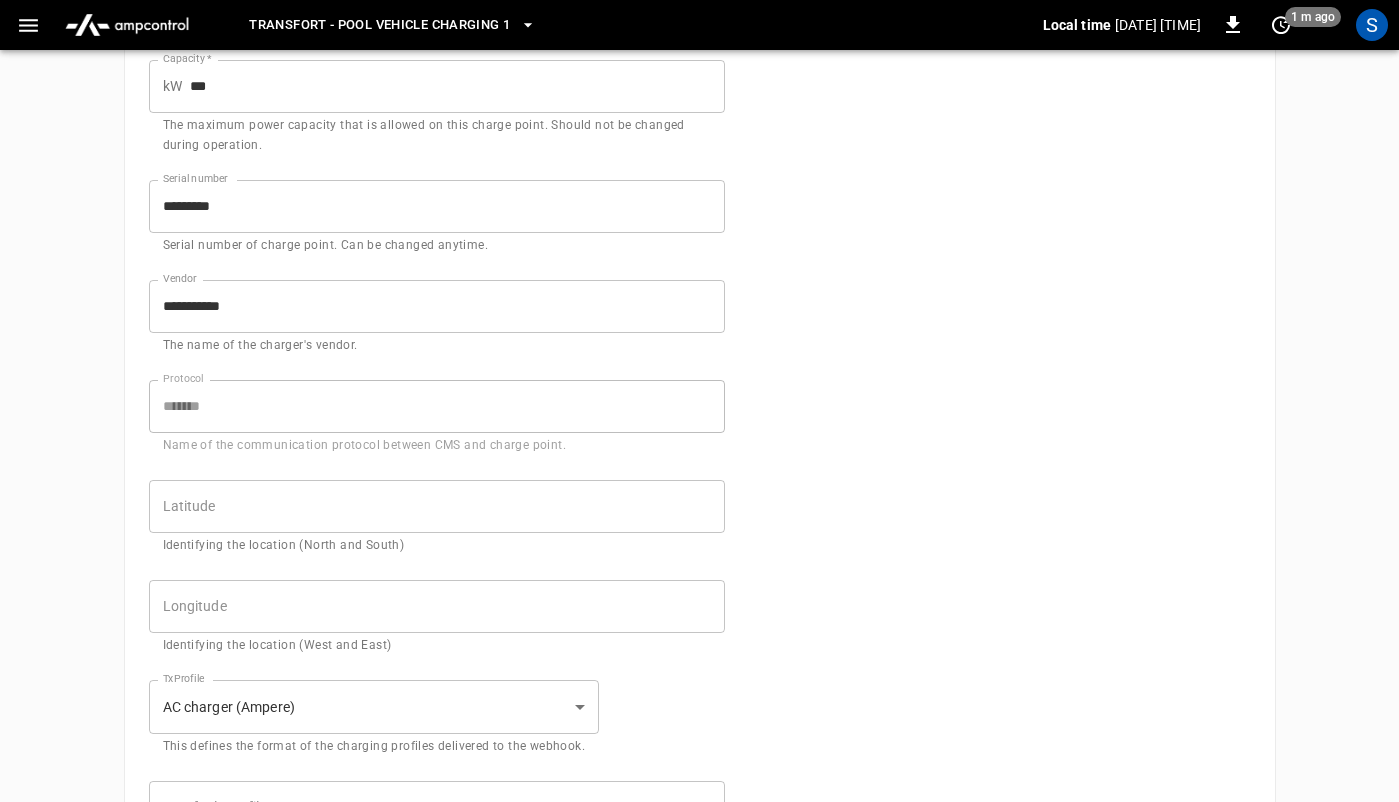 scroll, scrollTop: 0, scrollLeft: 0, axis: both 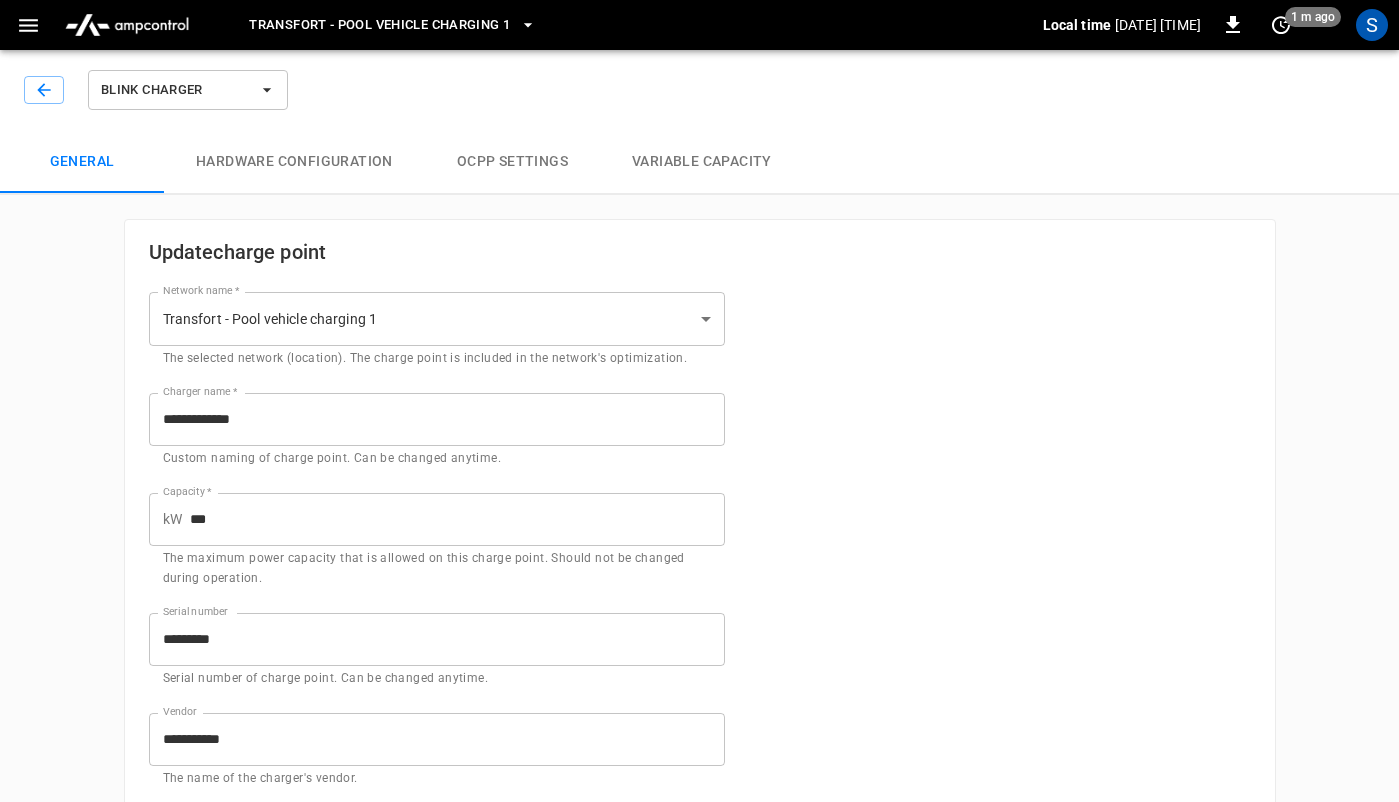 click on "Hardware configuration" at bounding box center (294, 162) 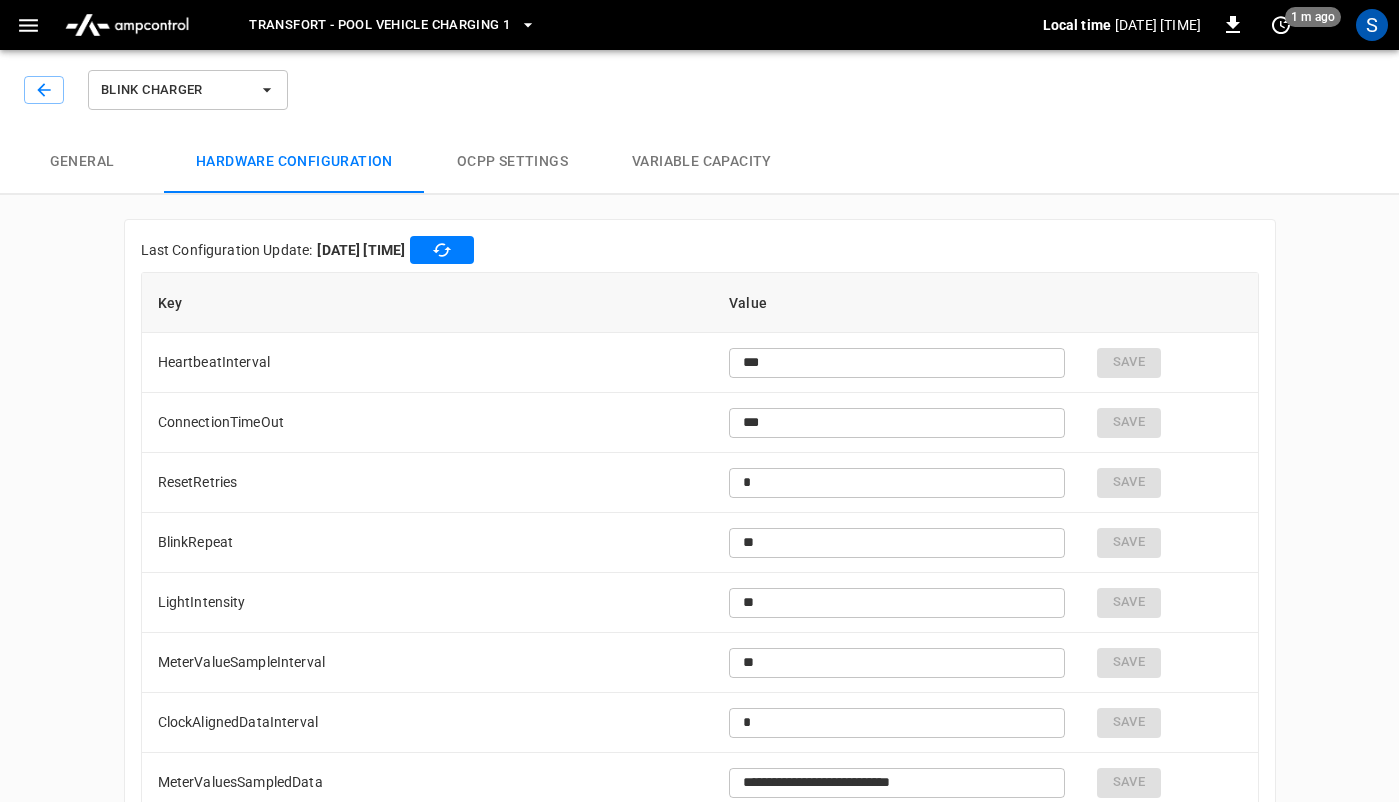 click on "General" at bounding box center [82, 162] 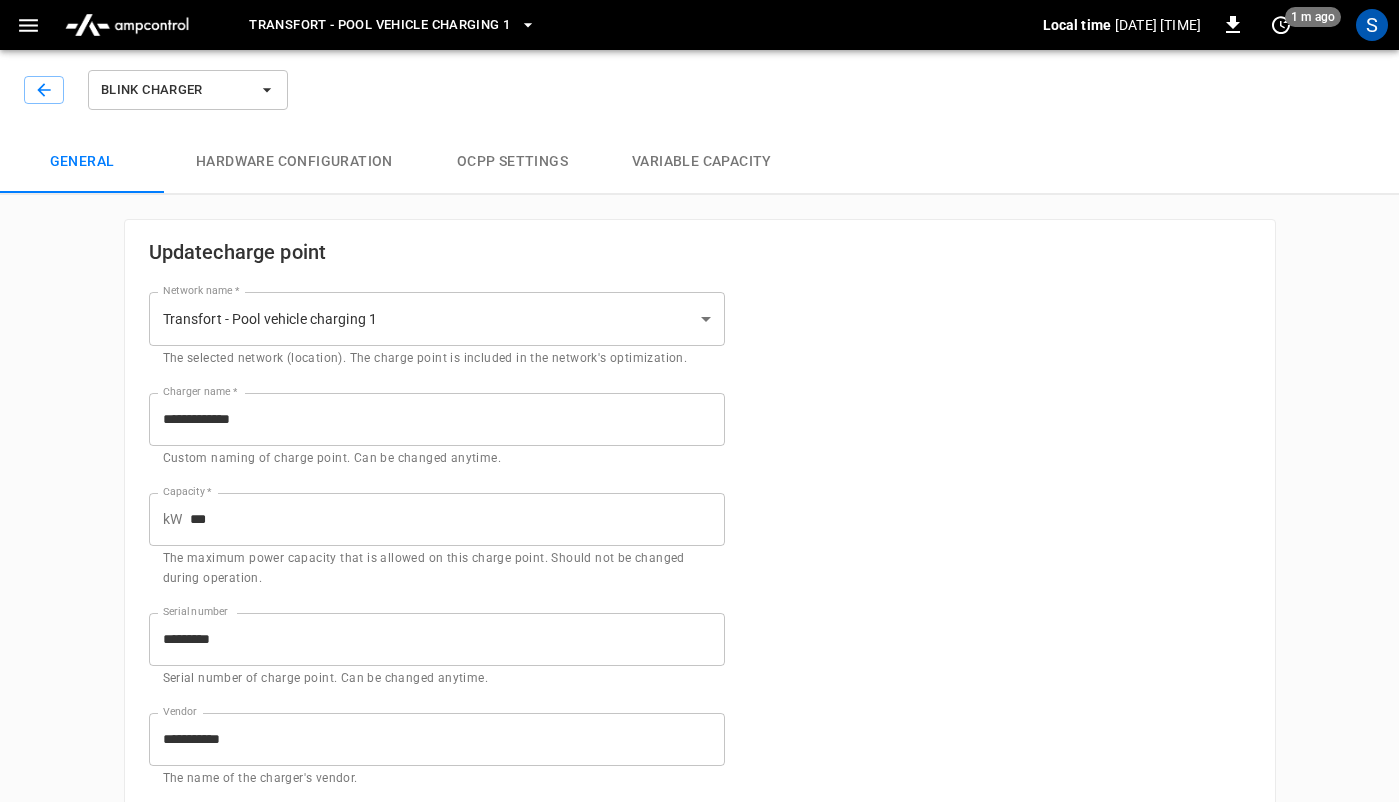 click on "**********" at bounding box center (700, 1022) 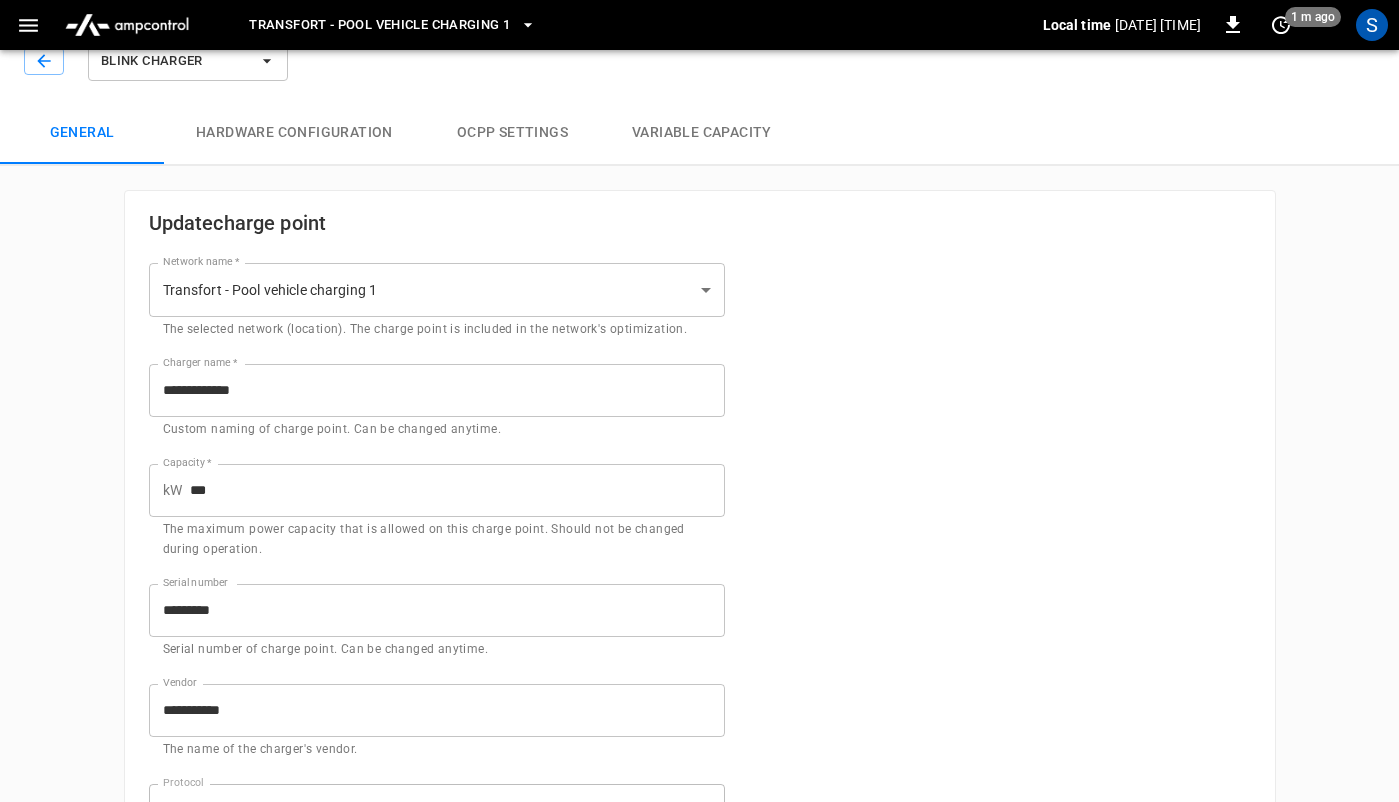 scroll, scrollTop: 0, scrollLeft: 0, axis: both 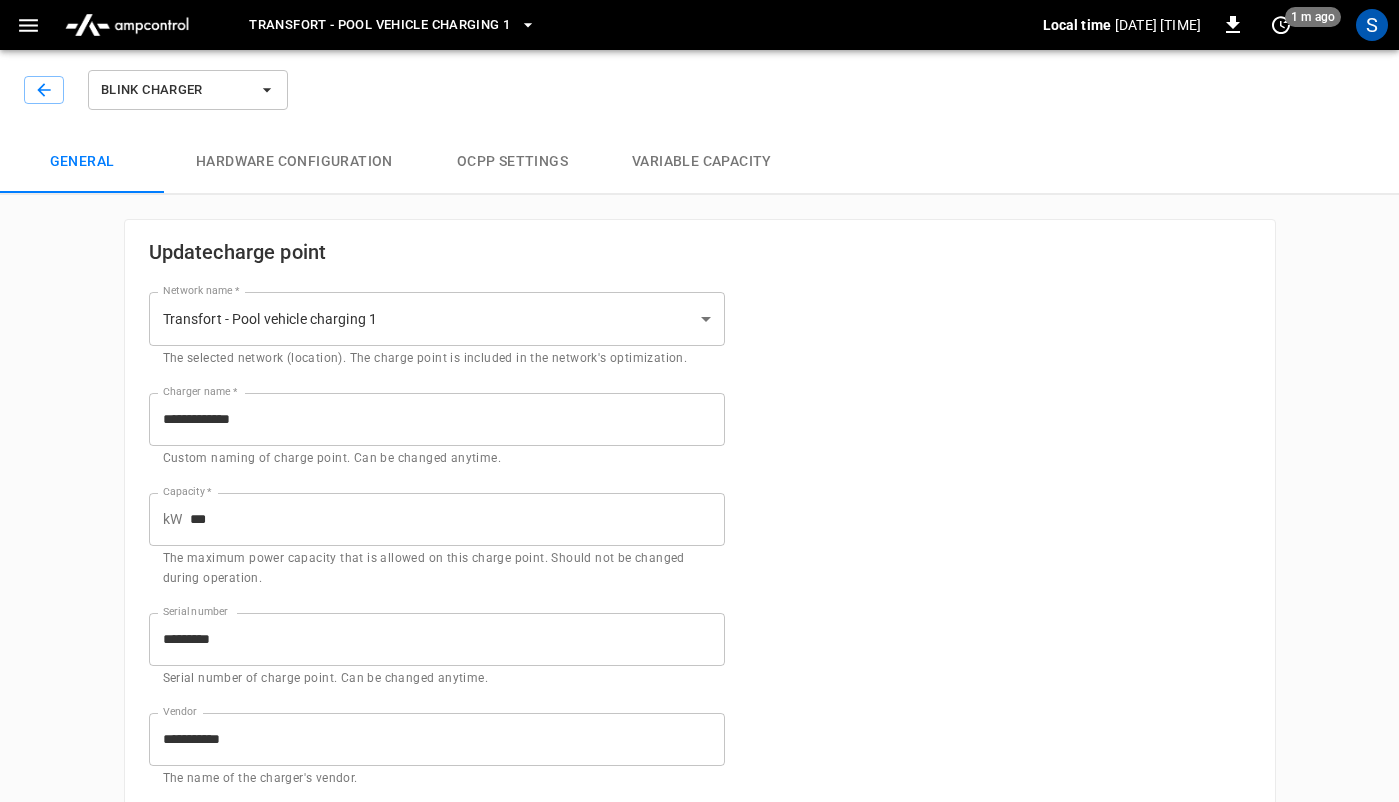 click on "**********" at bounding box center [700, 1022] 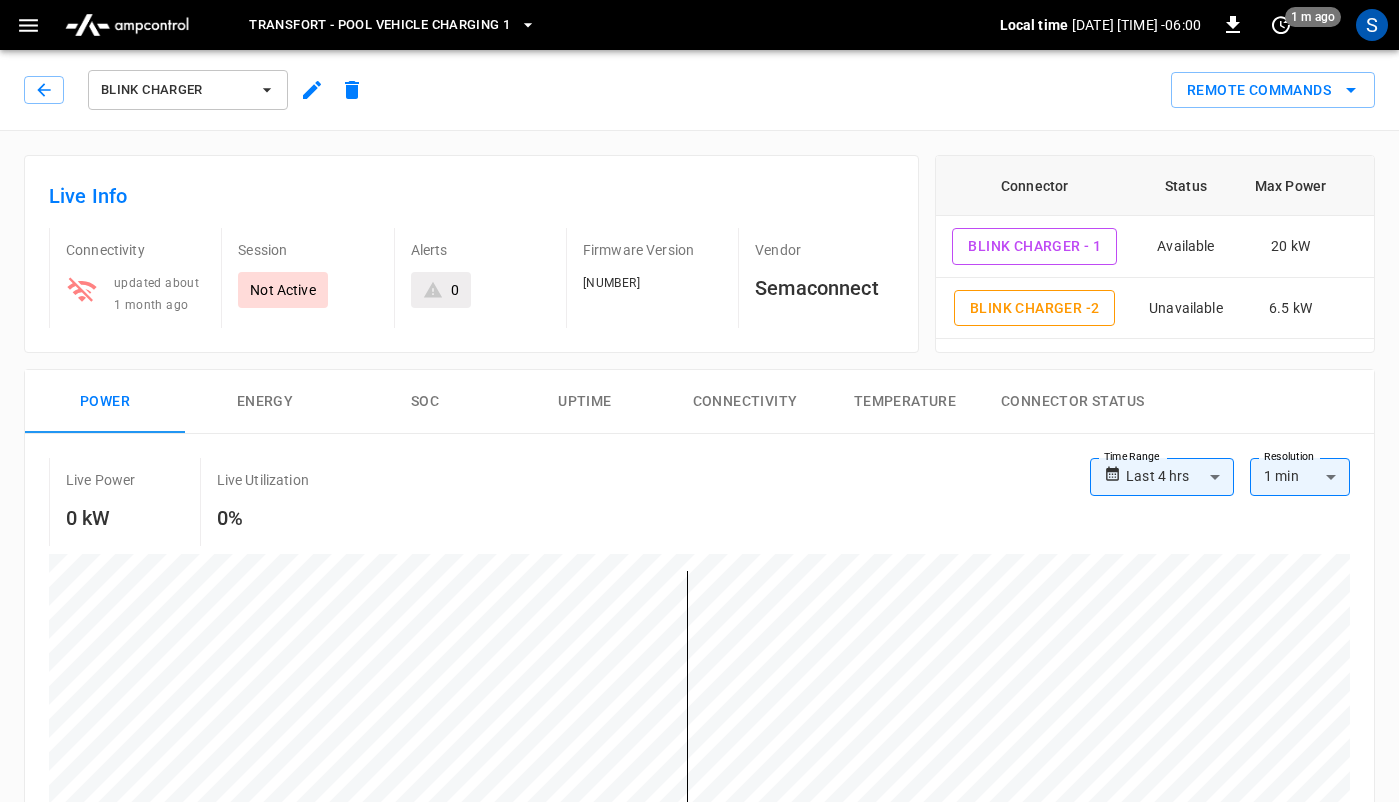 click 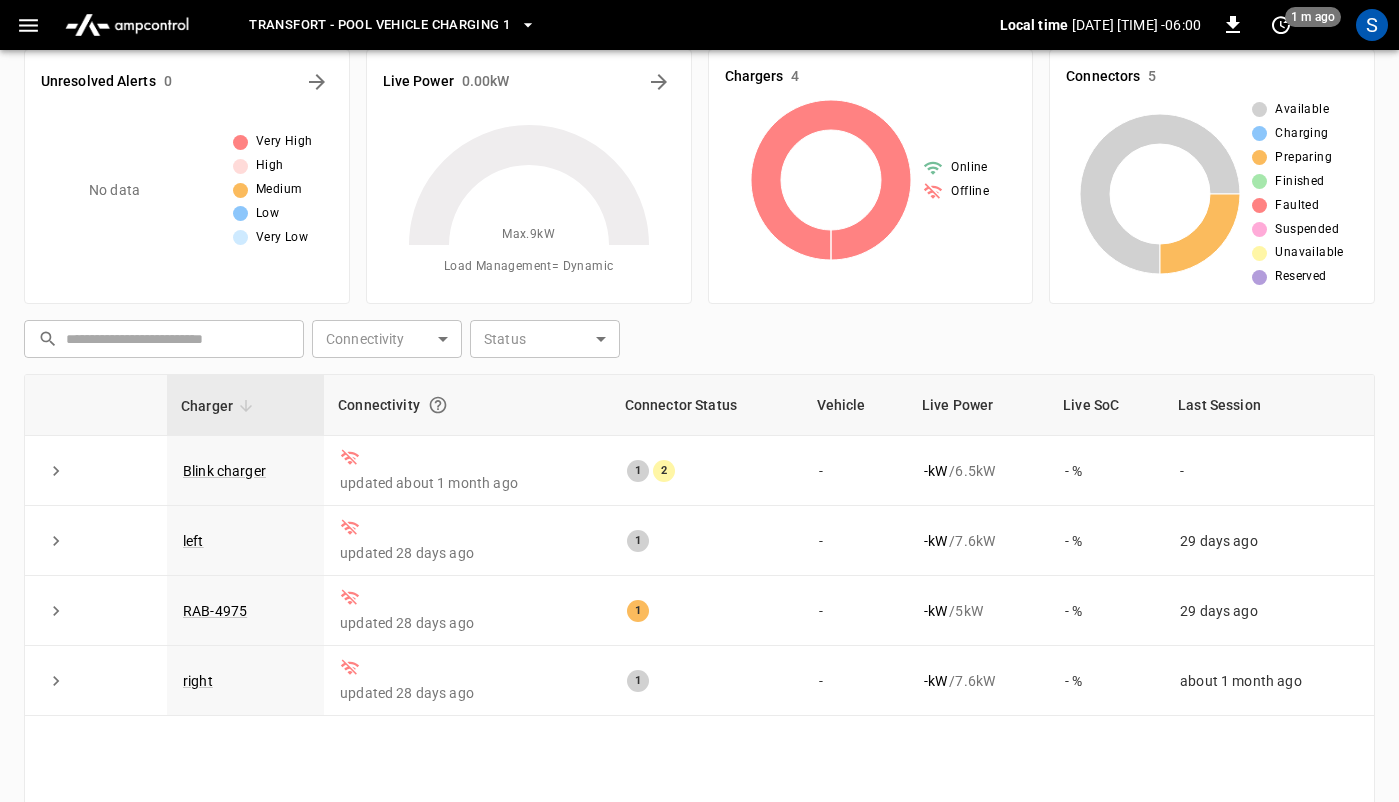 scroll, scrollTop: 0, scrollLeft: 0, axis: both 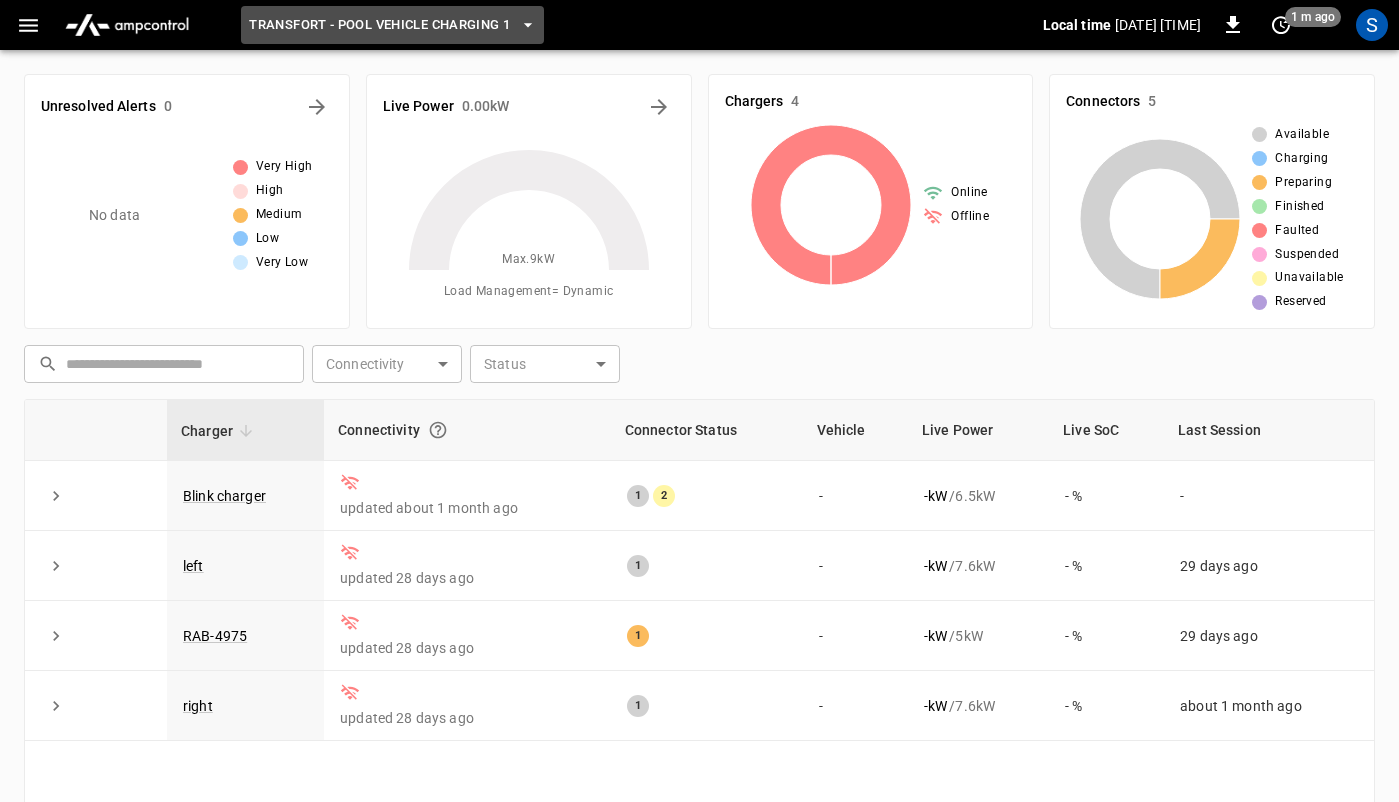 click on "Transfort - Pool vehicle charging 1" at bounding box center [379, 25] 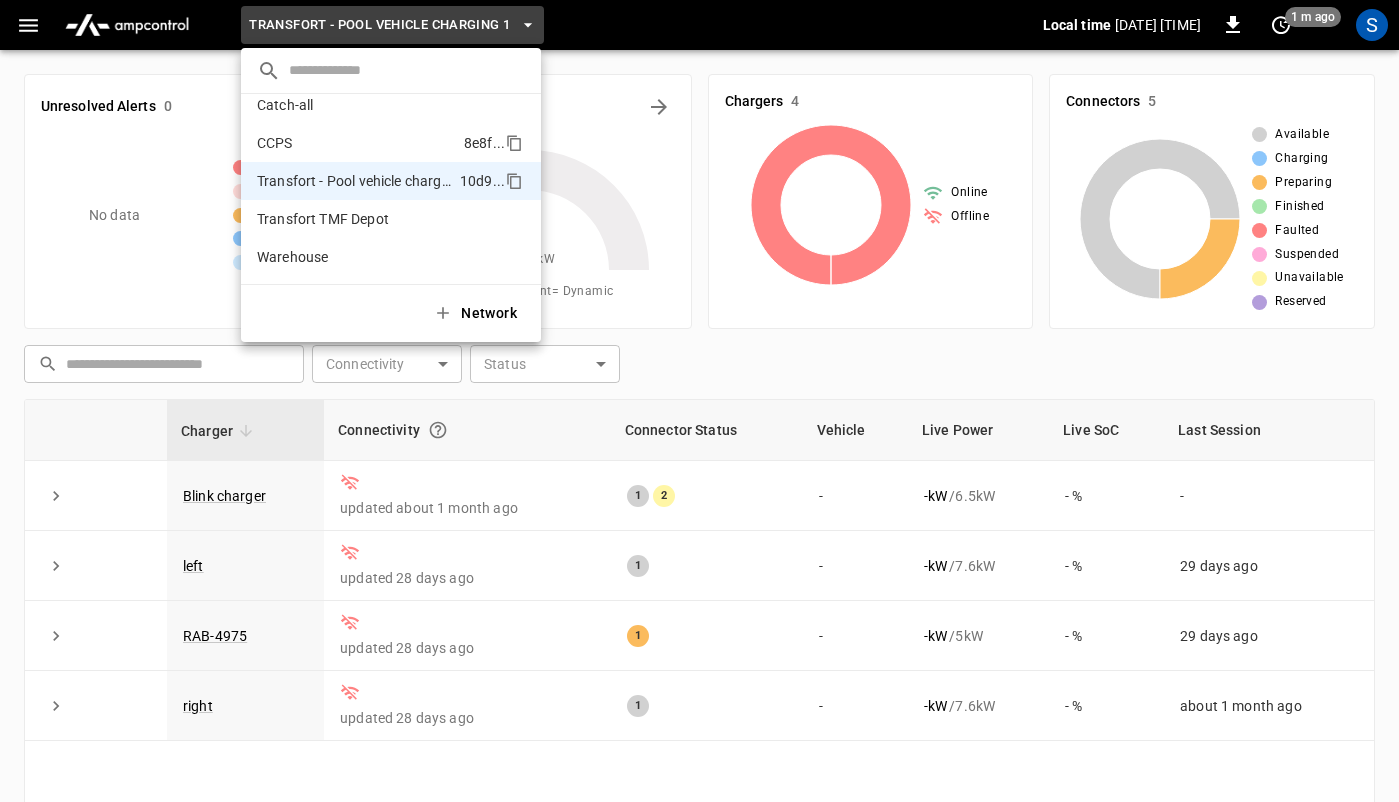 scroll, scrollTop: 0, scrollLeft: 0, axis: both 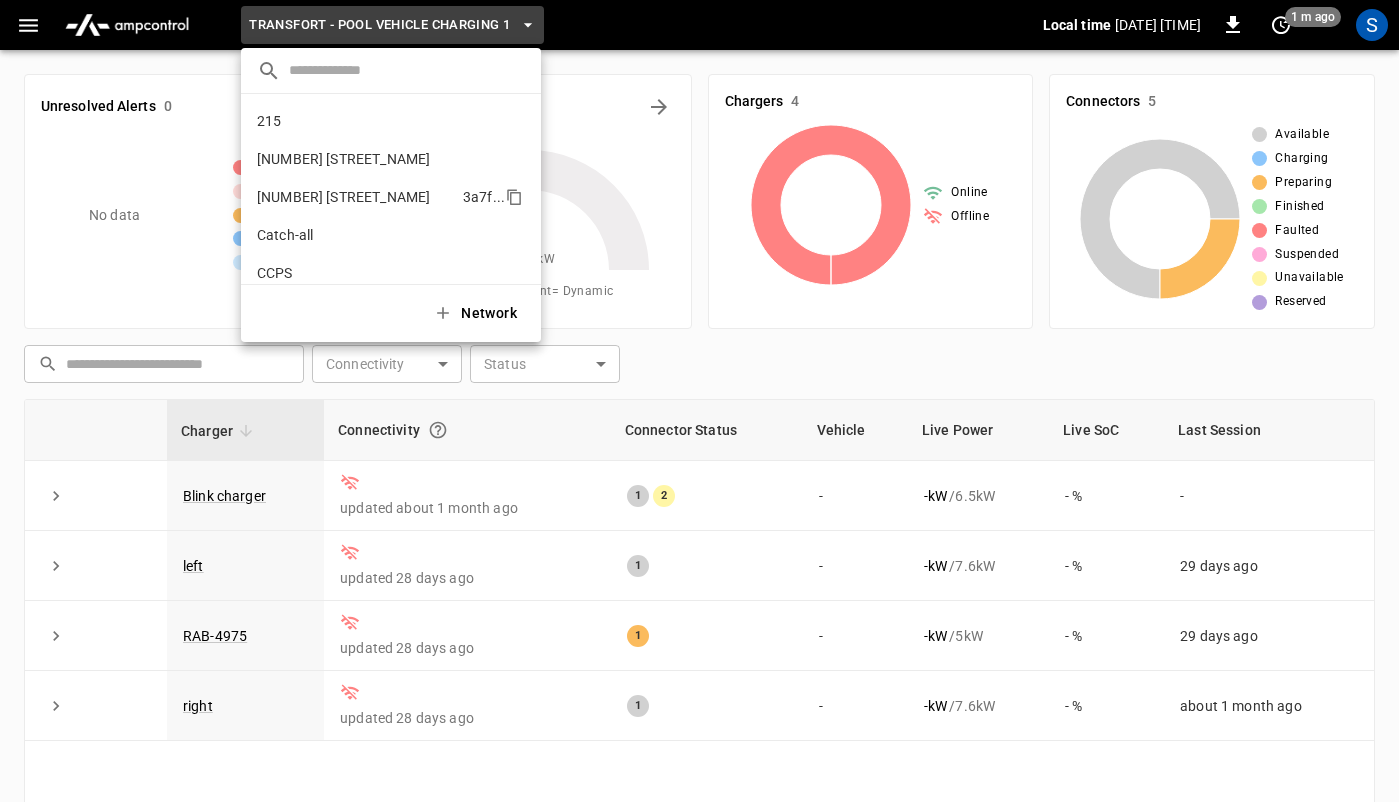 click on "[NUMBER] [STREET_NAME]" at bounding box center (343, 197) 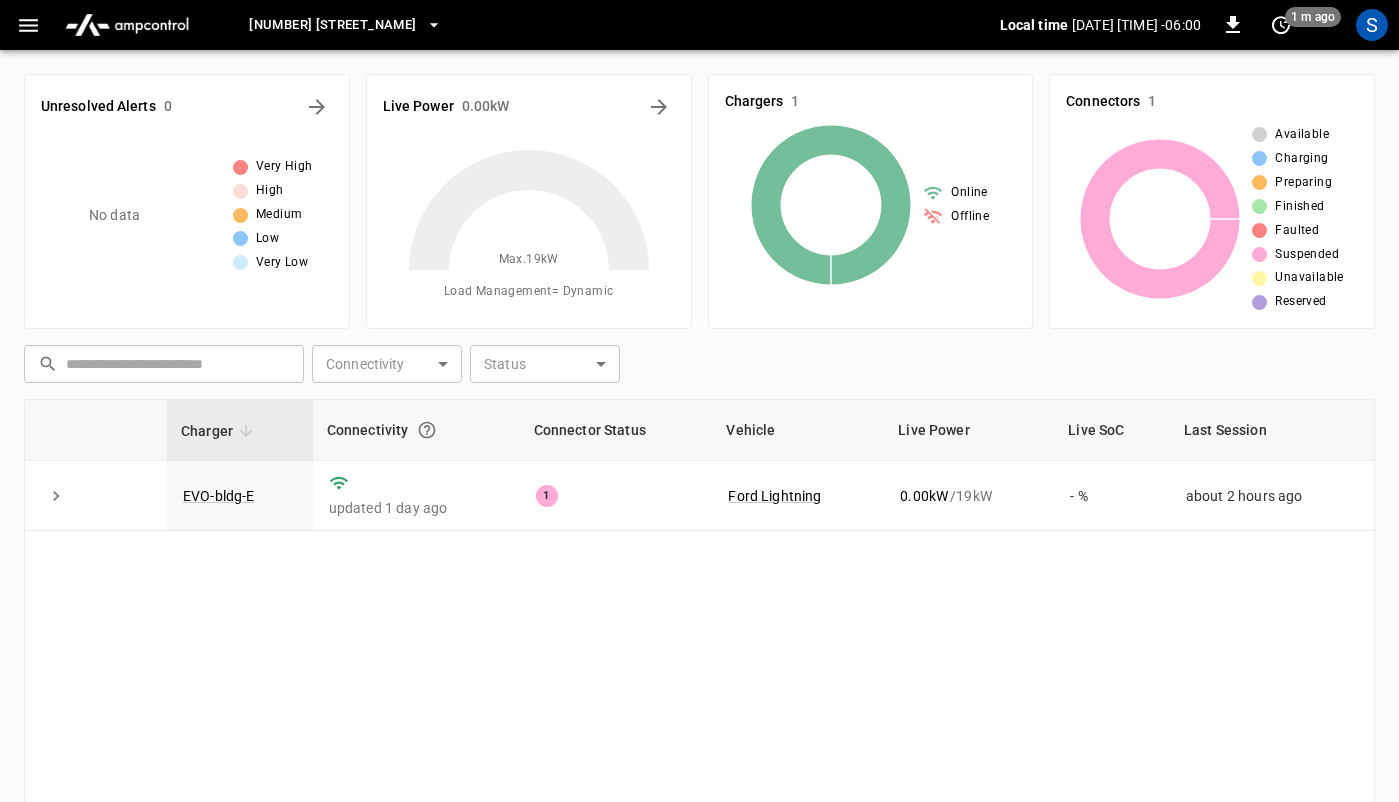click on "Live Power [NUMBER]  kW Max.  [NUMBER]  kW Load Management  =   Dynamic" at bounding box center (521, 193) 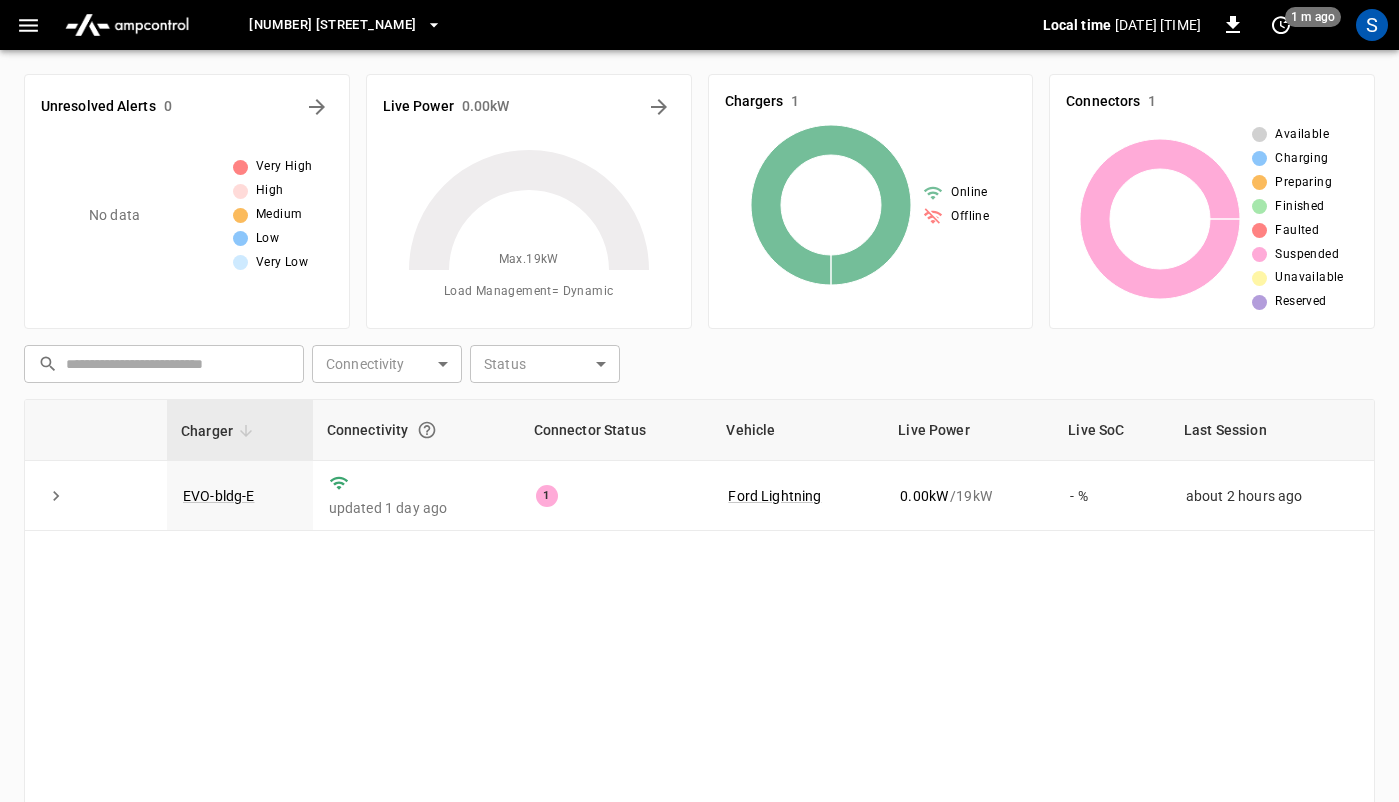 click on "Live Power [NUMBER]  kW Max.  [NUMBER]  kW Load Management  =   Dynamic" at bounding box center [521, 193] 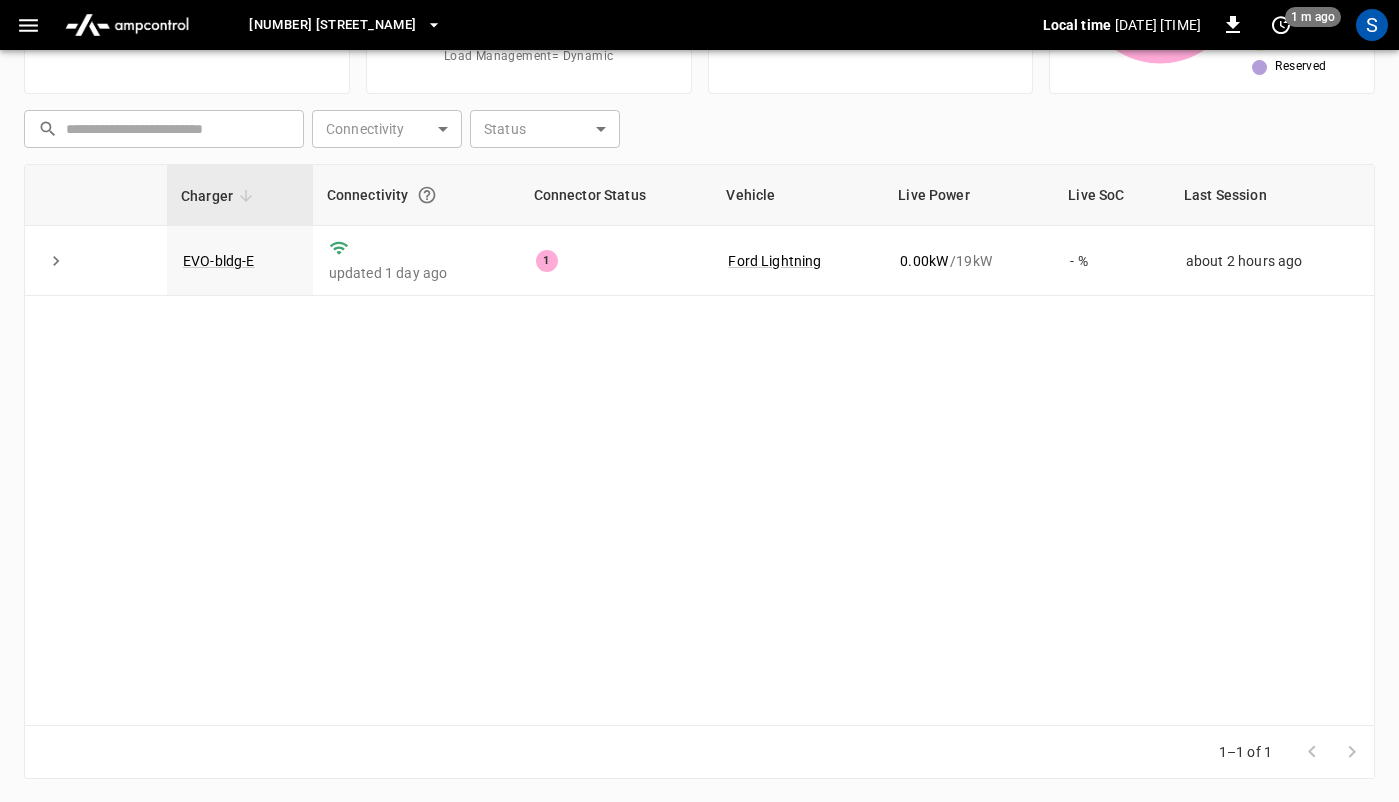 scroll, scrollTop: 0, scrollLeft: 0, axis: both 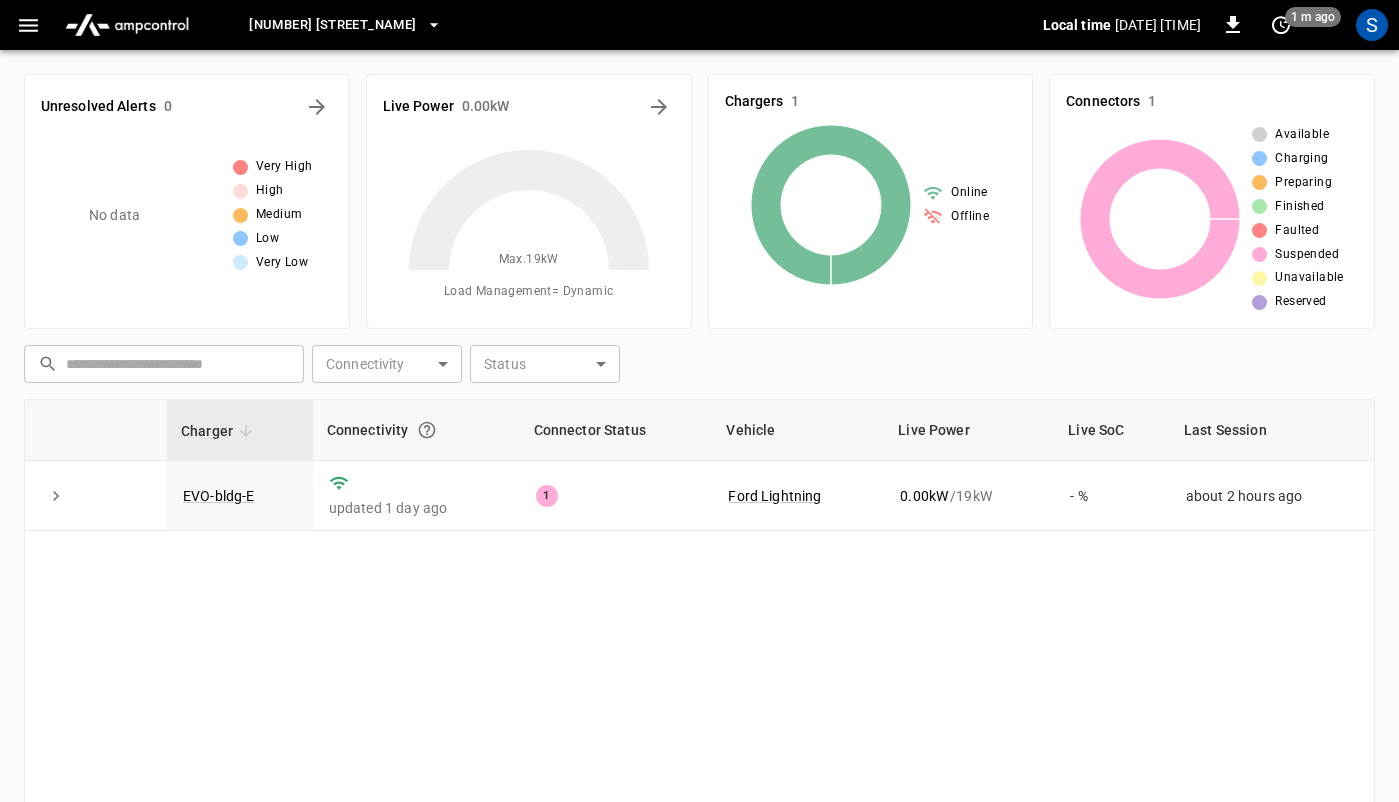 click on "[NUMBER] [STREET_NAME]" at bounding box center [332, 25] 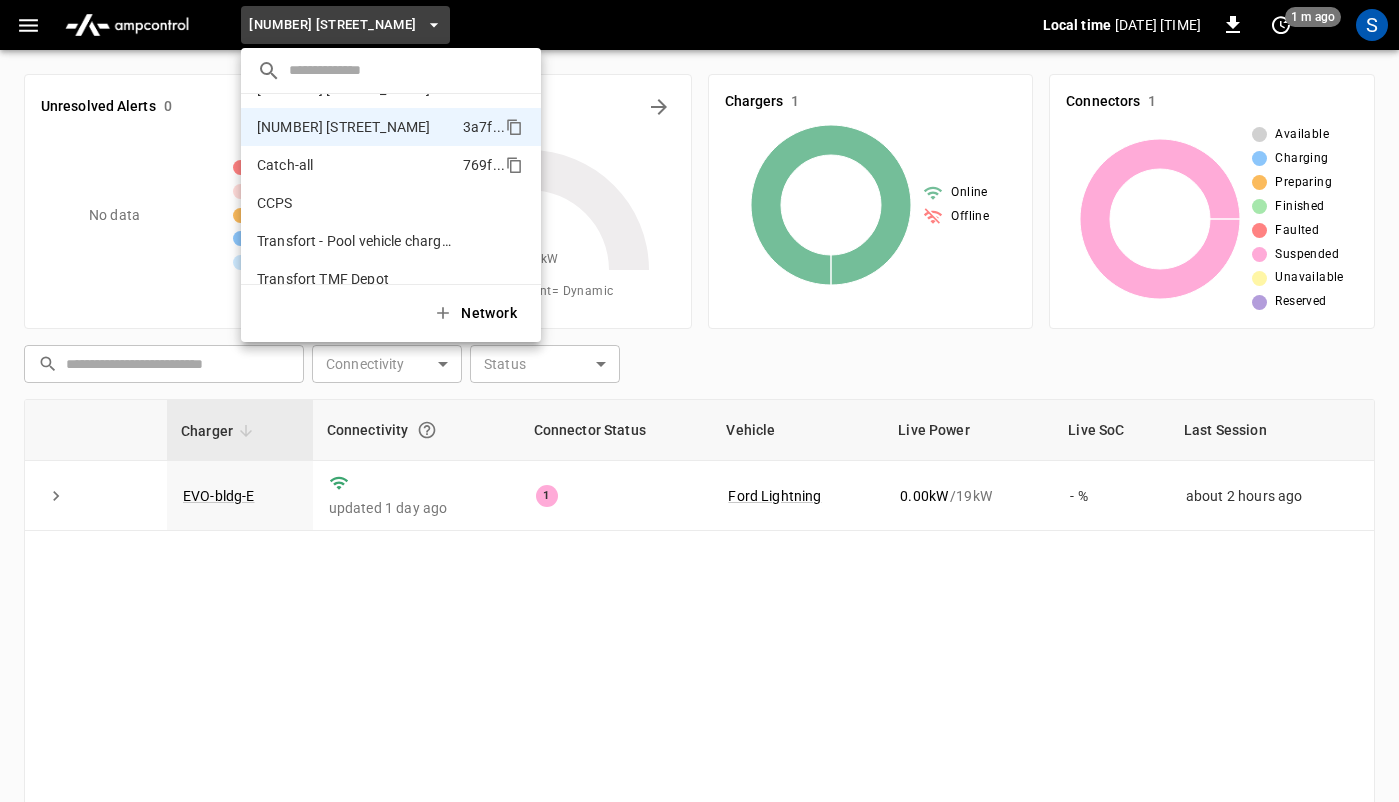 scroll, scrollTop: 0, scrollLeft: 0, axis: both 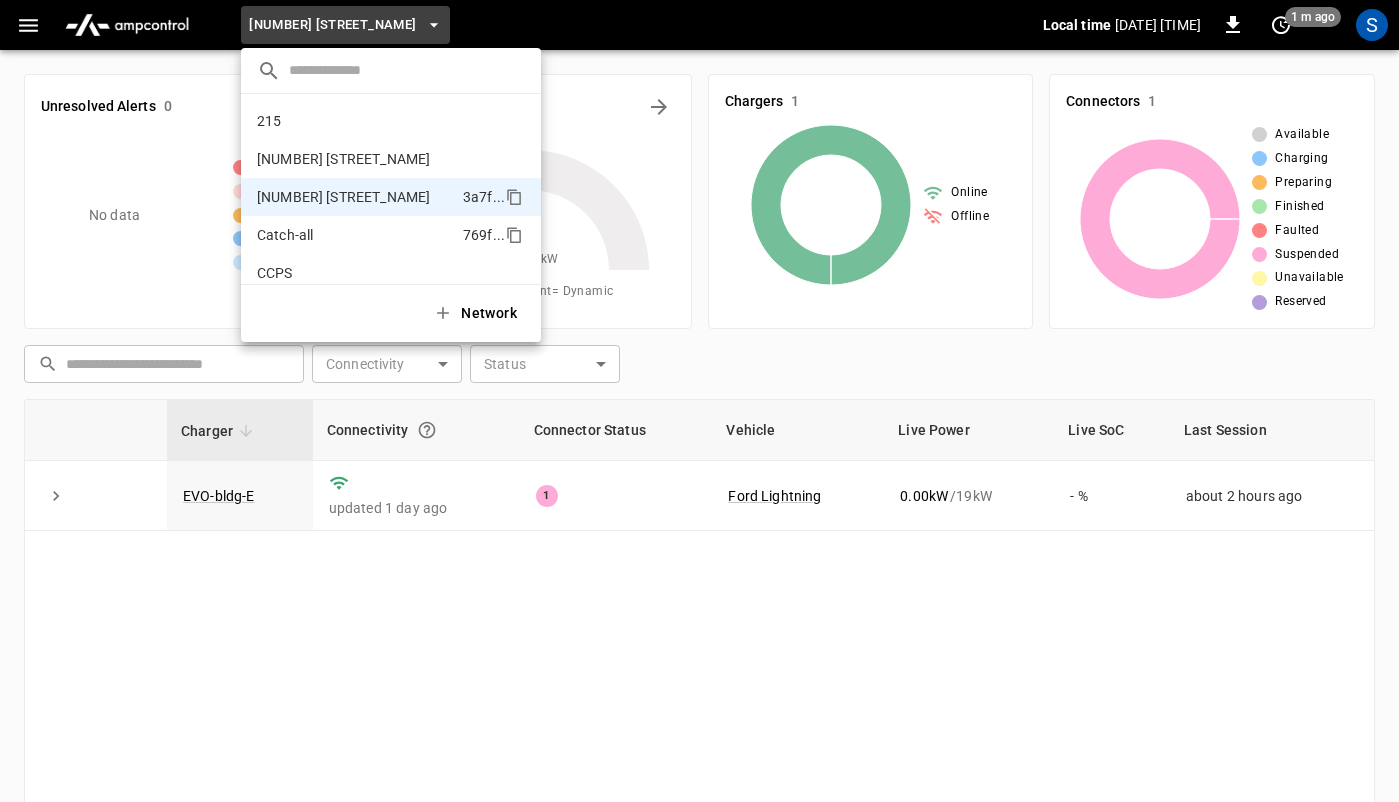 click on "[NUMBER] [STREET_NAME]" at bounding box center [343, 159] 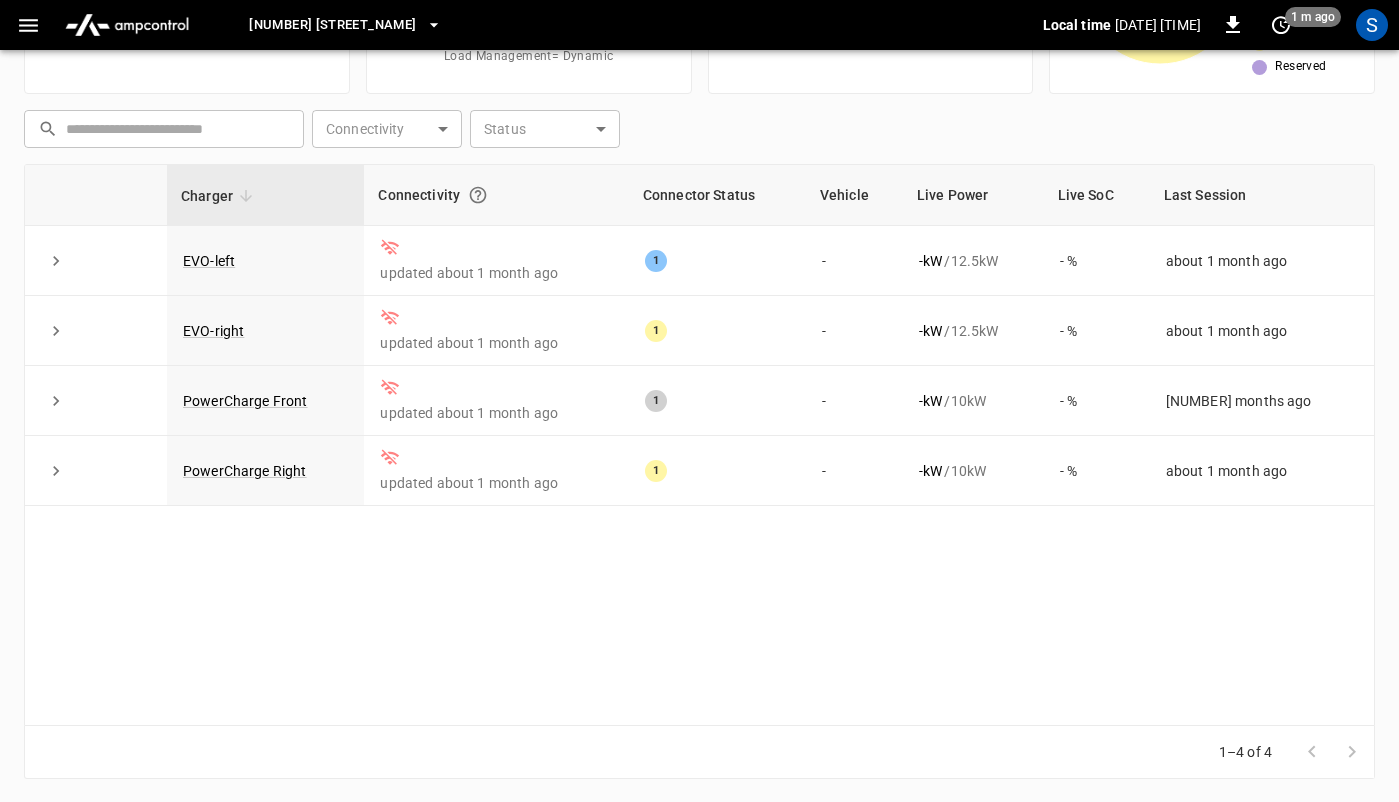 scroll, scrollTop: 235, scrollLeft: 0, axis: vertical 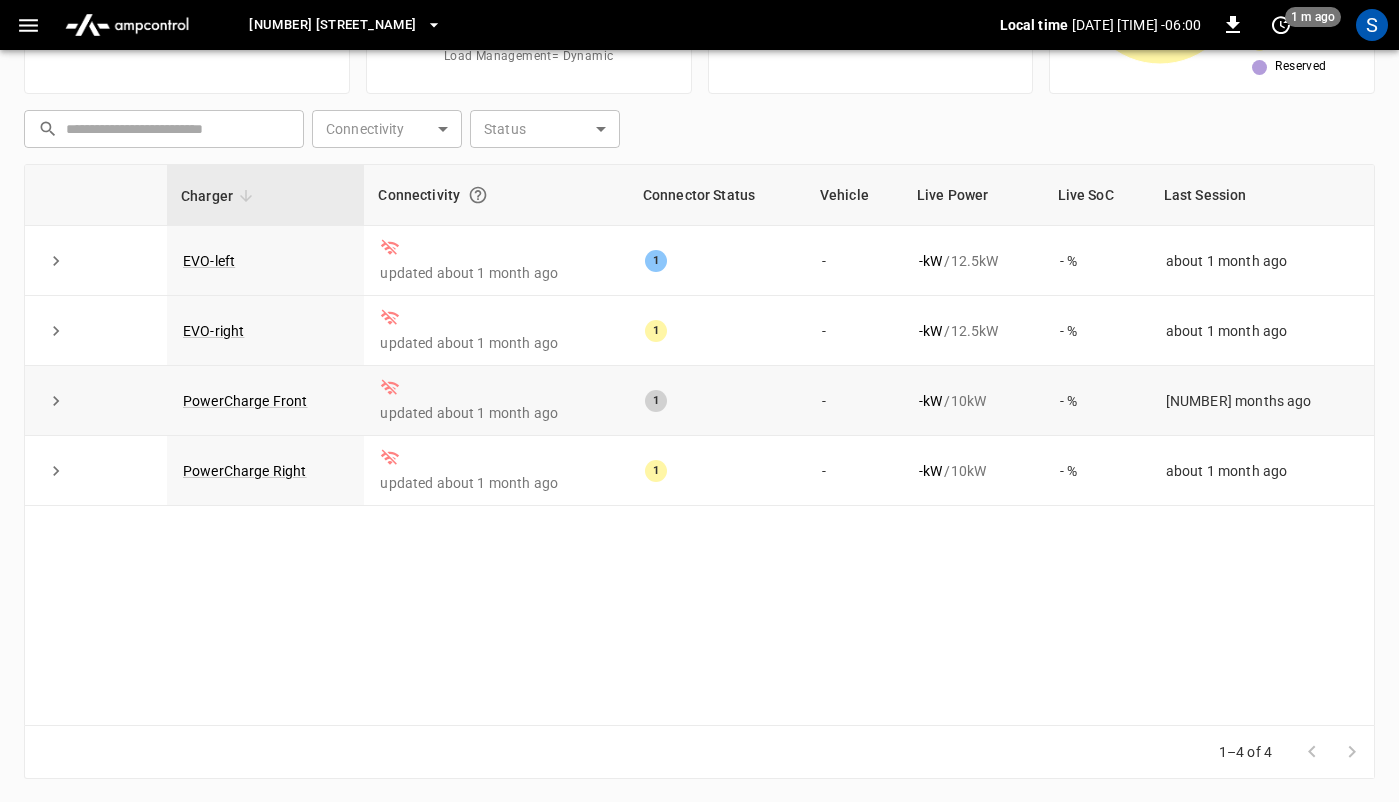 click on "PowerCharge Front" at bounding box center (265, 401) 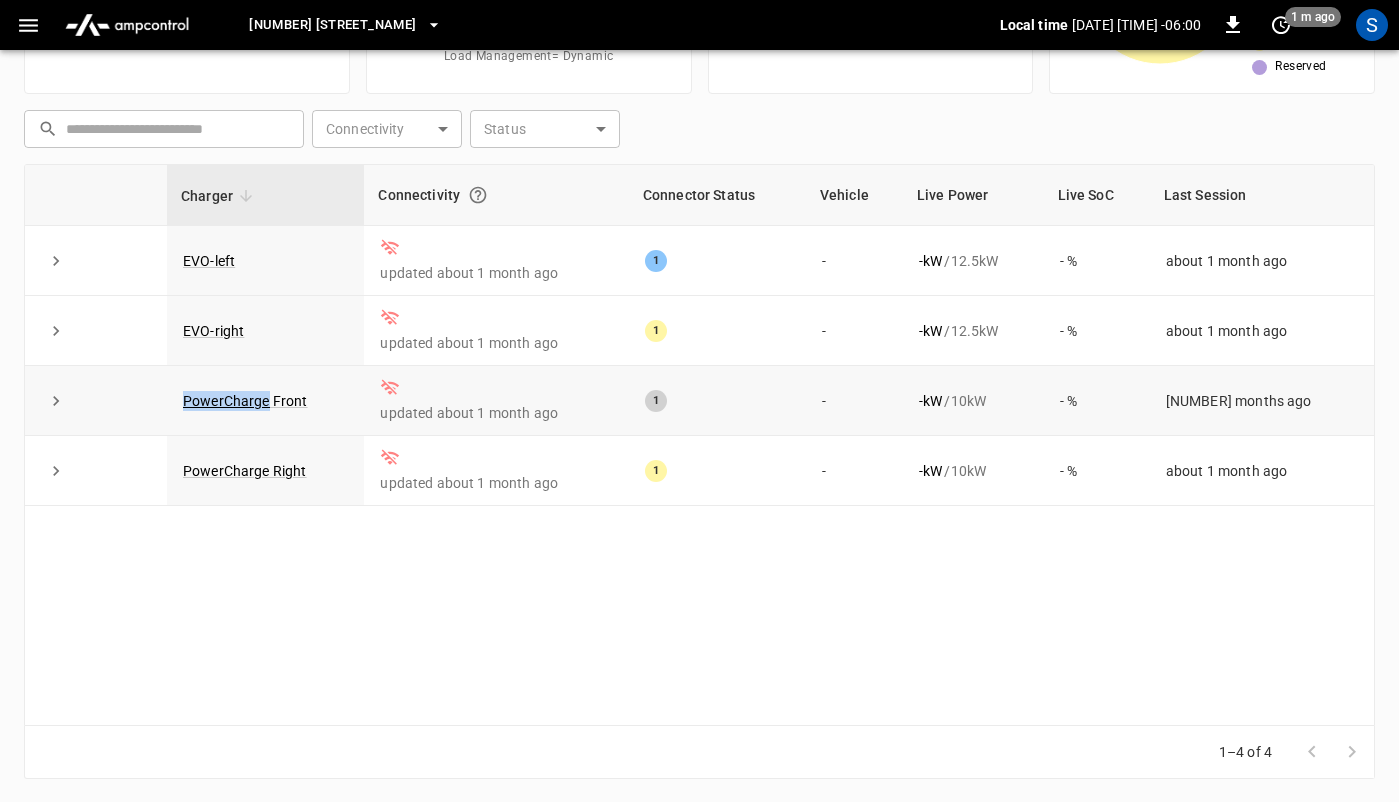 click on "PowerCharge Front" at bounding box center [265, 401] 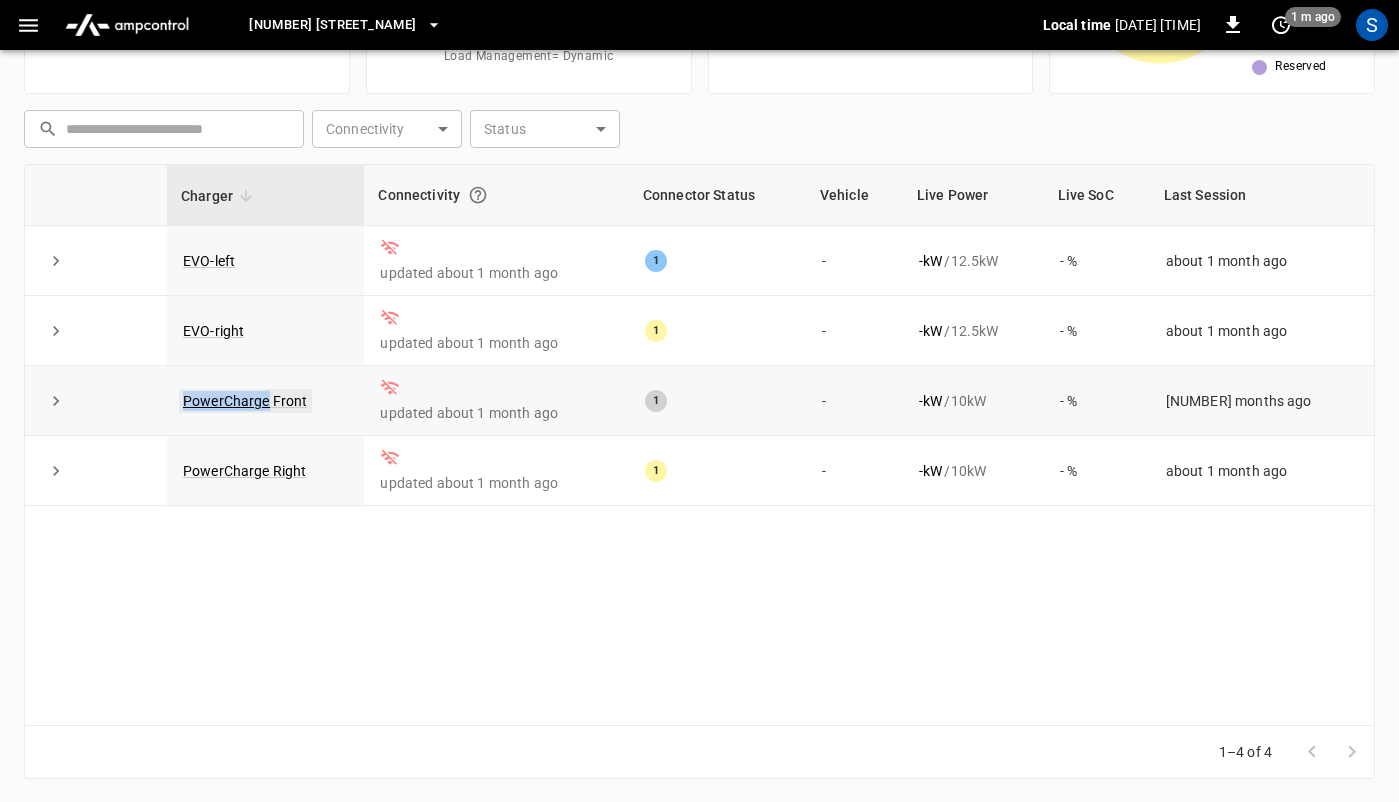 click on "PowerCharge Front" at bounding box center (245, 401) 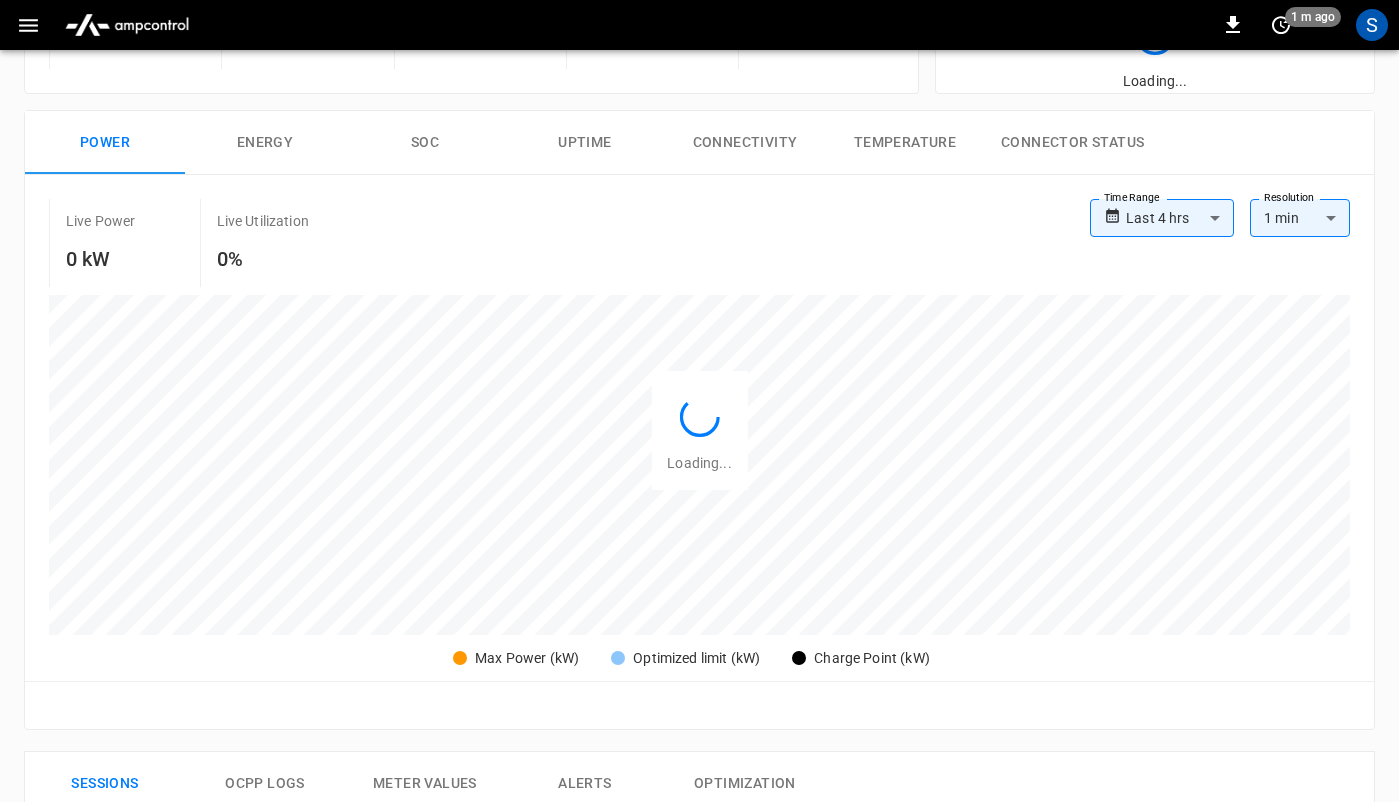 scroll, scrollTop: 0, scrollLeft: 0, axis: both 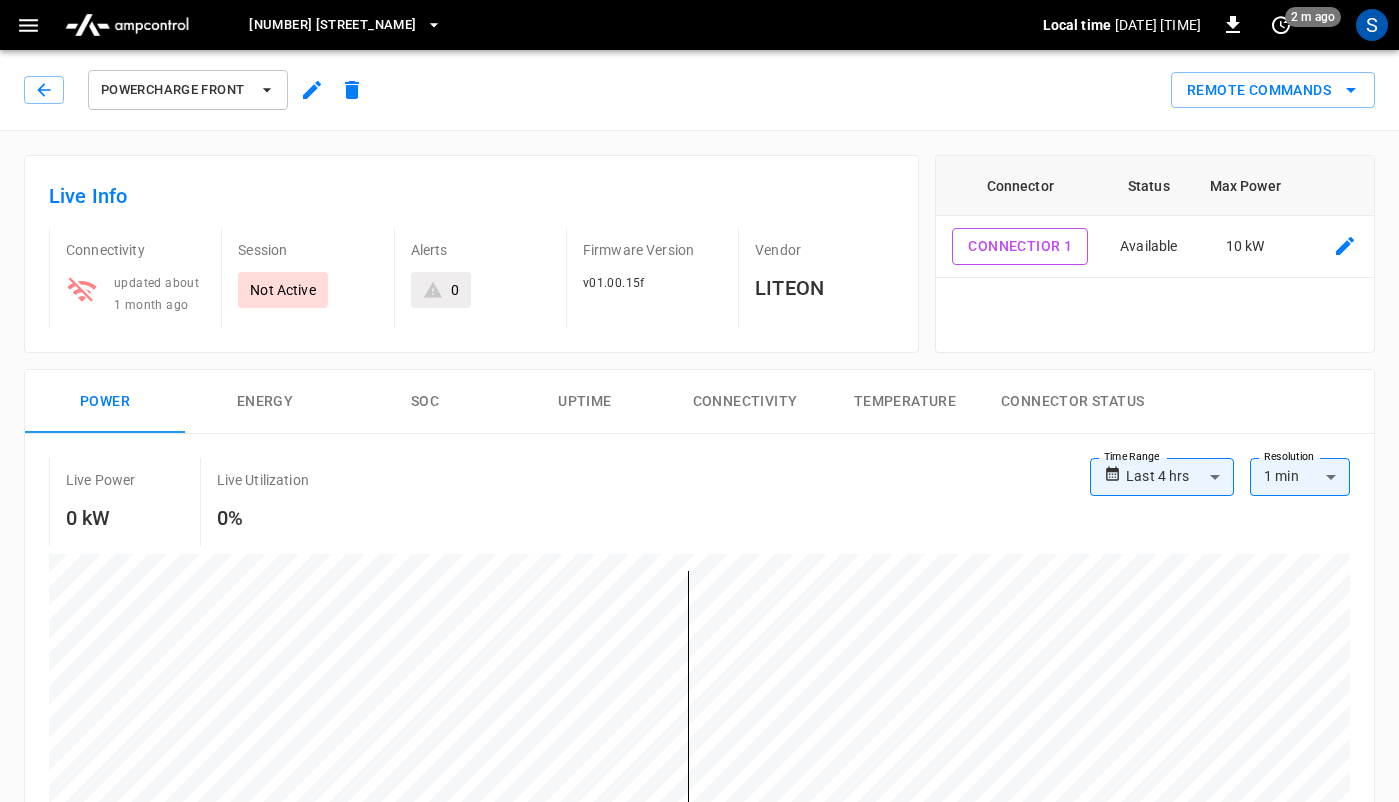 click 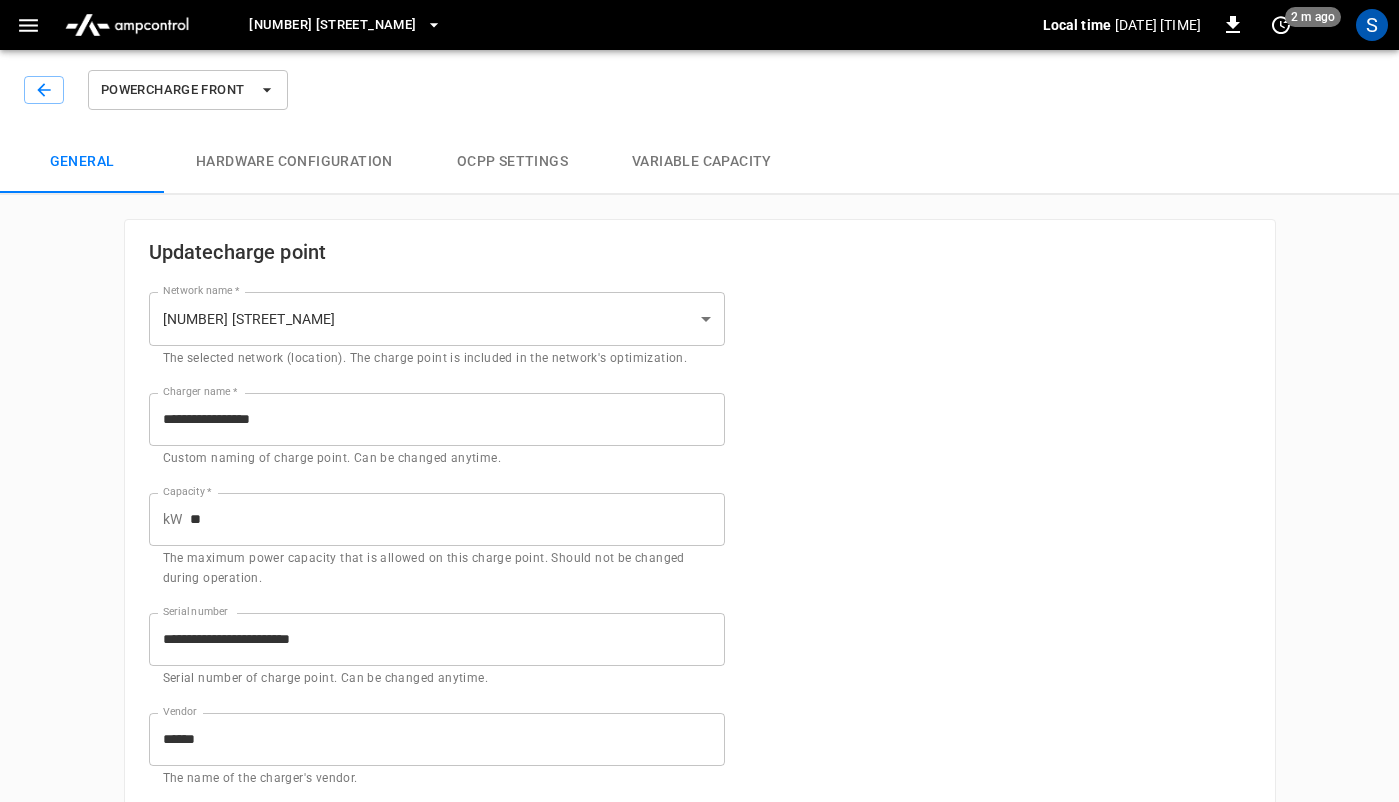 type on "**********" 